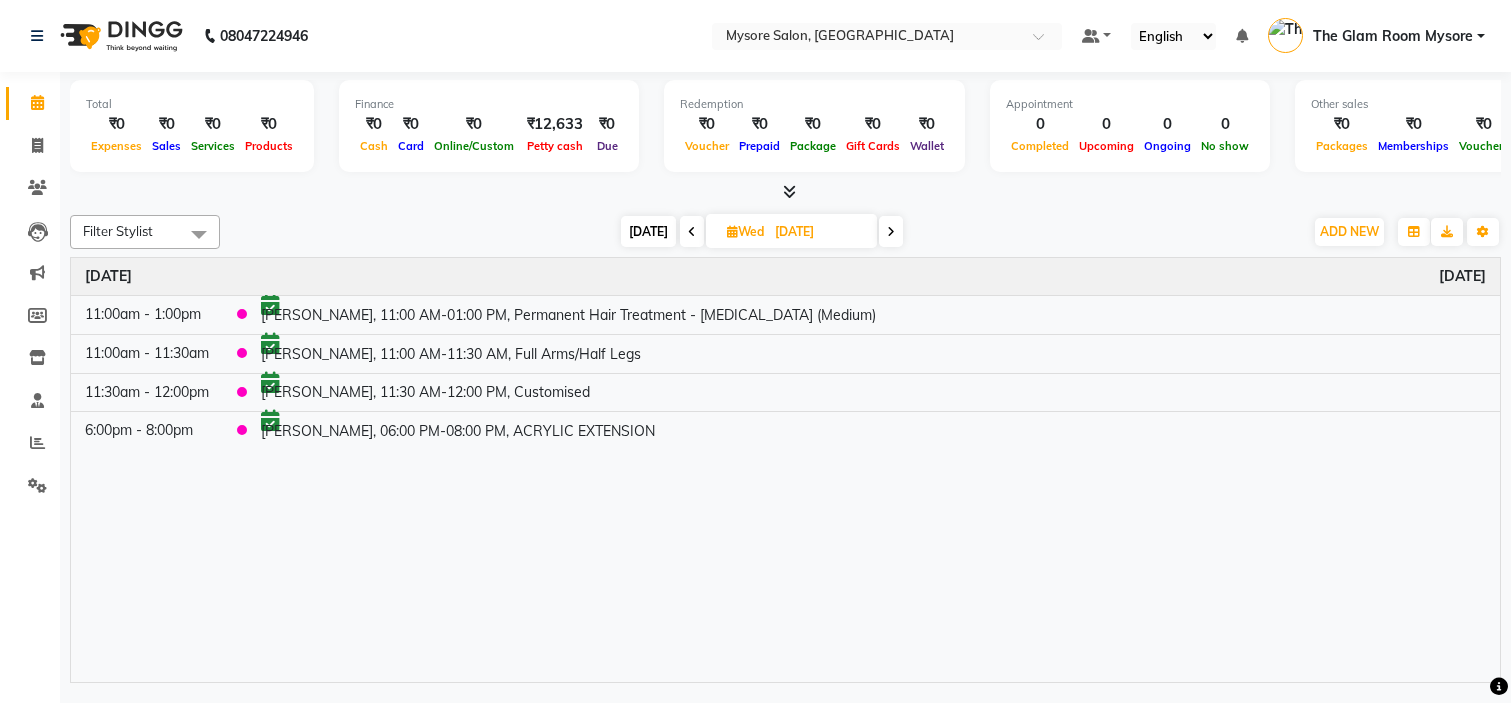 scroll, scrollTop: 0, scrollLeft: 0, axis: both 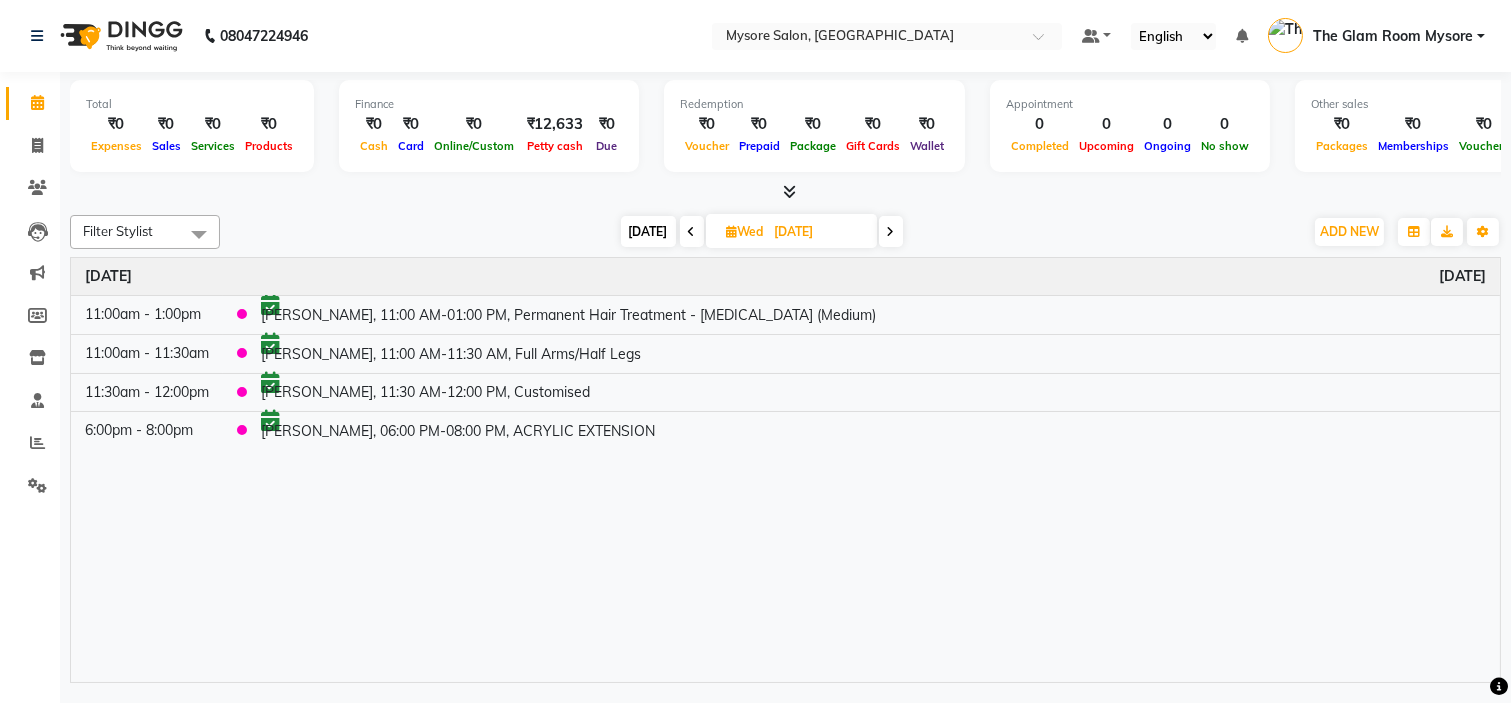 click on "[DATE]" at bounding box center [648, 231] 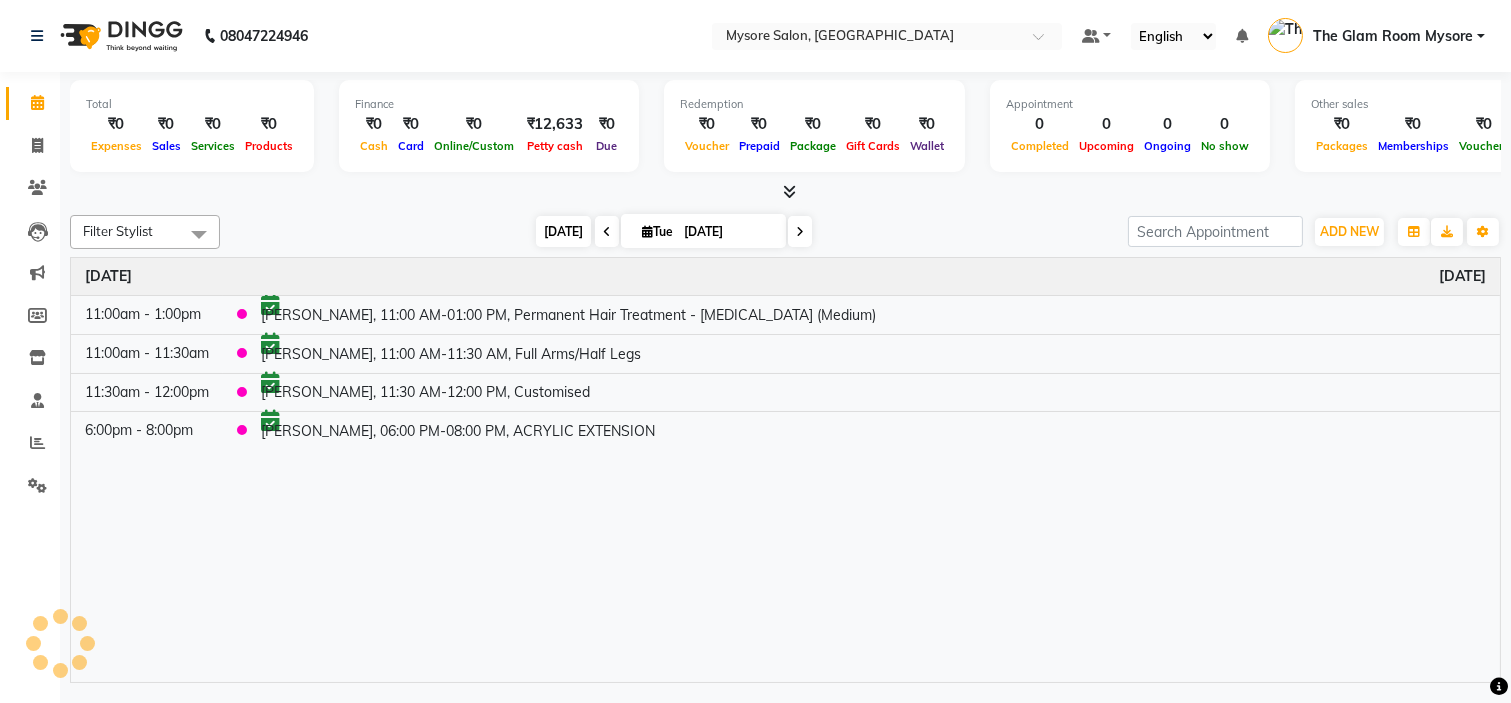 click on "[DATE]" at bounding box center [563, 231] 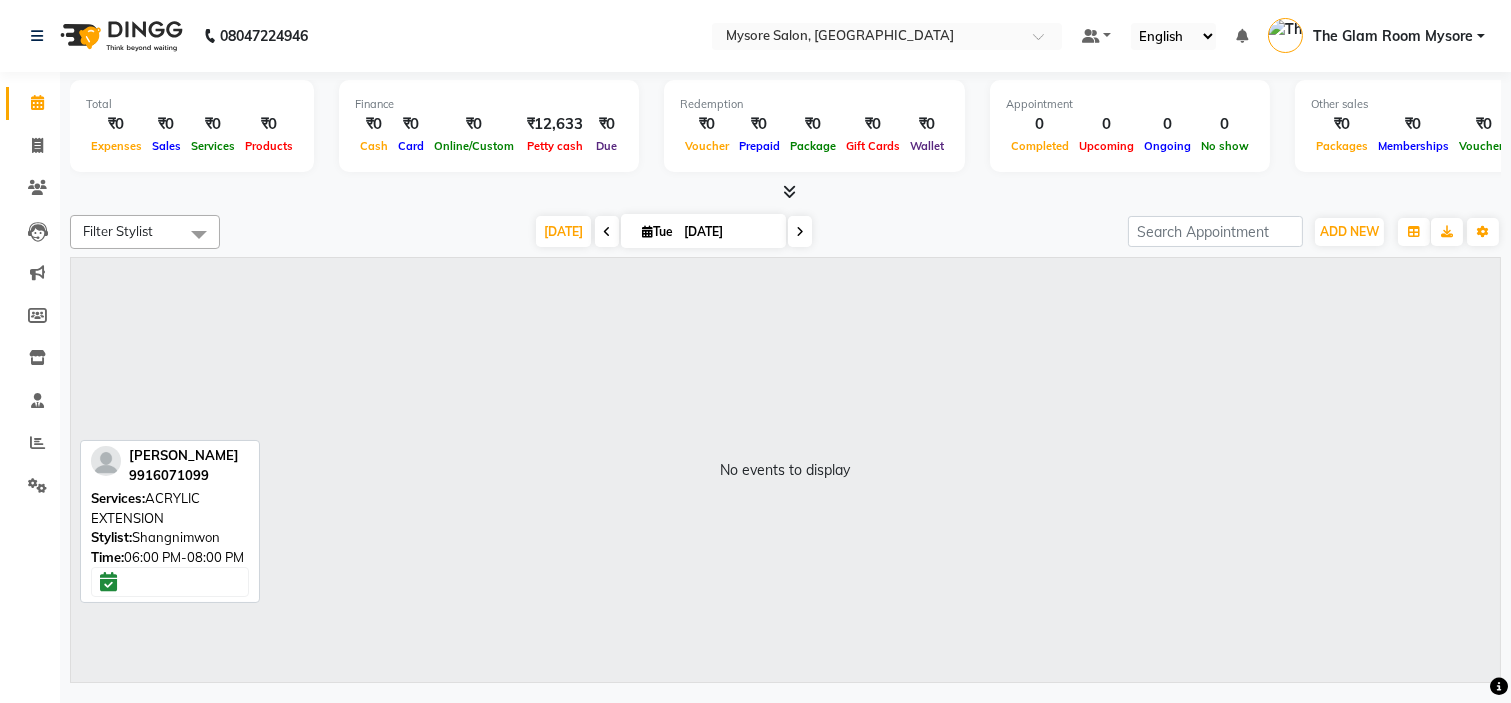 click on "[DATE]" at bounding box center [728, 232] 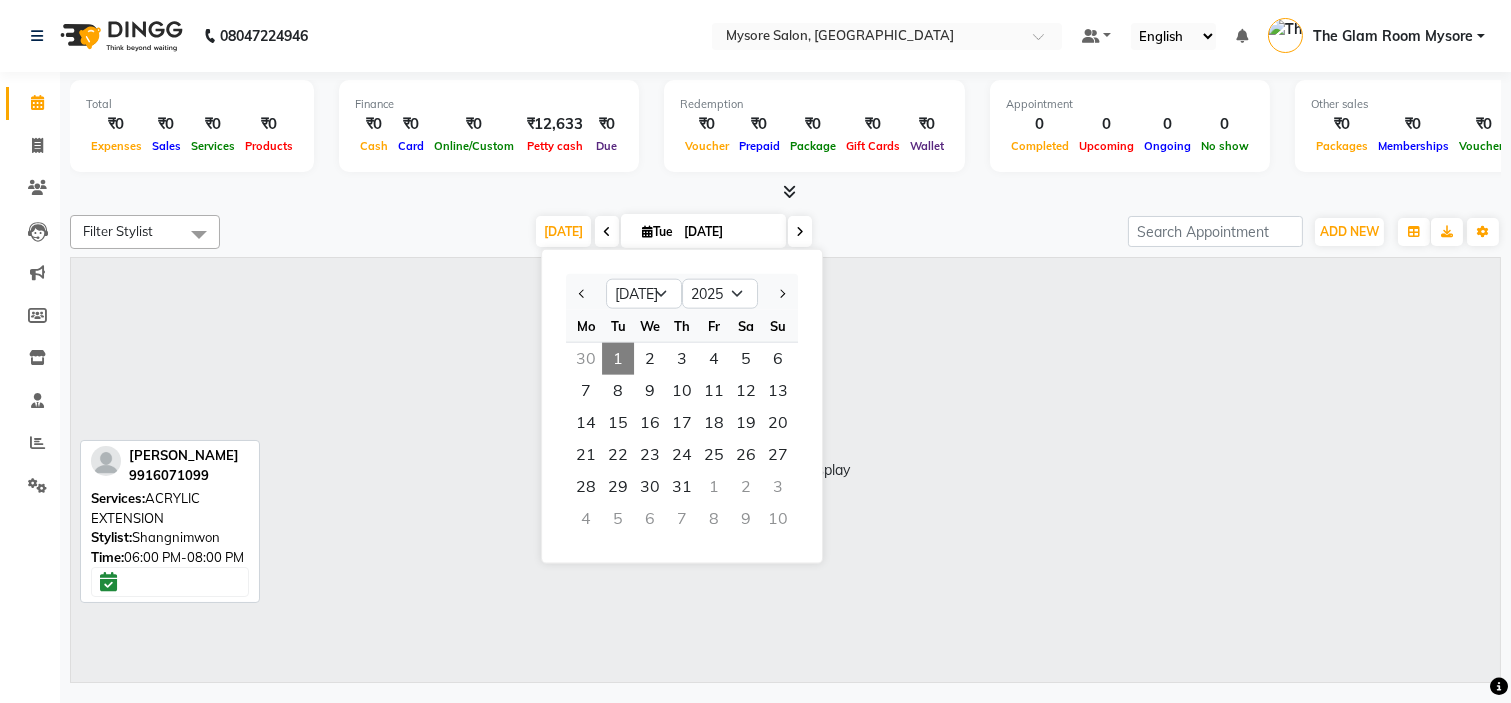 click at bounding box center (586, 294) 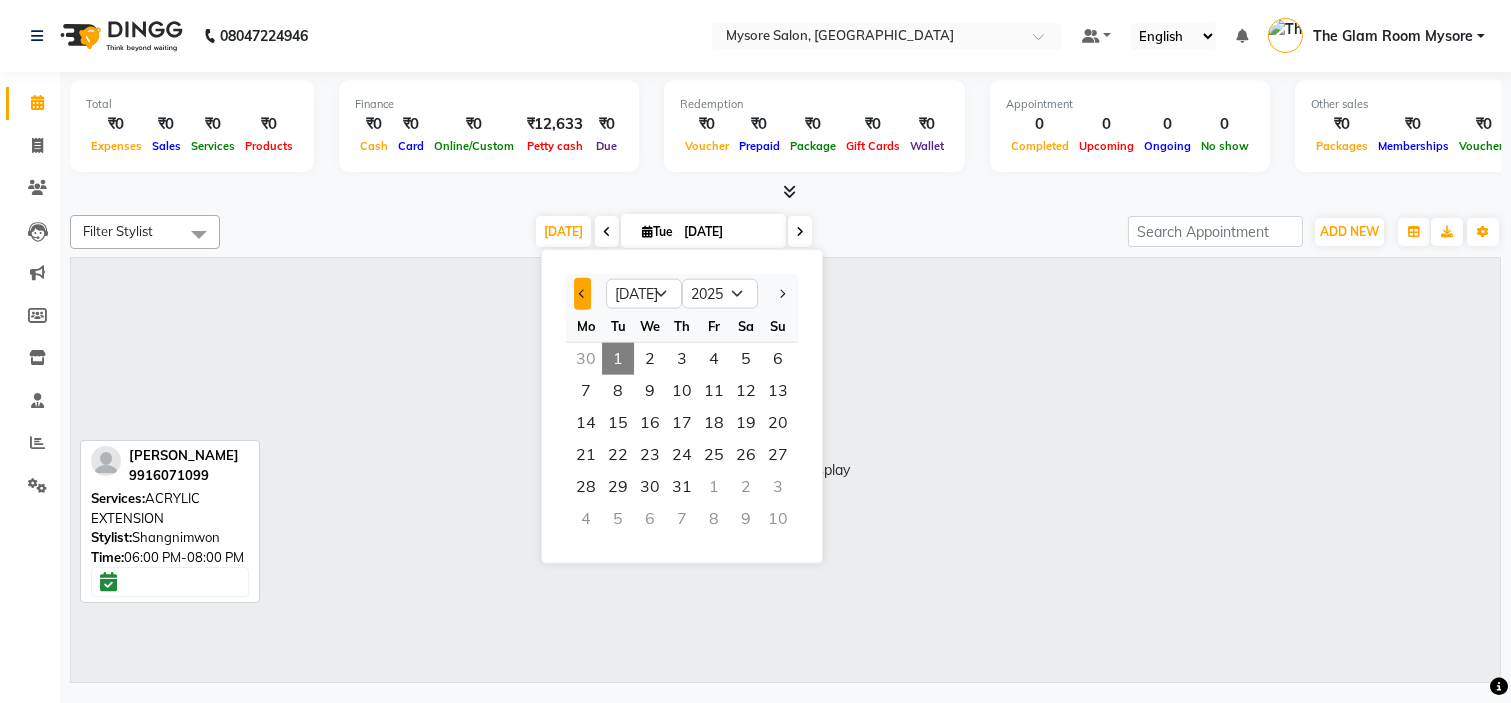 click at bounding box center (583, 293) 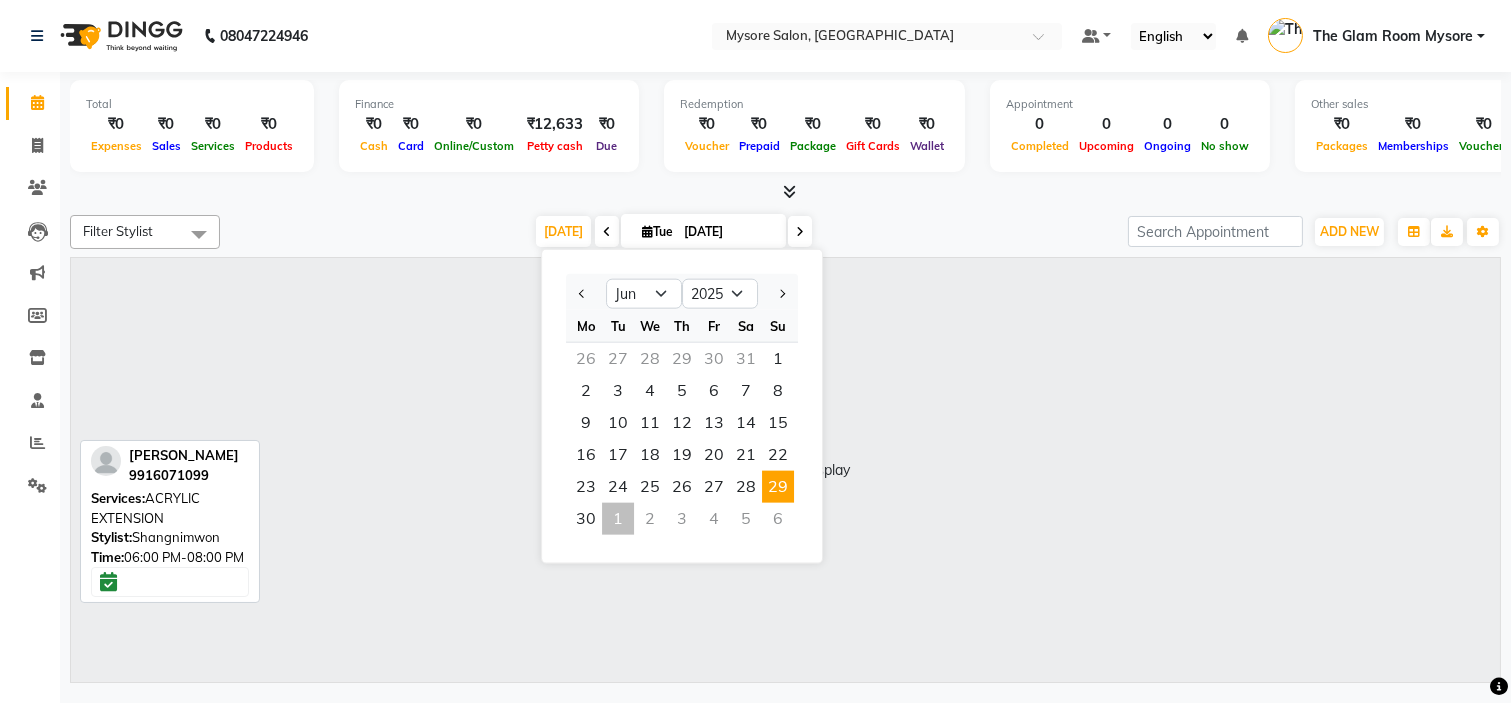click on "29" at bounding box center (778, 487) 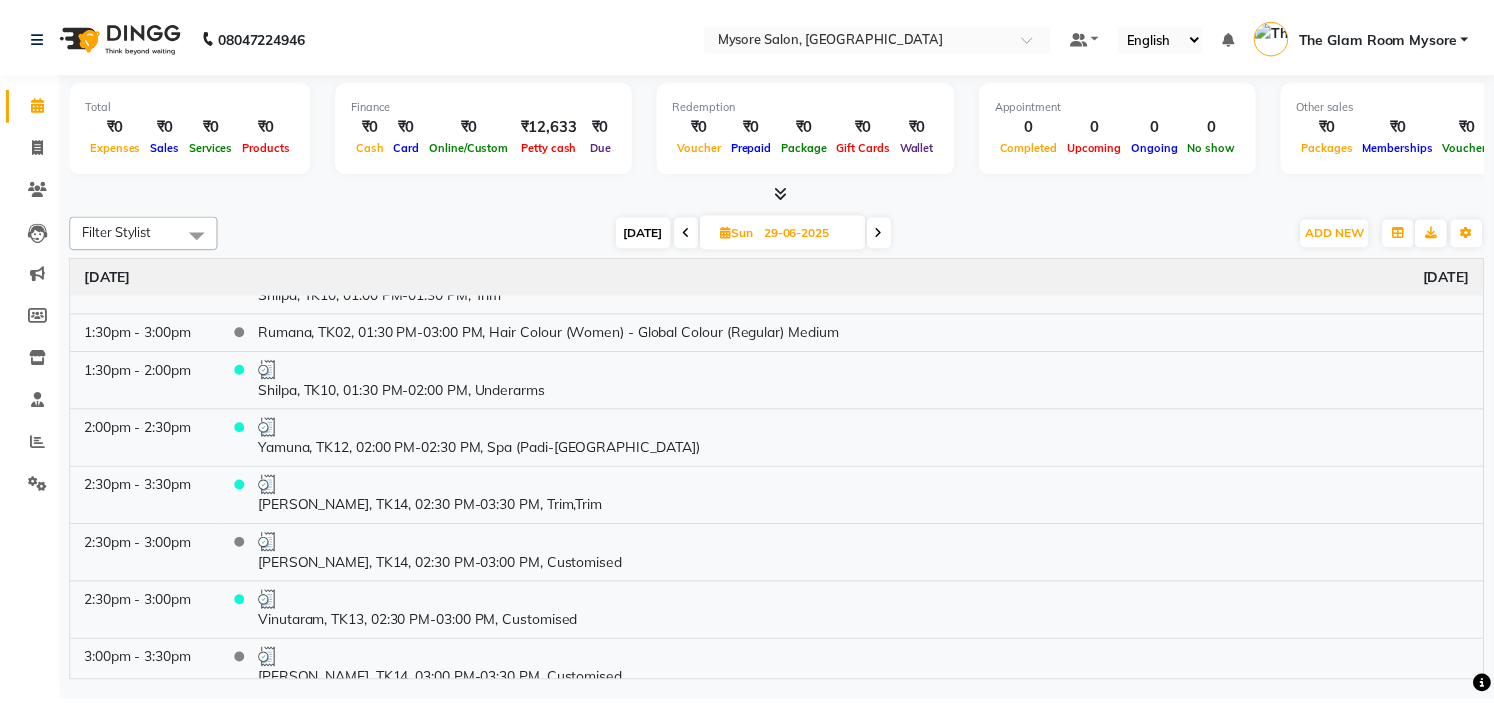 scroll, scrollTop: 488, scrollLeft: 0, axis: vertical 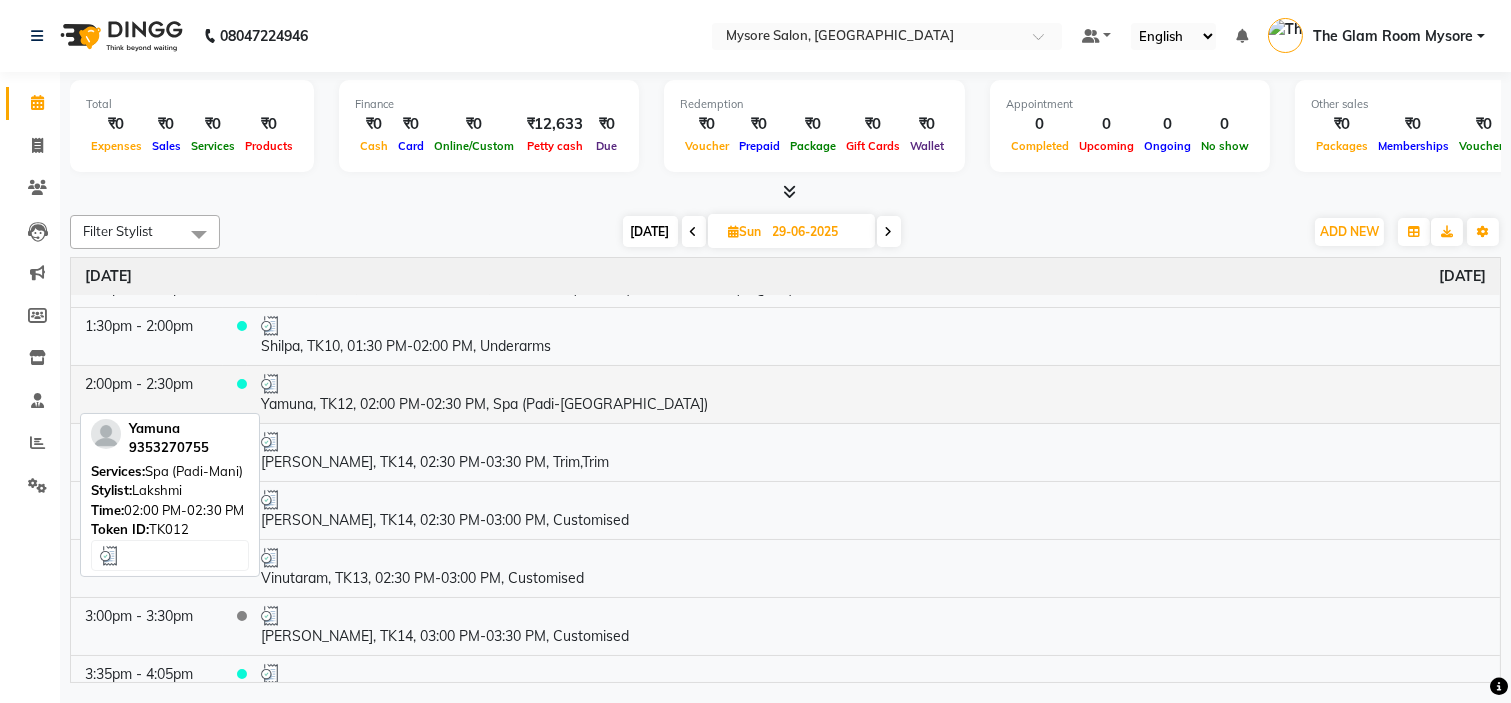 click on "Yamuna, TK12, 02:00 PM-02:30 PM, Spa (Padi-Mani)" at bounding box center (873, 394) 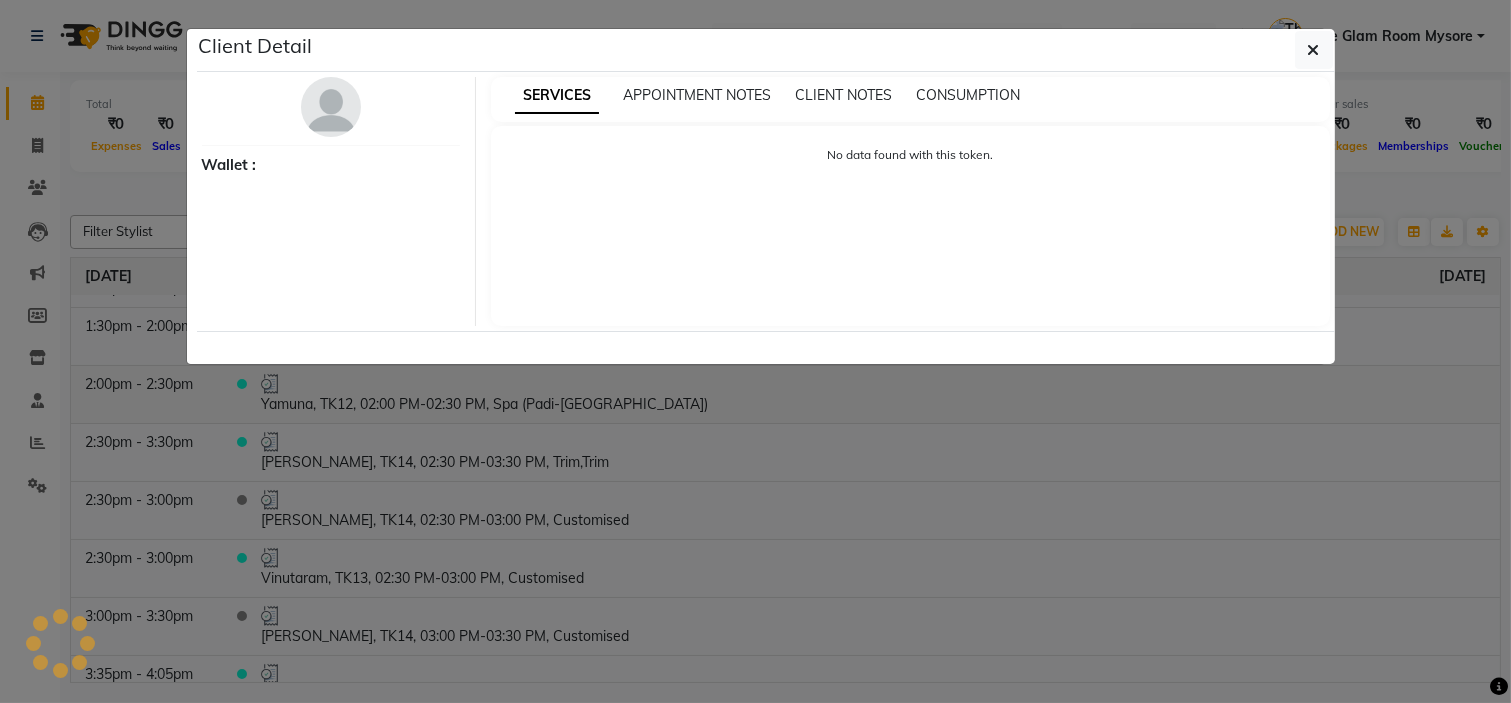 select on "3" 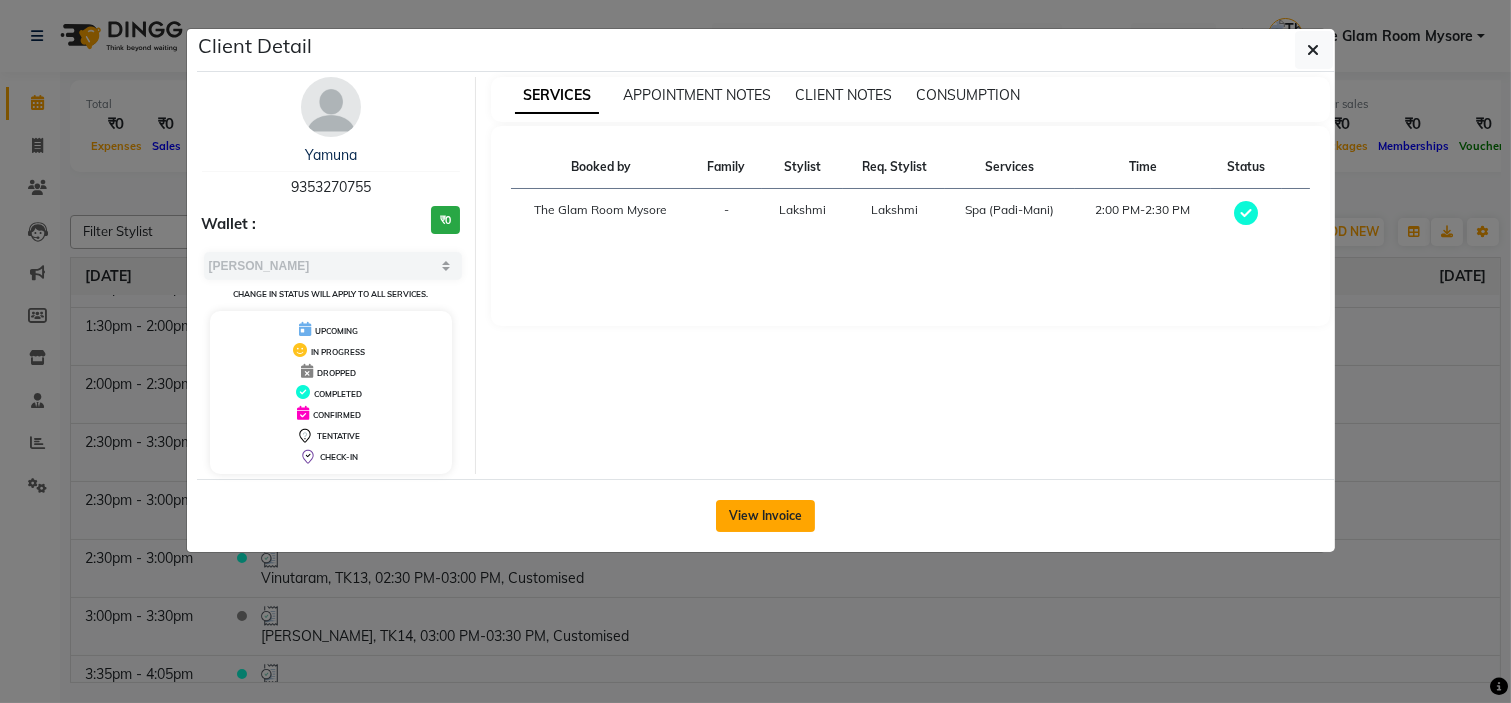 click on "View Invoice" 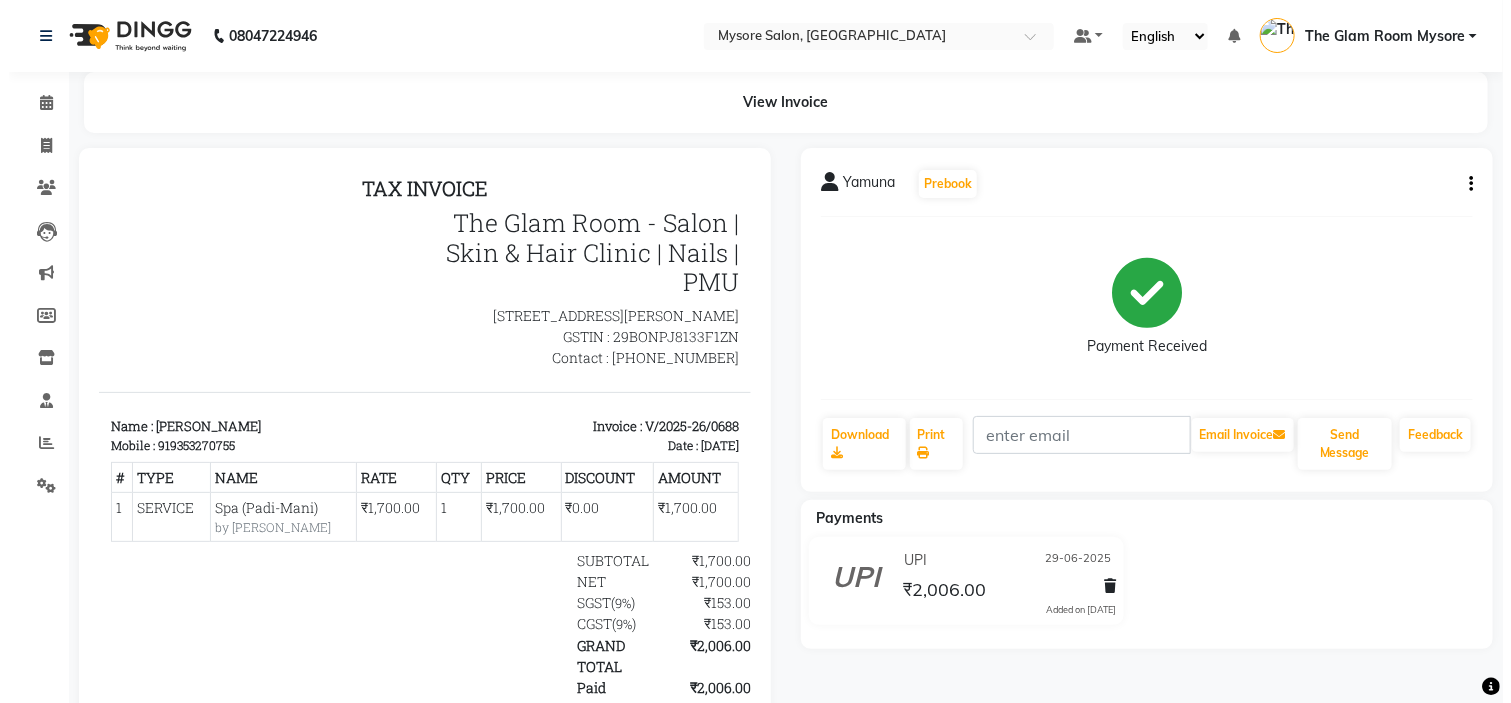 scroll, scrollTop: 0, scrollLeft: 0, axis: both 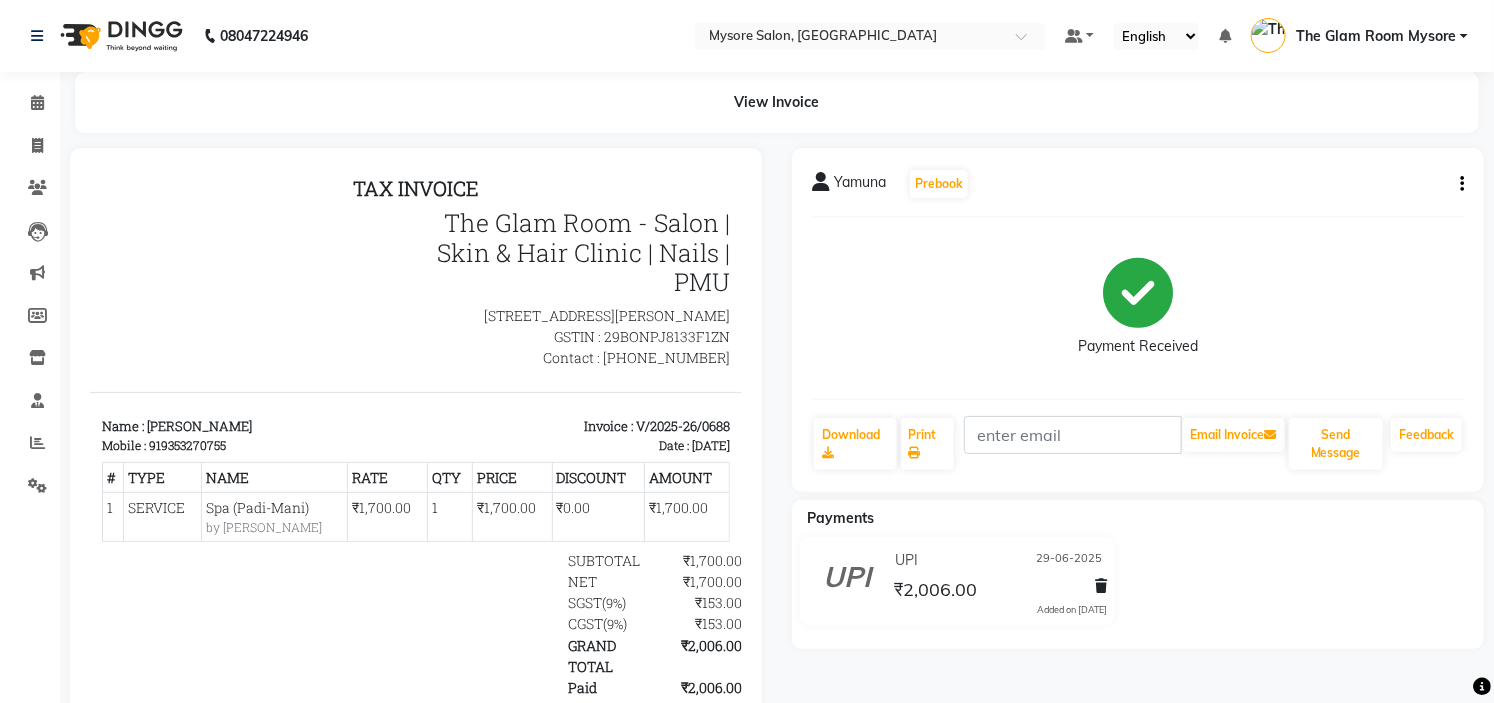 drag, startPoint x: 1502, startPoint y: 10, endPoint x: 604, endPoint y: 168, distance: 911.7938 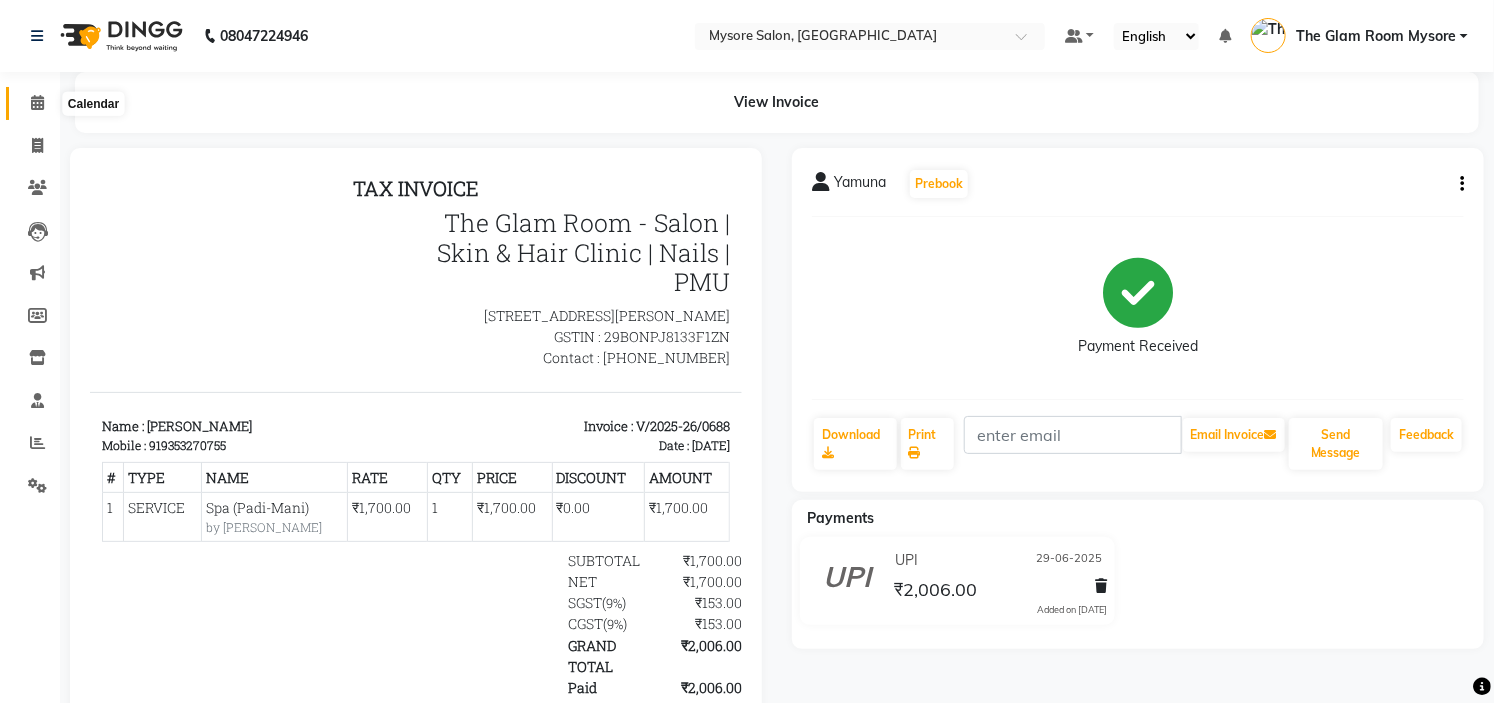 click 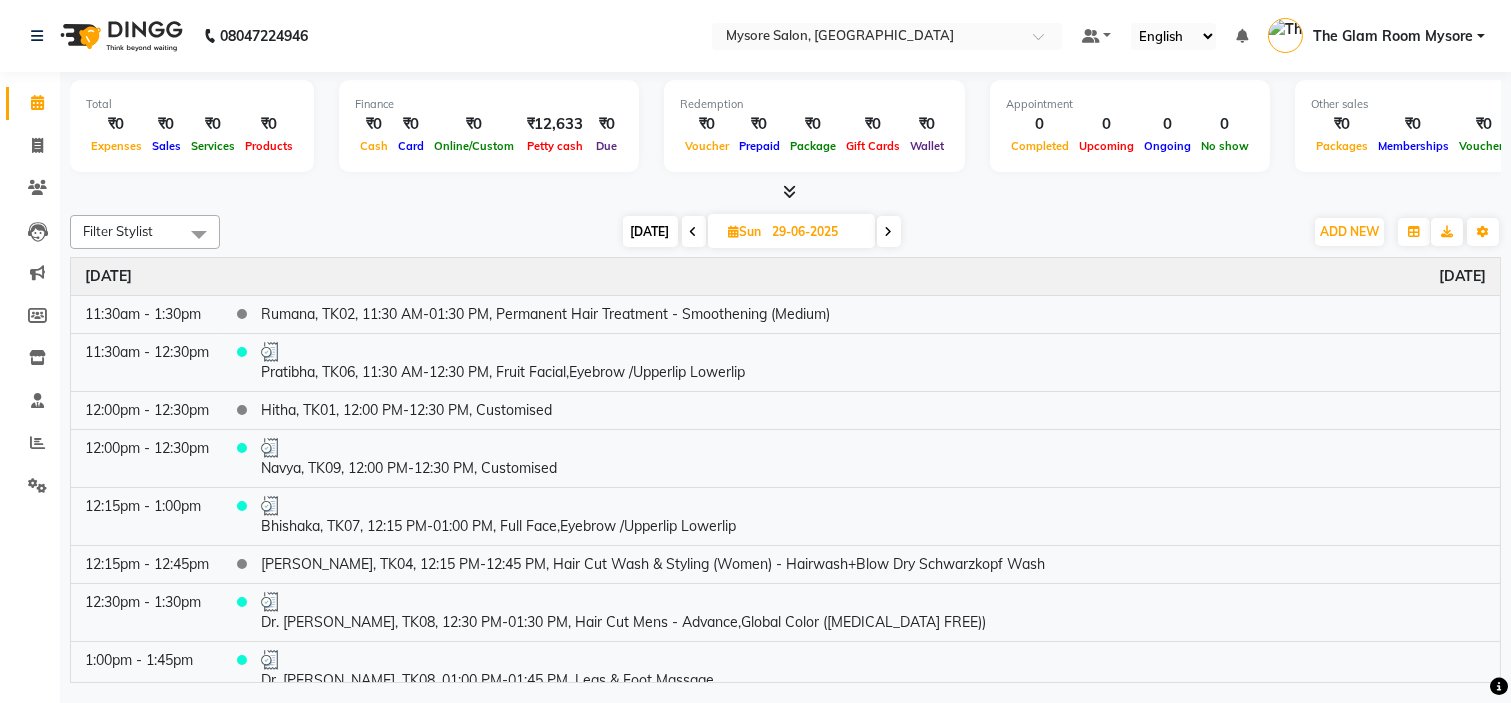 click on "[DATE]" at bounding box center (650, 231) 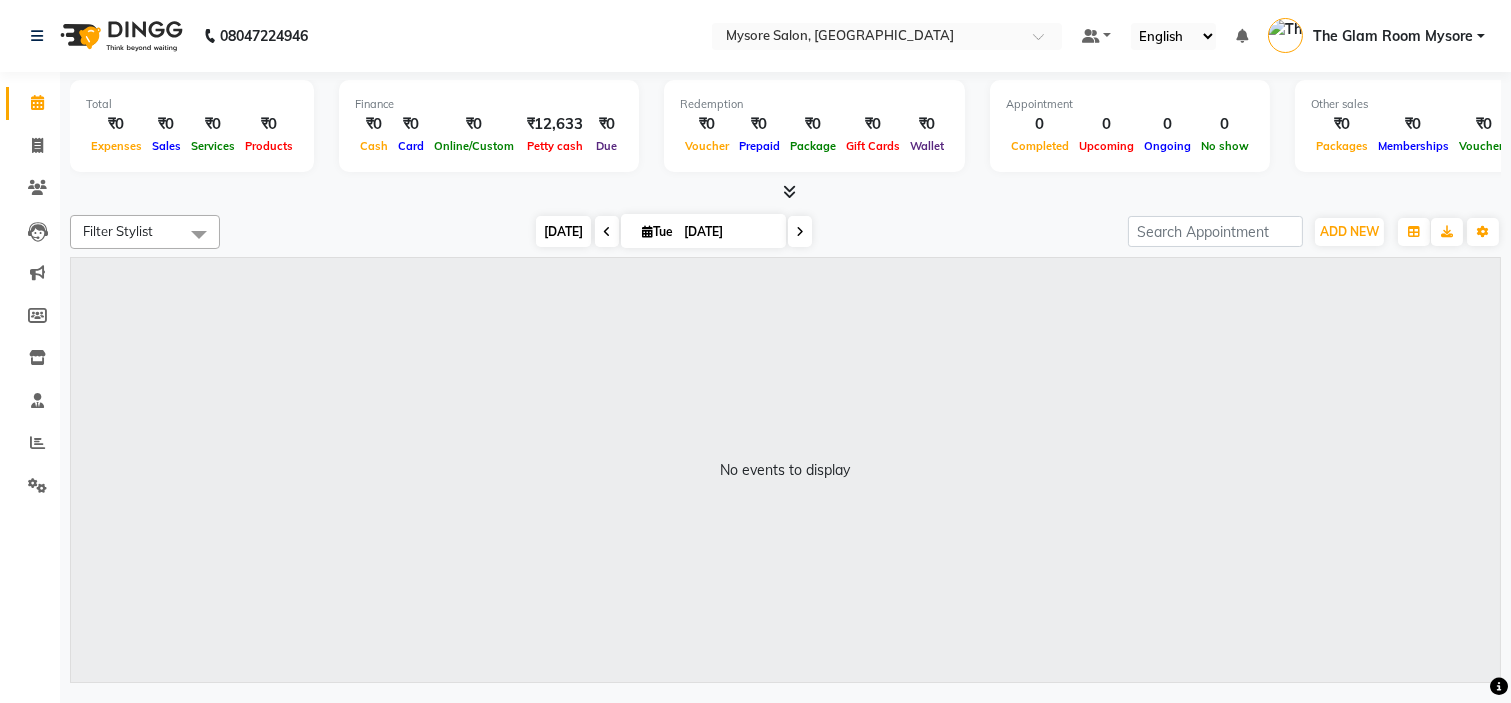 click on "[DATE]" at bounding box center (563, 231) 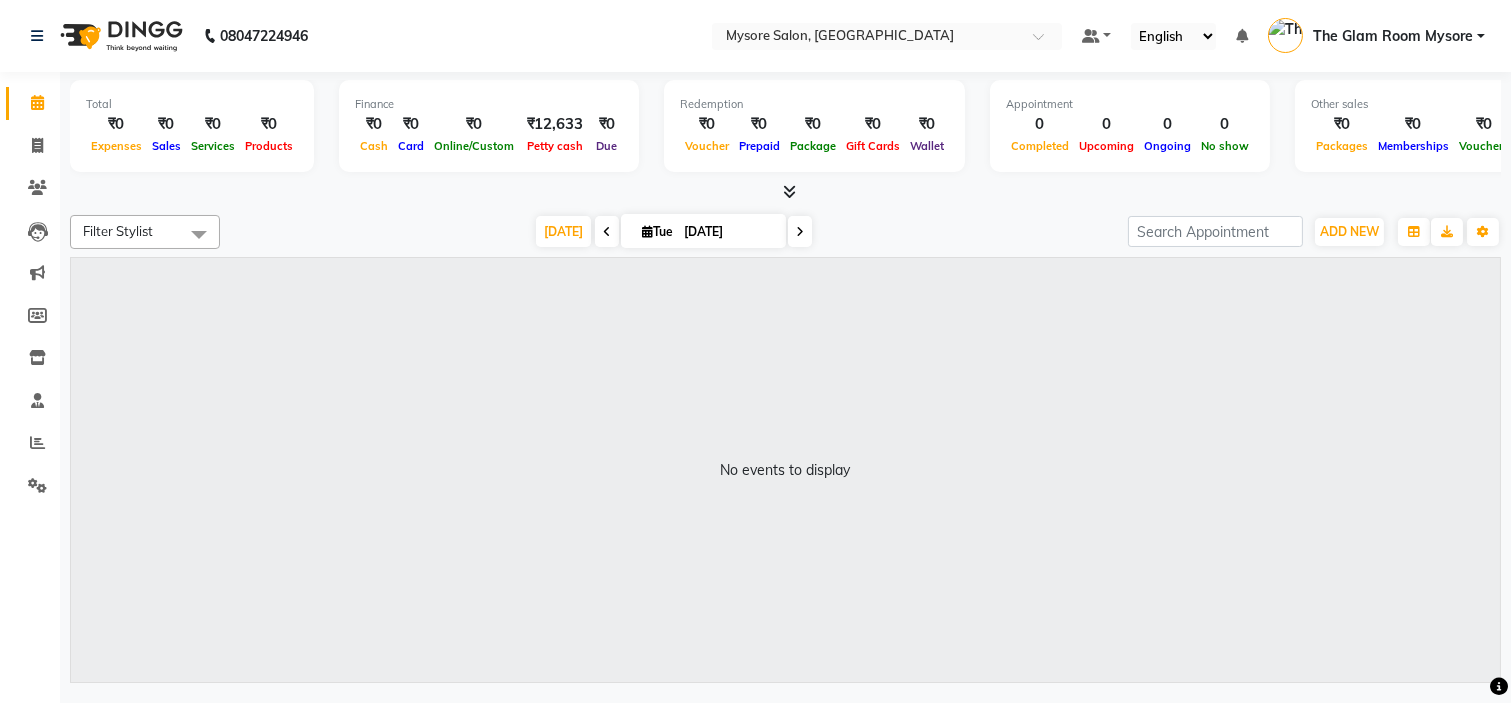 click on "08047224946 Select Location × Mysore Salon, Mysore Default Panel My Panel English ENGLISH Español العربية मराठी हिंदी ગુજરાતી தமிழ் 中文 Notifications nothing to show The Glam Room Mysore Manage Profile Change Password Sign out  Version:3.14.0  ☀ MYSORE SALON, MYSORE  Calendar  Invoice  Clients  Leads   Marketing  Members  Inventory  Staff  Reports  Settings Completed InProgress Upcoming Dropped Tentative Check-In Confirm Bookings Segments Page Builder Total  ₹0  Expenses ₹0  Sales ₹0  Services ₹0  Products Finance  ₹0  Cash ₹0  Card ₹0  Online/Custom ₹12,633 Petty cash ₹0 Due  Redemption  ₹0 Voucher ₹0 Prepaid ₹0 Package ₹0  Gift Cards ₹0  Wallet  Appointment  0 Completed 0 Upcoming 0 Ongoing 0 No show  Other sales  ₹0  Packages ₹0  Memberships ₹0  Vouchers ₹0  Prepaids ₹0  Gift Cards Filter Stylist Select All Ankita Arti Ashwini Ayaan DR. Apurva Fatma Jayshree Lakshmi Paul Ruhul alom Shangnimwon Steve Sumit" at bounding box center [755, 351] 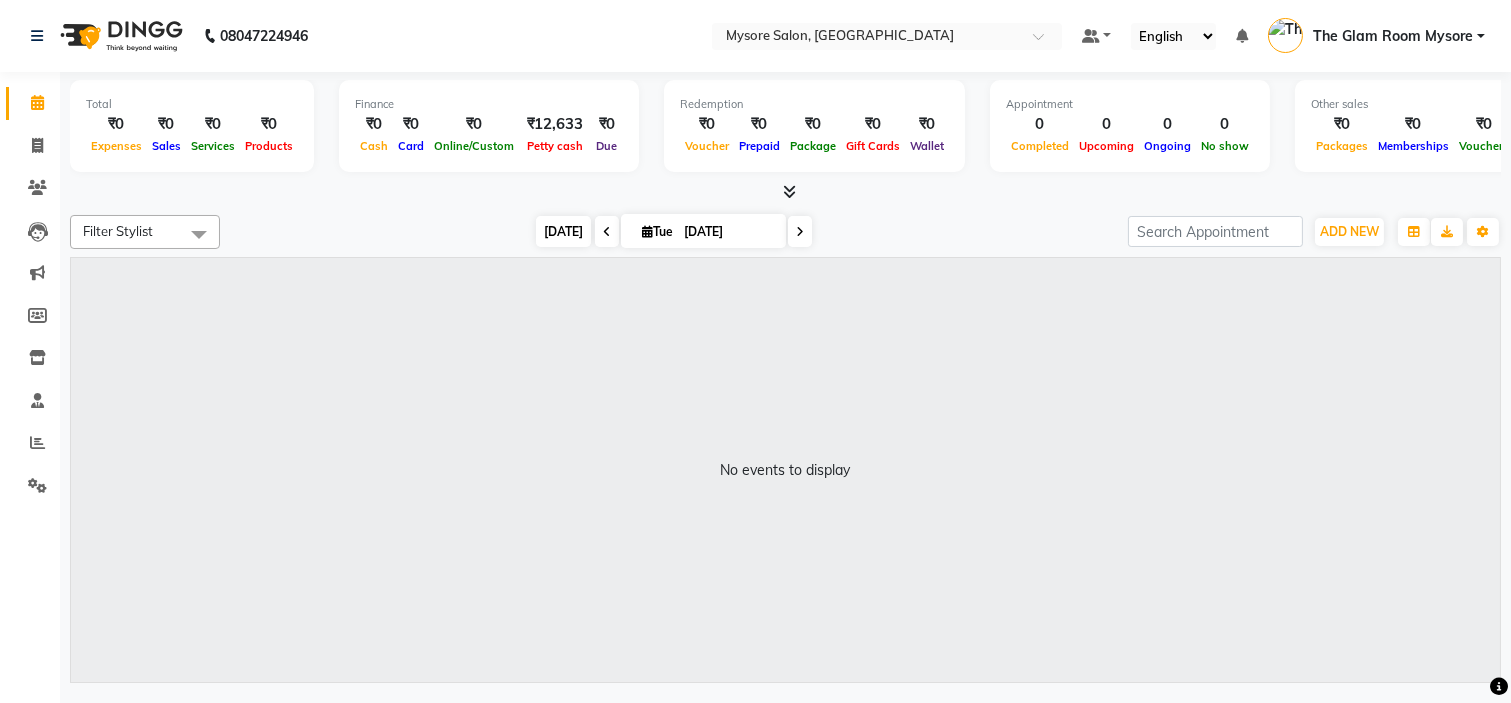 click on "[DATE]" at bounding box center [563, 231] 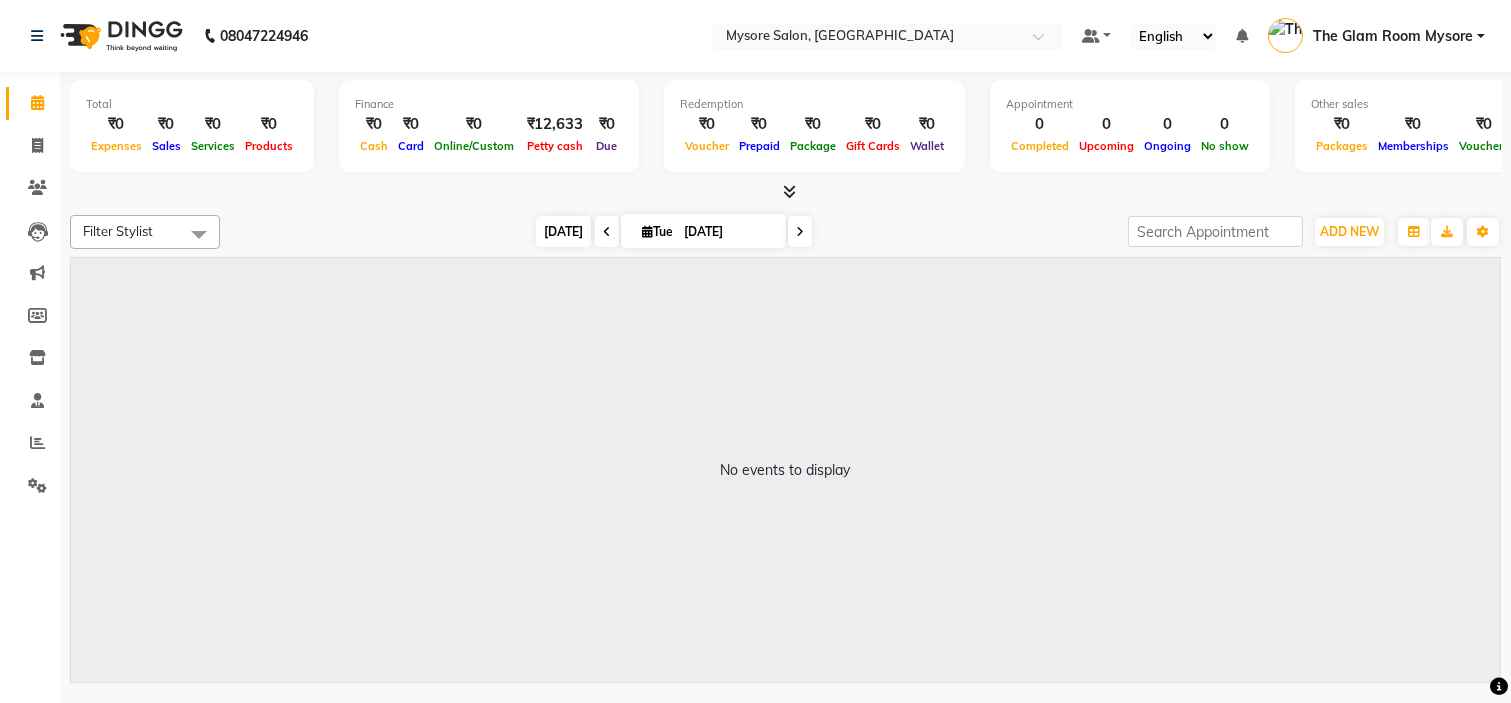 click on "[DATE]" at bounding box center (563, 231) 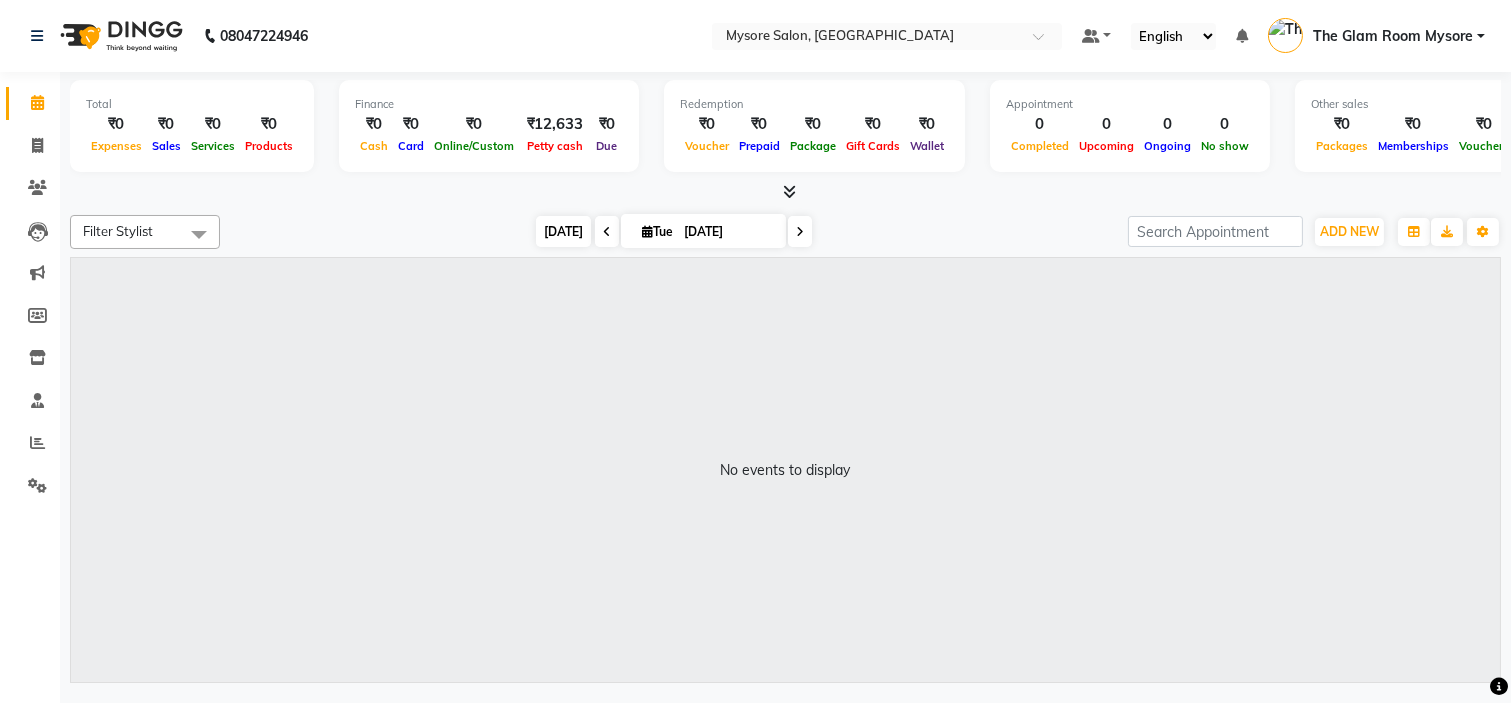 click on "[DATE]" at bounding box center [563, 231] 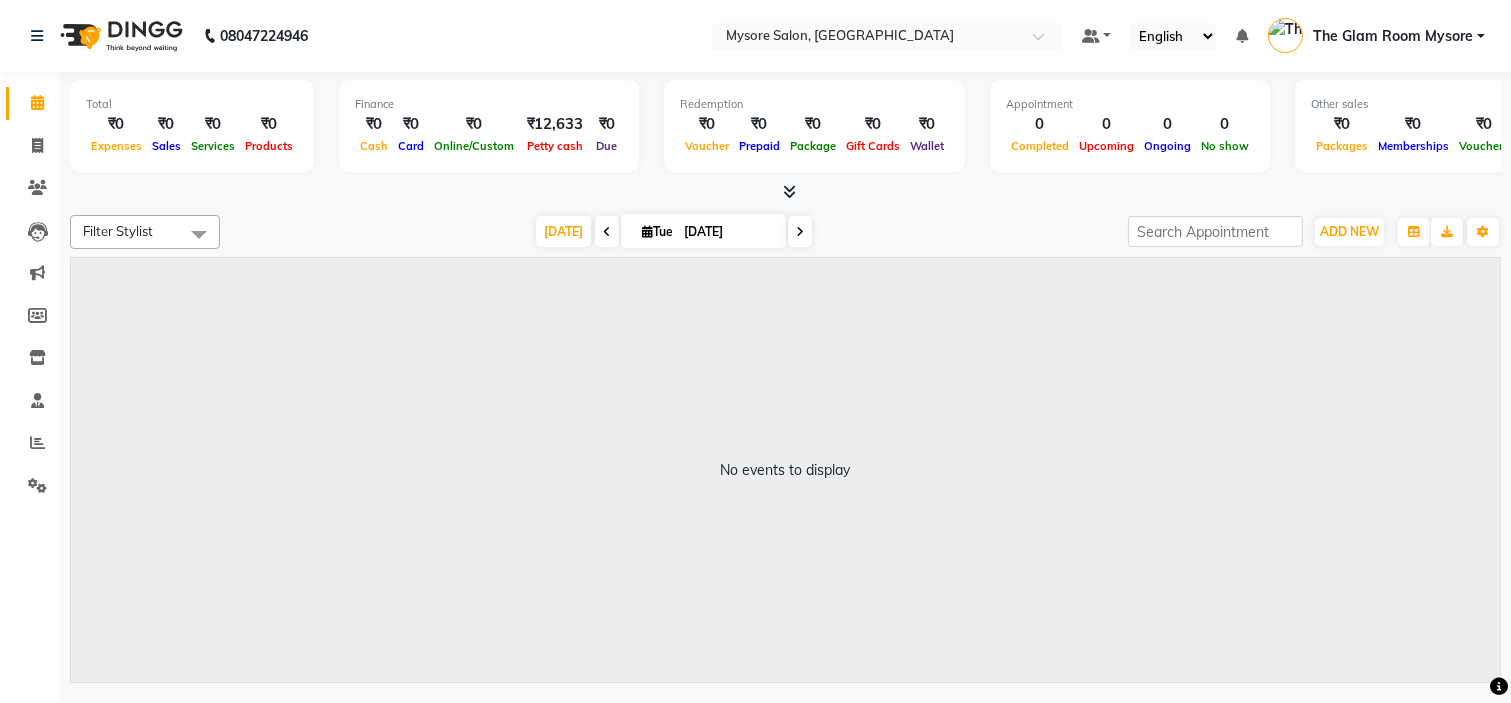 click on "Filter Stylist Select All Ankita Arti Ashwini Ayaan DR. Apurva Fatma Jayshree Lakshmi Paul Ruhul alom Shangnimwon Steve Sumaiya Banu Sumit Teja Tezz The Glam Room Mysore Today  Tue 01-07-2025 Toggle Dropdown Add Appointment Add Invoice Add Expense Add Attendance Add Client Add Transaction Toggle Dropdown Add Appointment Add Invoice Add Expense Add Attendance Add Client ADD NEW Toggle Dropdown Add Appointment Add Invoice Add Expense Add Attendance Add Client Add Transaction Filter Stylist Select All Ankita Arti Ashwini Ayaan DR. Apurva Fatma Jayshree Lakshmi Paul Ruhul alom Shangnimwon Steve Sumaiya Banu Sumit Teja Tezz The Glam Room Mysore Group By  Staff View   Room View  View as Vertical  Vertical - Week View  Horizontal  Horizontal - Week View  List  Toggle Dropdown Calendar Settings Manage Tags   Arrange Stylists   Reset Stylists  Full Screen Appointment Form Zoom 100% No events to display" 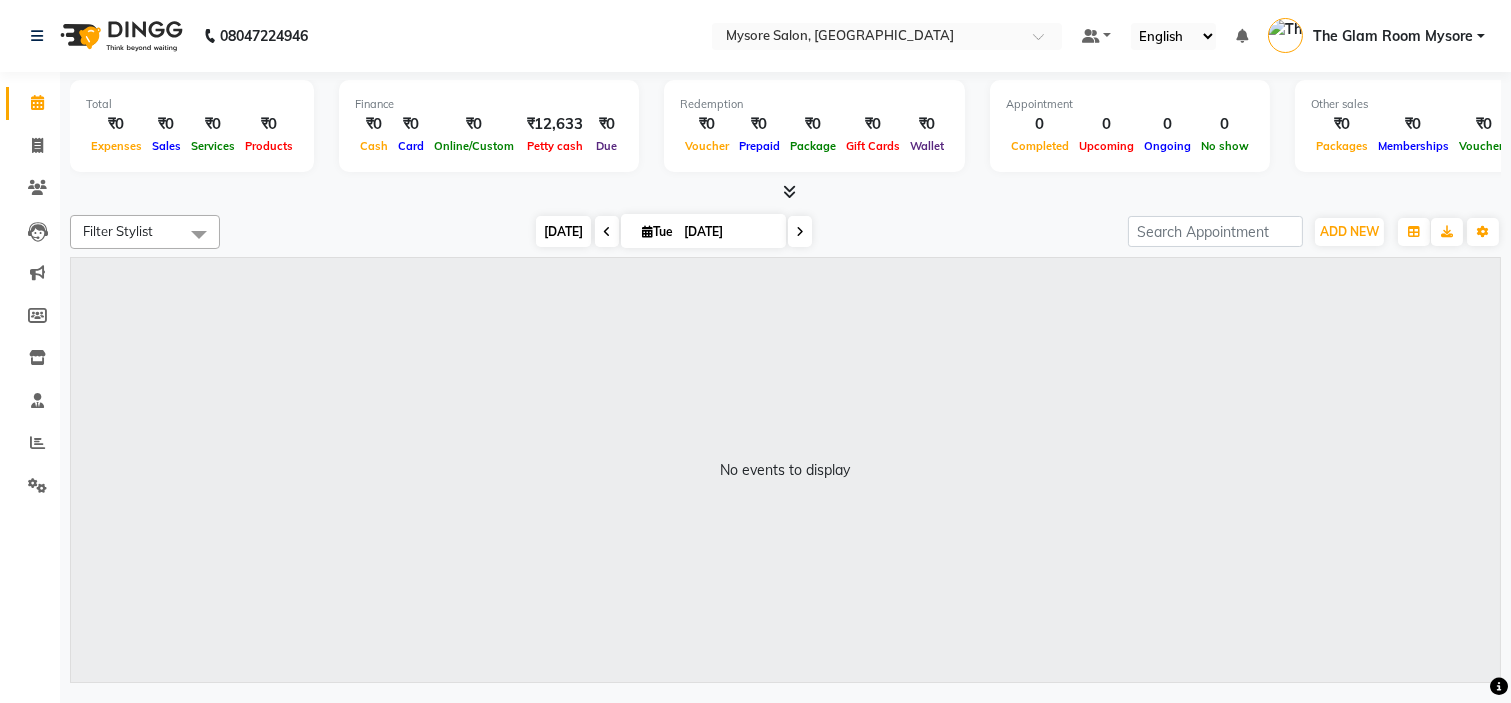click on "[DATE]" at bounding box center (563, 231) 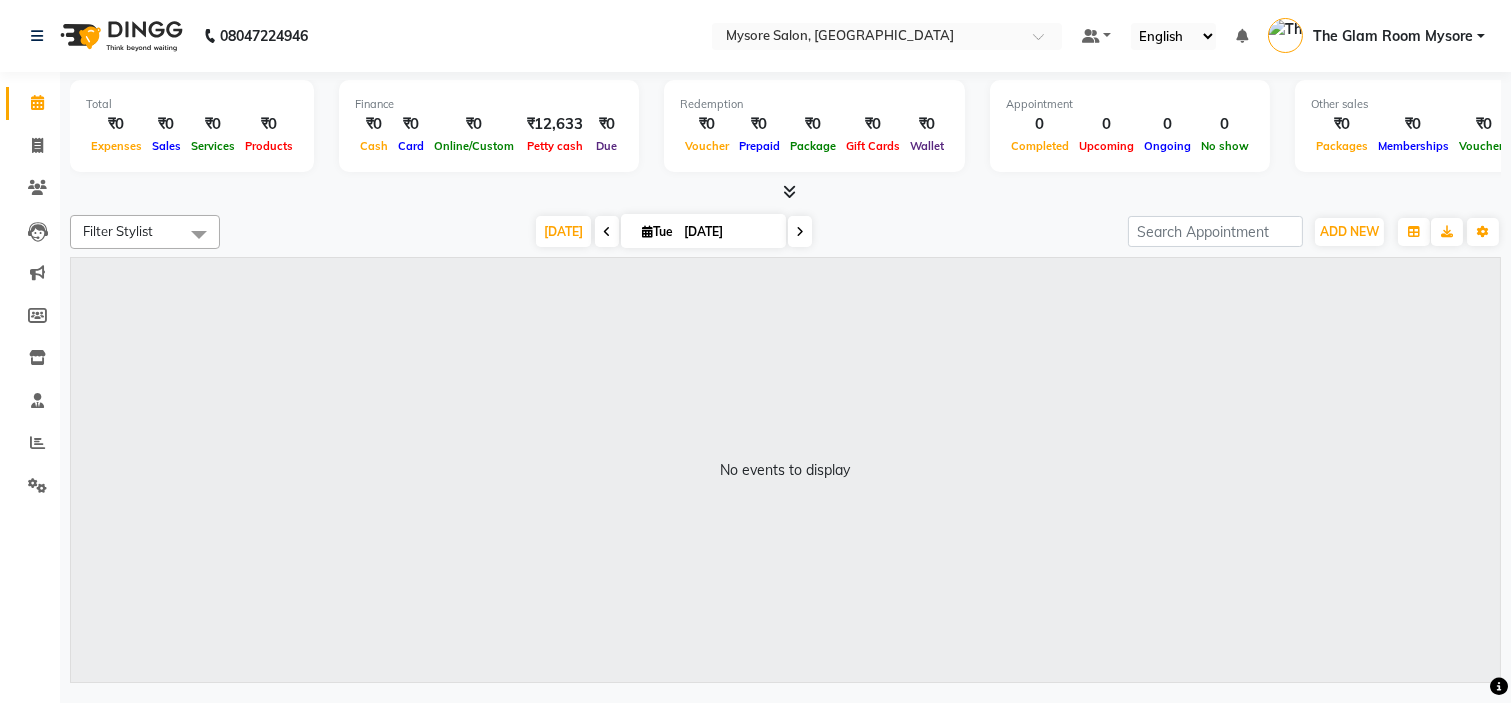 click on "Today  Tue 01-07-2025" at bounding box center (674, 232) 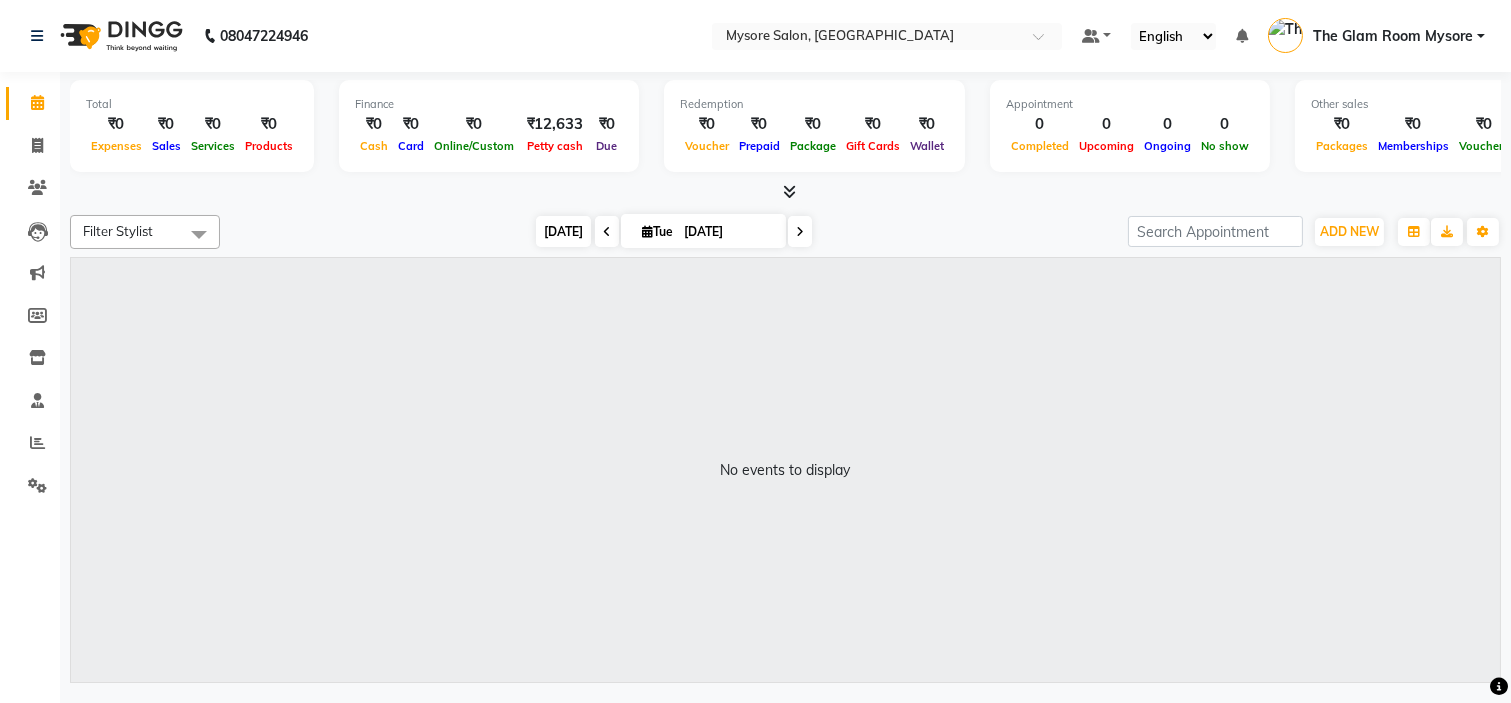click on "[DATE]" at bounding box center [563, 231] 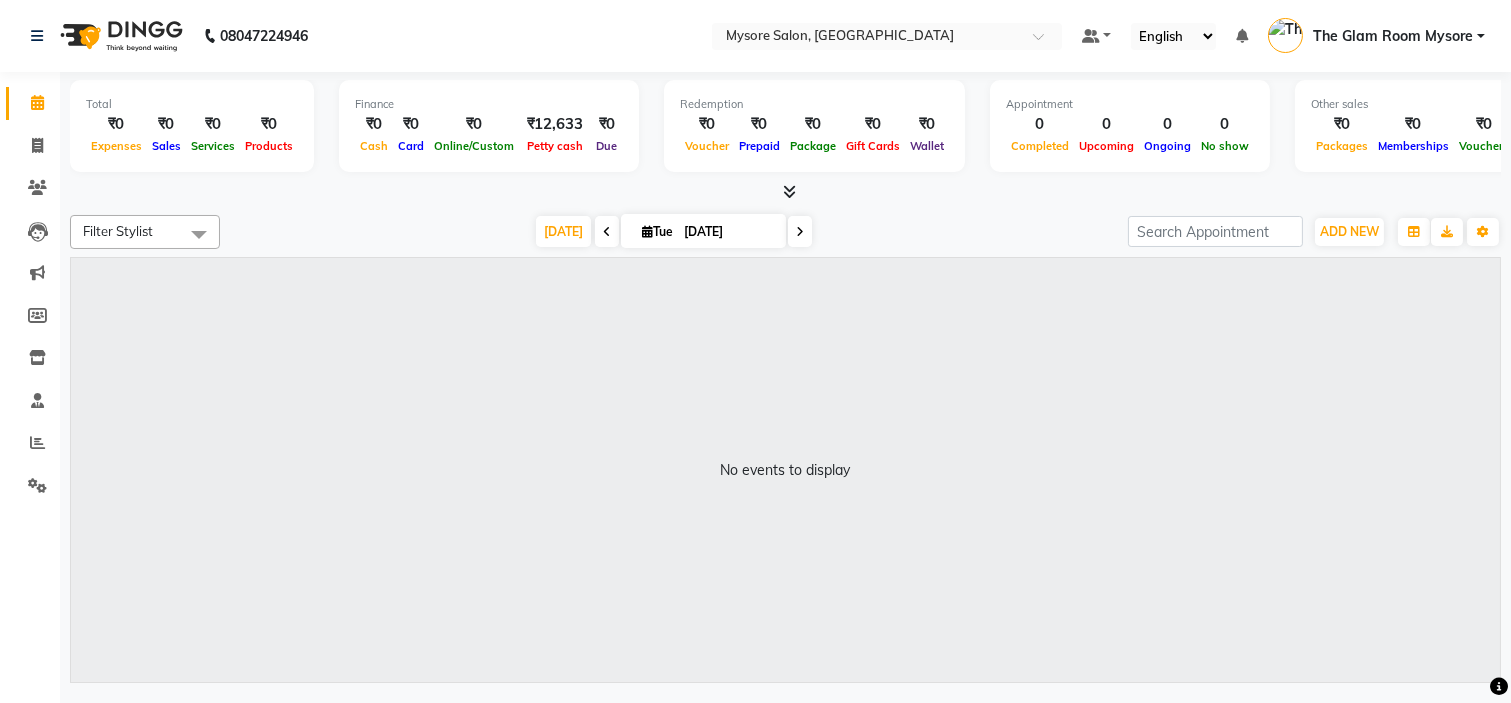click on "Total  ₹0  Expenses ₹0  Sales ₹0  Services ₹0  Products Finance  ₹0  Cash ₹0  Card ₹0  Online/Custom ₹12,633 Petty cash ₹0 Due  Redemption  ₹0 Voucher ₹0 Prepaid ₹0 Package ₹0  Gift Cards ₹0  Wallet  Appointment  0 Completed 0 Upcoming 0 Ongoing 0 No show  Other sales  ₹0  Packages ₹0  Memberships ₹0  Vouchers ₹0  Prepaids ₹0  Gift Cards Filter Stylist Select All Ankita Arti Ashwini Ayaan DR. Apurva Fatma Jayshree Lakshmi Paul Ruhul alom Shangnimwon Steve Sumaiya Banu Sumit Teja Tezz The Glam Room Mysore Today  Tue 01-07-2025 Toggle Dropdown Add Appointment Add Invoice Add Expense Add Attendance Add Client Add Transaction Toggle Dropdown Add Appointment Add Invoice Add Expense Add Attendance Add Client ADD NEW Toggle Dropdown Add Appointment Add Invoice Add Expense Add Attendance Add Client Add Transaction Filter Stylist Select All Ankita Arti Ashwini Ayaan DR. Apurva Fatma Jayshree Lakshmi Paul Ruhul alom Shangnimwon Steve Sumaiya Banu Sumit Teja Tezz Group By View as" 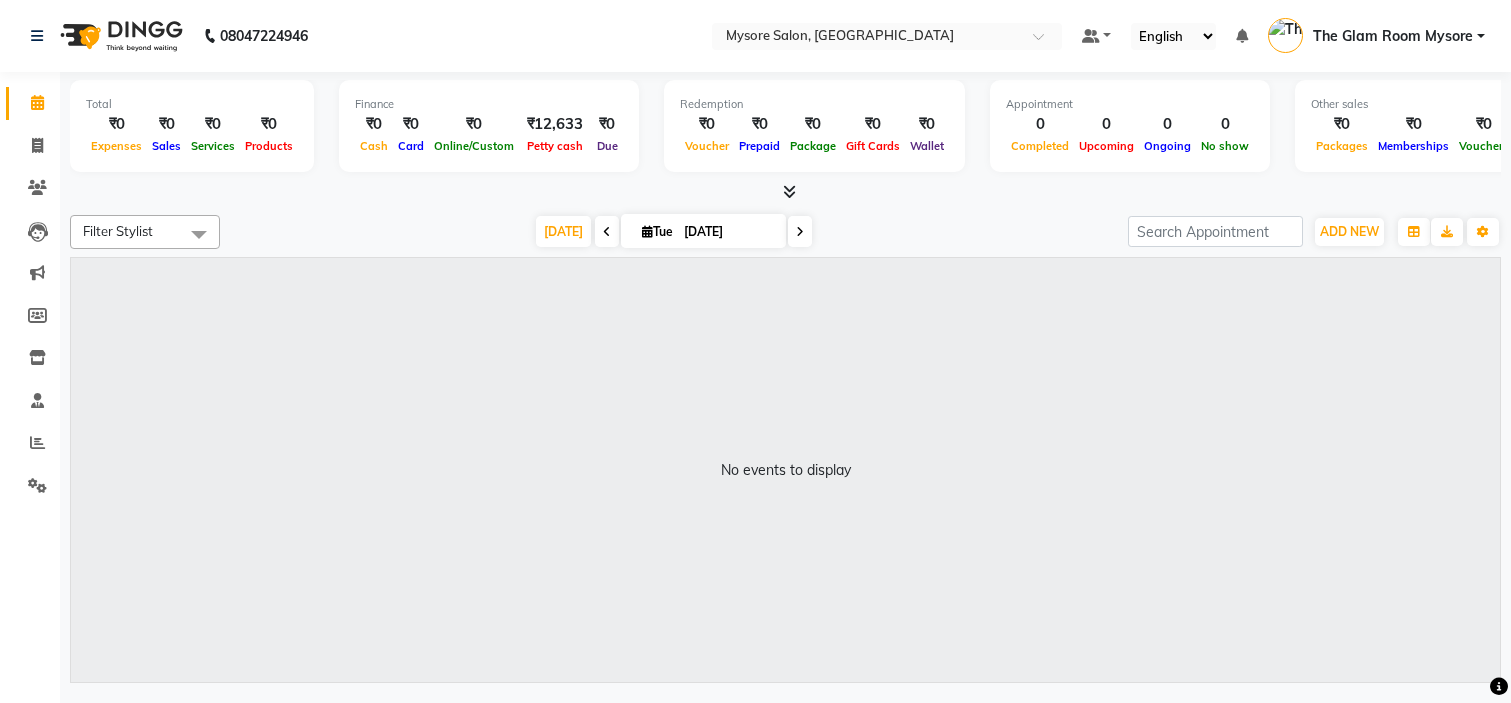 scroll, scrollTop: 0, scrollLeft: 0, axis: both 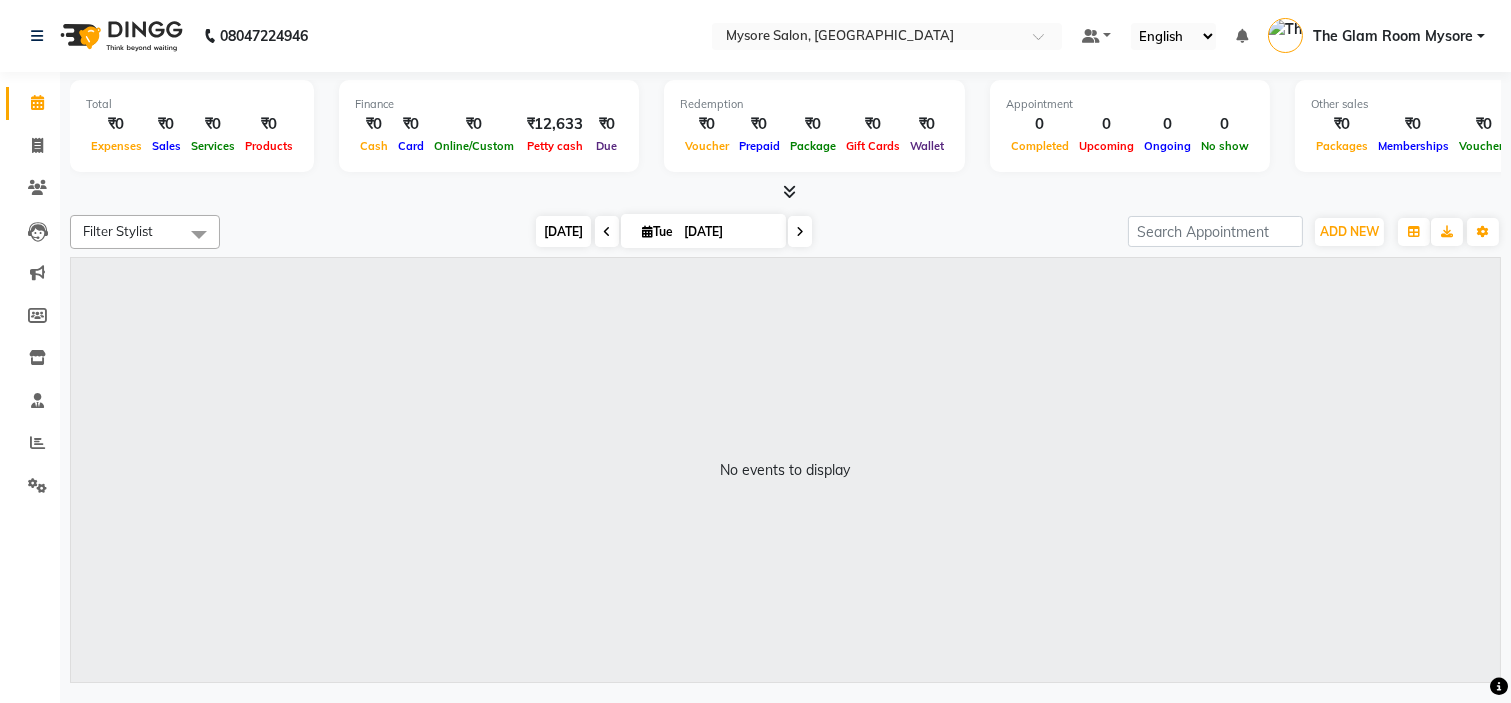 click on "[DATE]" at bounding box center (563, 231) 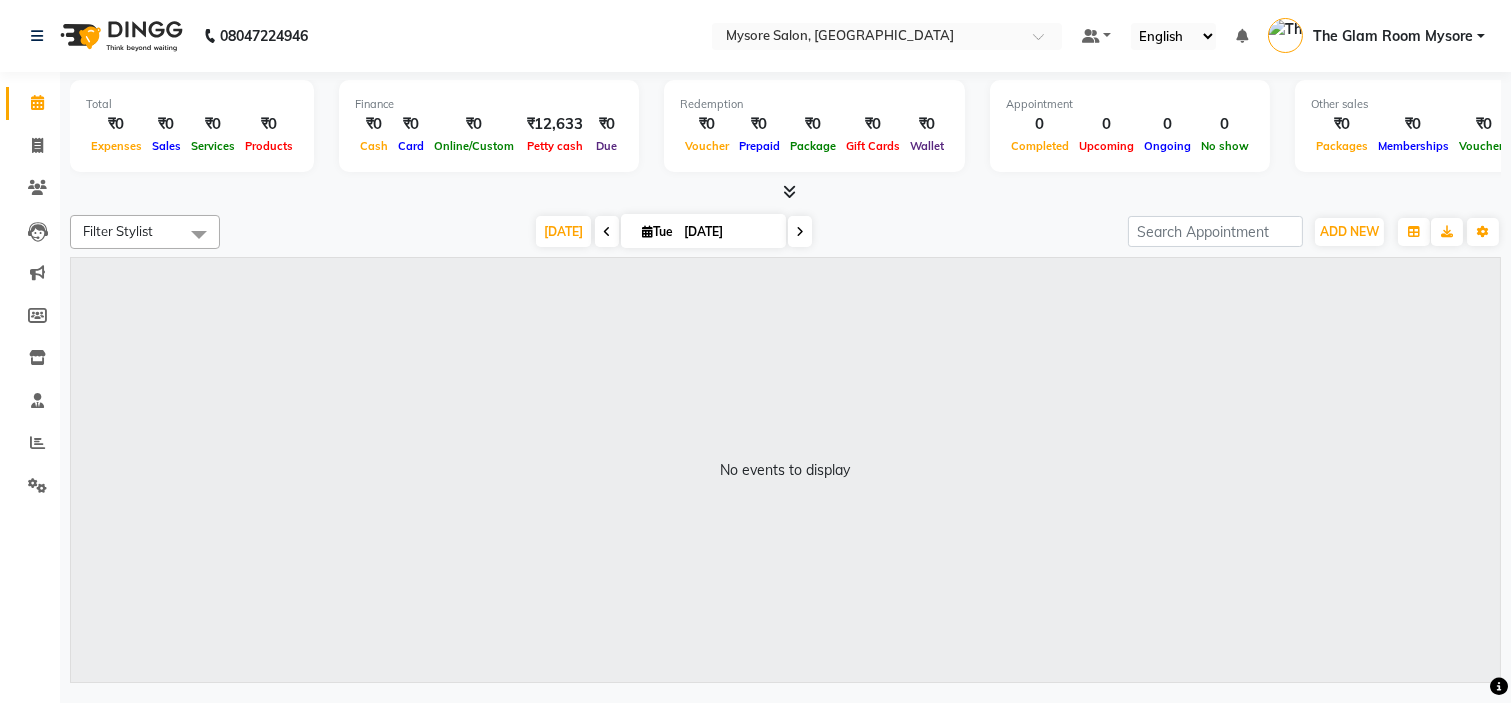 click on "[DATE]  [DATE]" at bounding box center (674, 232) 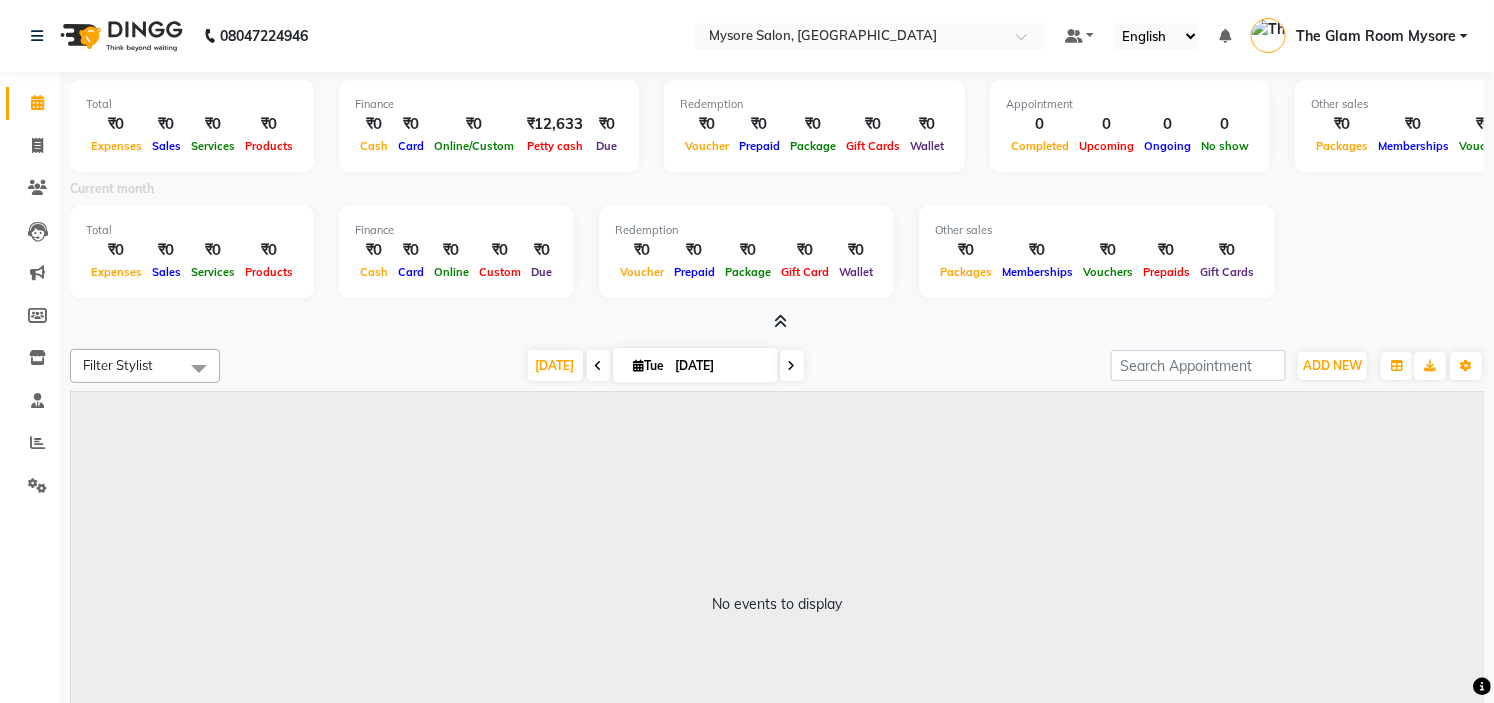 click at bounding box center [781, 321] 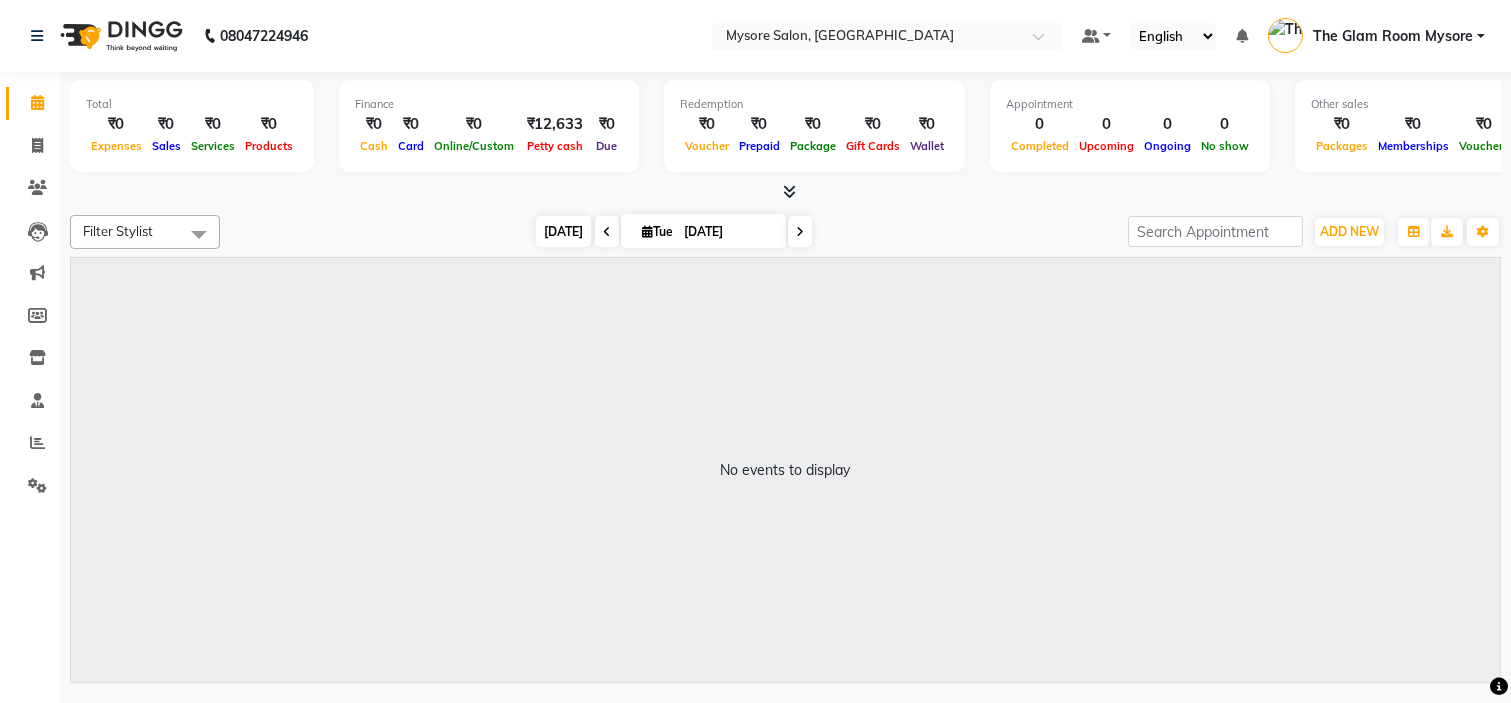 click on "[DATE]" at bounding box center [563, 231] 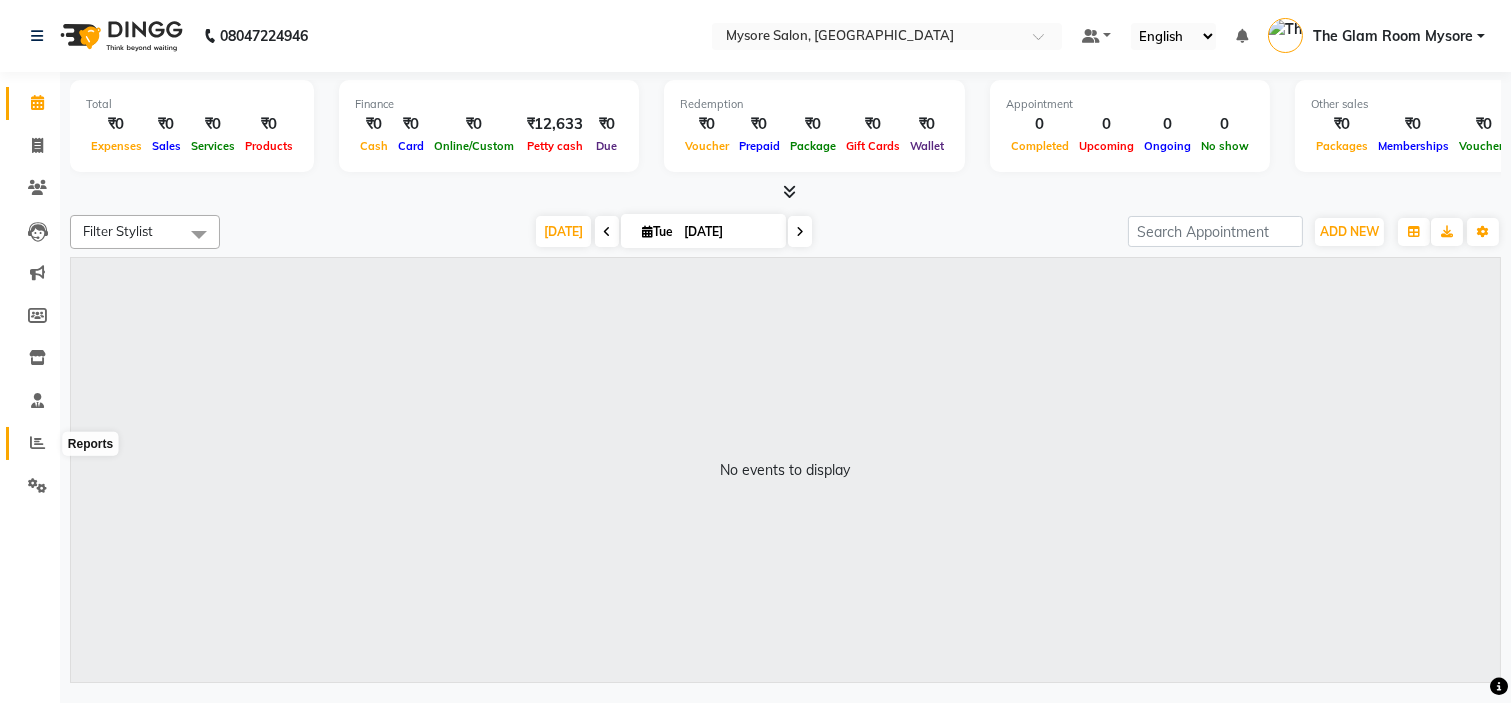 click 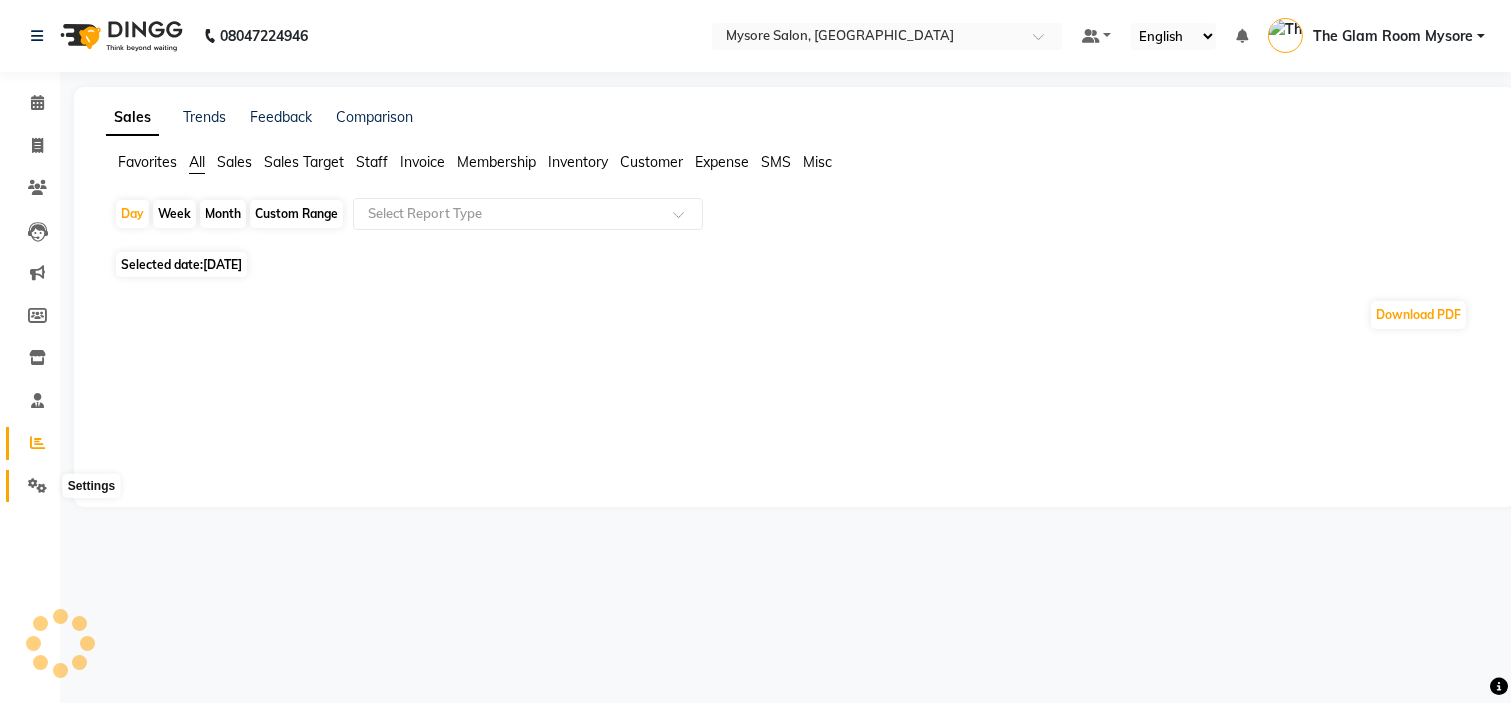 click 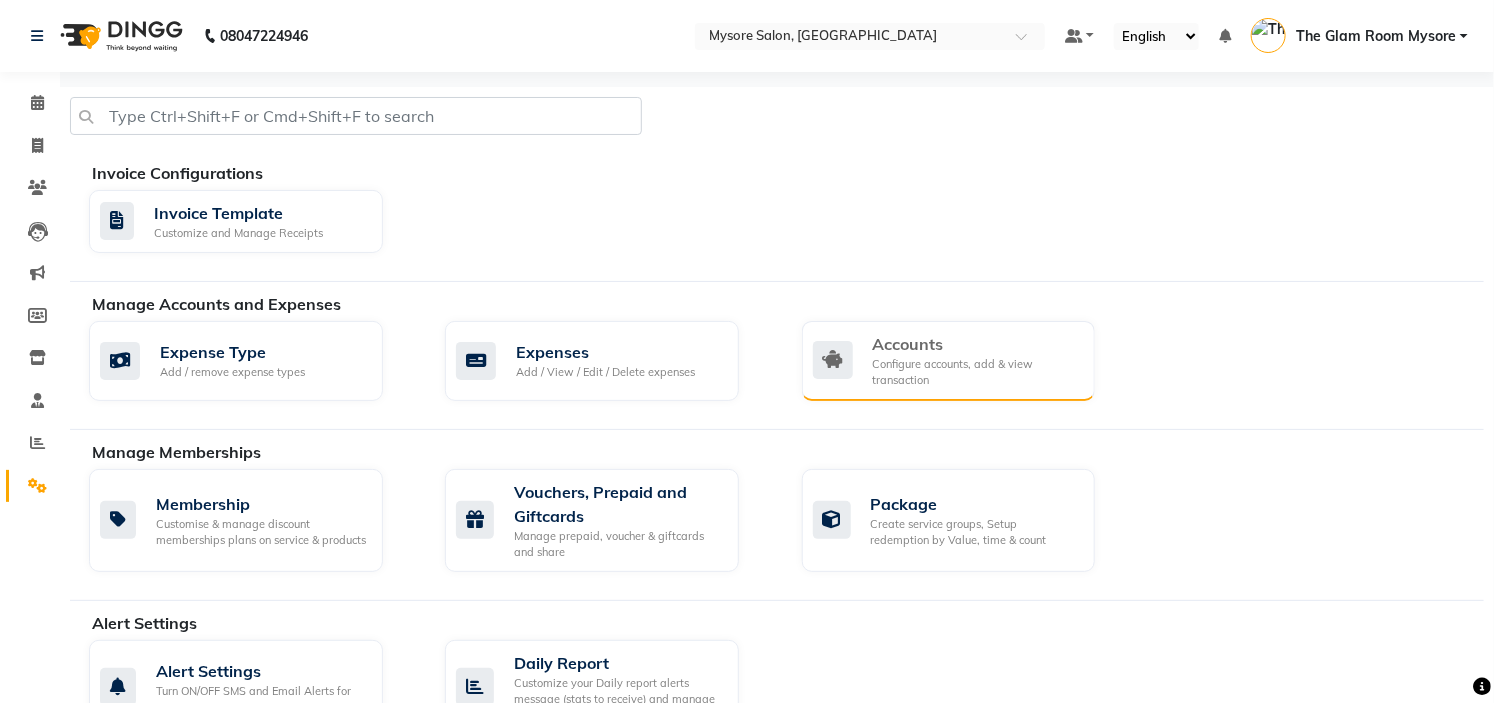 click on "Configure accounts, add & view transaction" 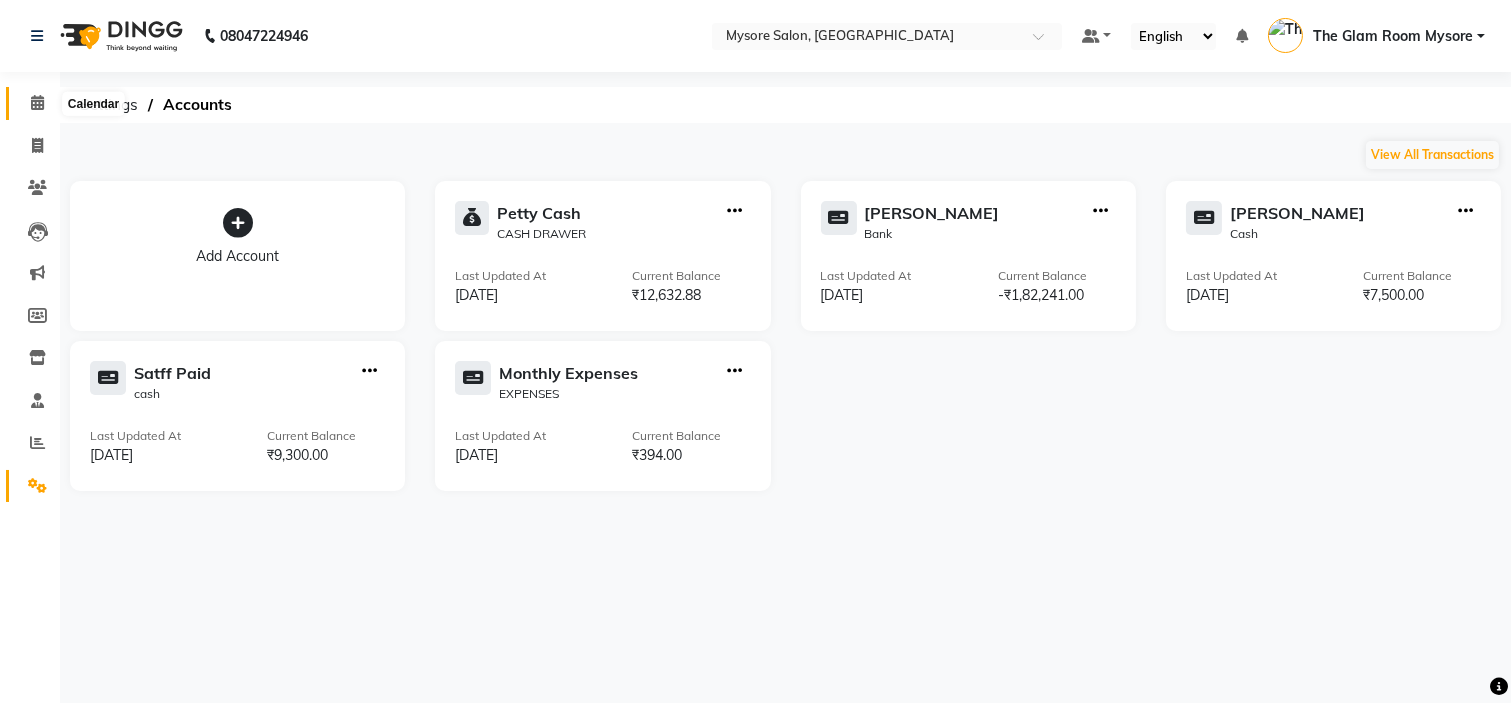 click 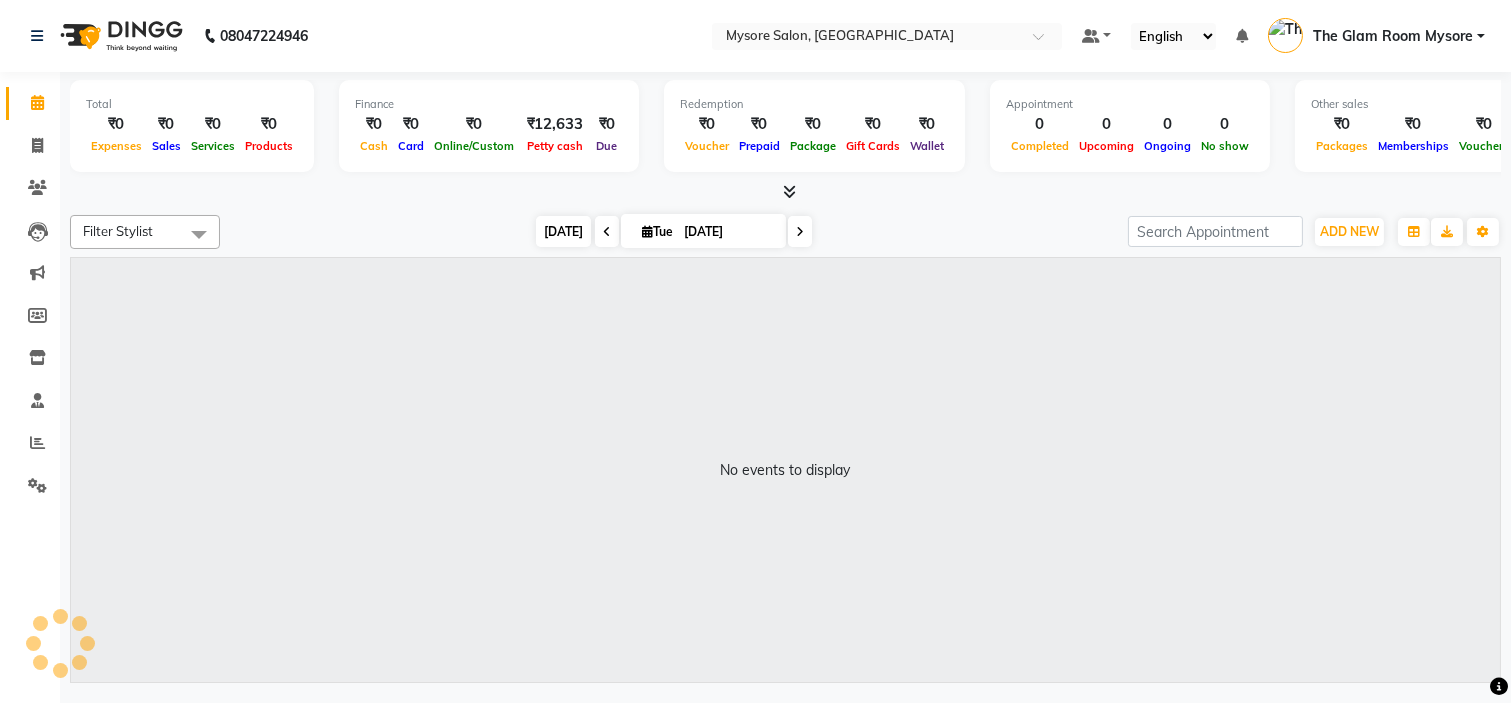 click on "[DATE]" at bounding box center [563, 231] 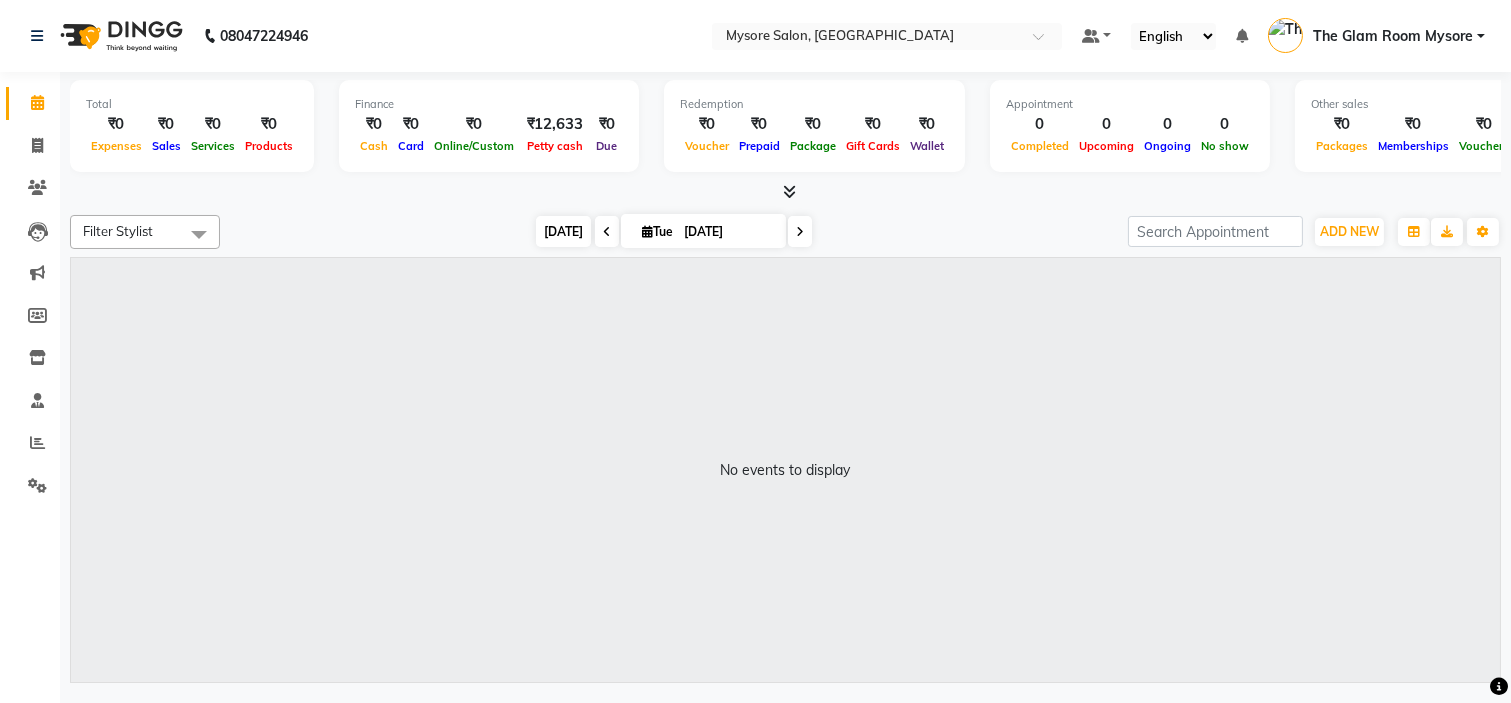 click on "[DATE]" at bounding box center (563, 231) 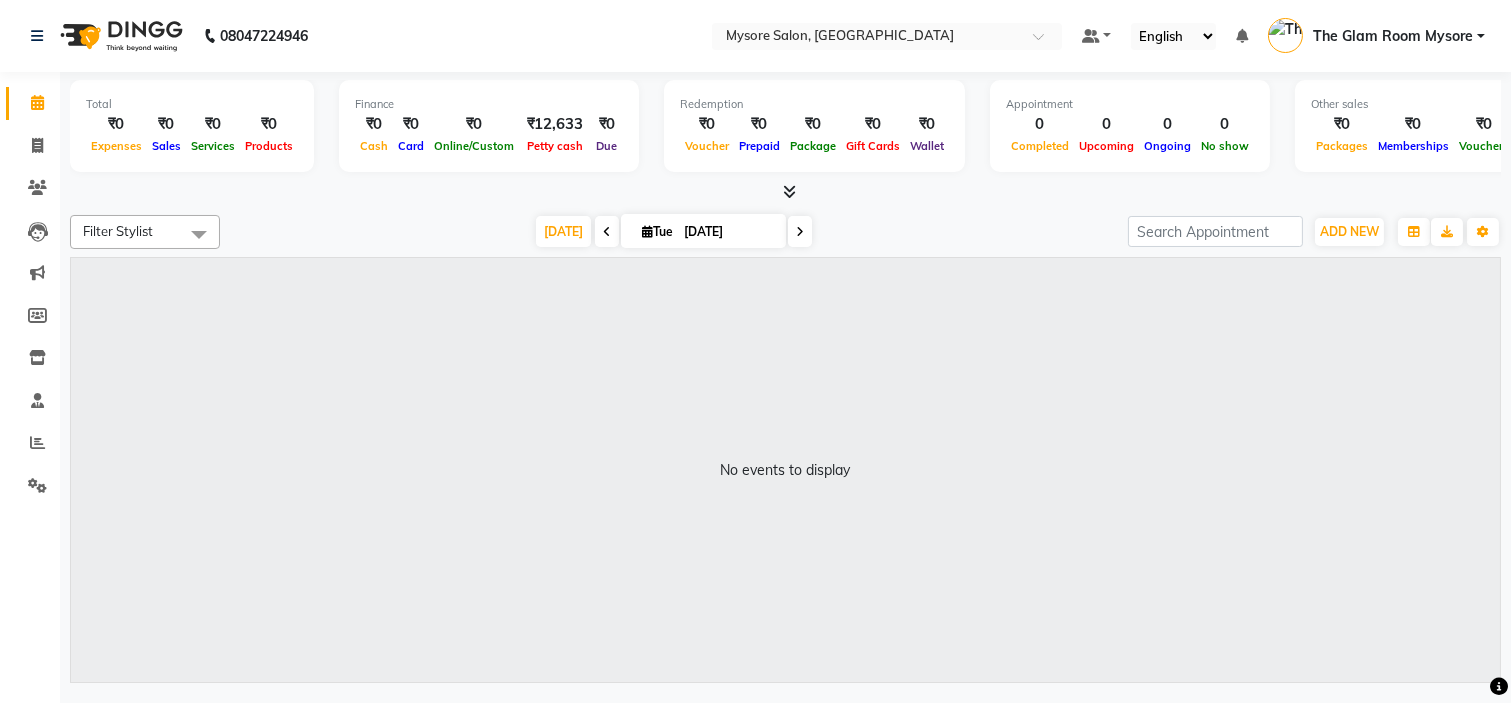 click on "Filter Stylist Select All Ankita Arti Ashwini Ayaan DR. Apurva Fatma Jayshree Lakshmi Paul Ruhul alom Shangnimwon Steve Sumaiya Banu Sumit Teja Tezz The Glam Room Mysore Today  Tue 01-07-2025 Toggle Dropdown Add Appointment Add Invoice Add Expense Add Attendance Add Client Add Transaction Toggle Dropdown Add Appointment Add Invoice Add Expense Add Attendance Add Client ADD NEW Toggle Dropdown Add Appointment Add Invoice Add Expense Add Attendance Add Client Add Transaction Filter Stylist Select All Ankita Arti Ashwini Ayaan DR. Apurva Fatma Jayshree Lakshmi Paul Ruhul alom Shangnimwon Steve Sumaiya Banu Sumit Teja Tezz The Glam Room Mysore Group By  Staff View   Room View  View as Vertical  Vertical - Week View  Horizontal  Horizontal - Week View  List  Toggle Dropdown Calendar Settings Manage Tags   Arrange Stylists   Reset Stylists  Full Screen Appointment Form Zoom 100%" at bounding box center (785, 232) 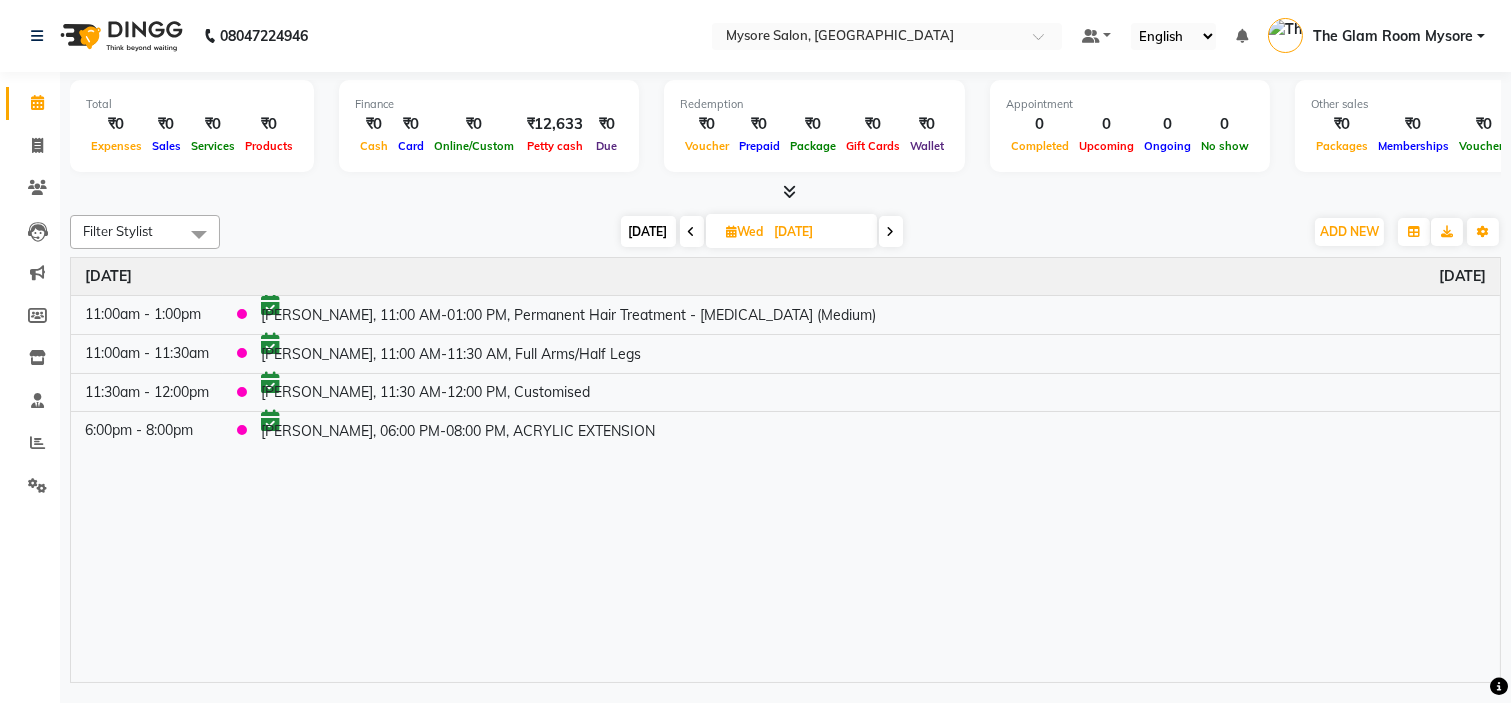 click at bounding box center (785, 192) 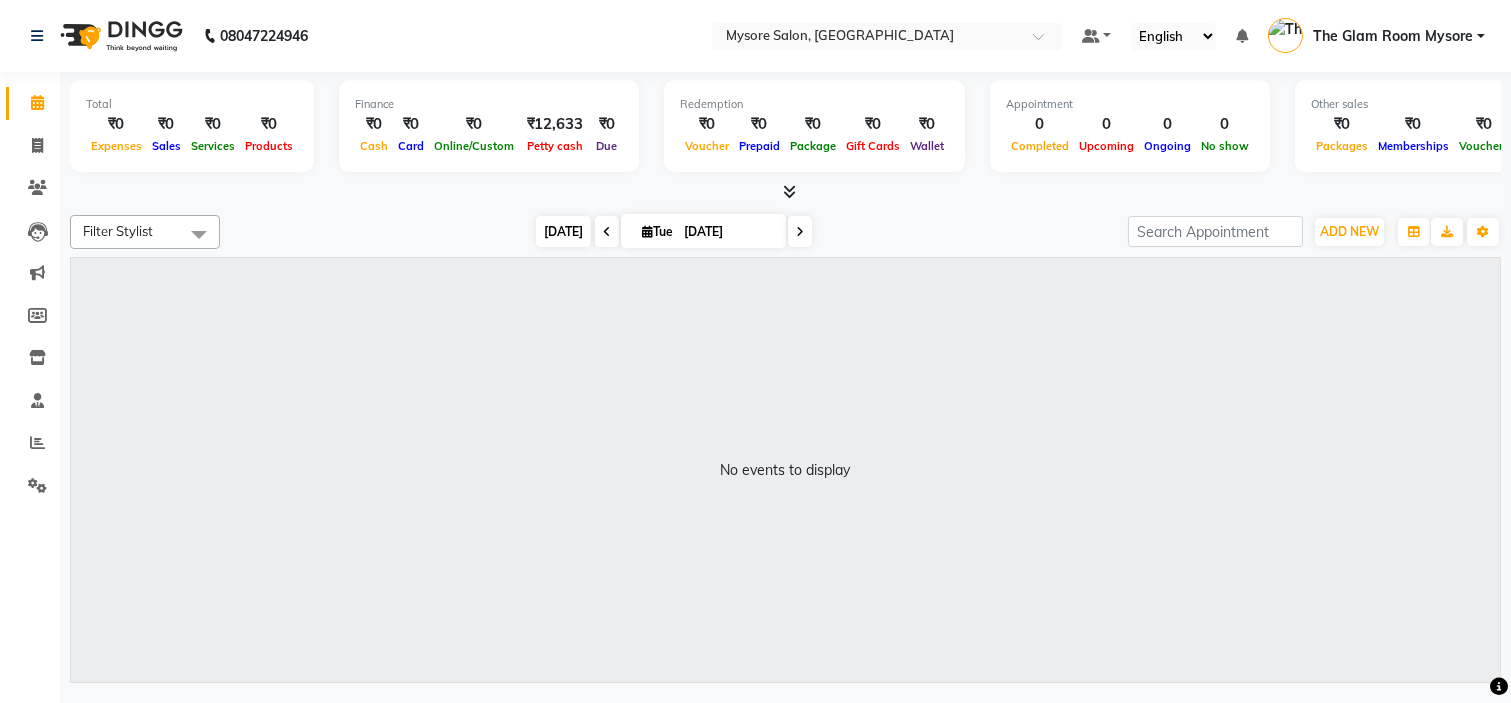 click on "[DATE]" at bounding box center [563, 231] 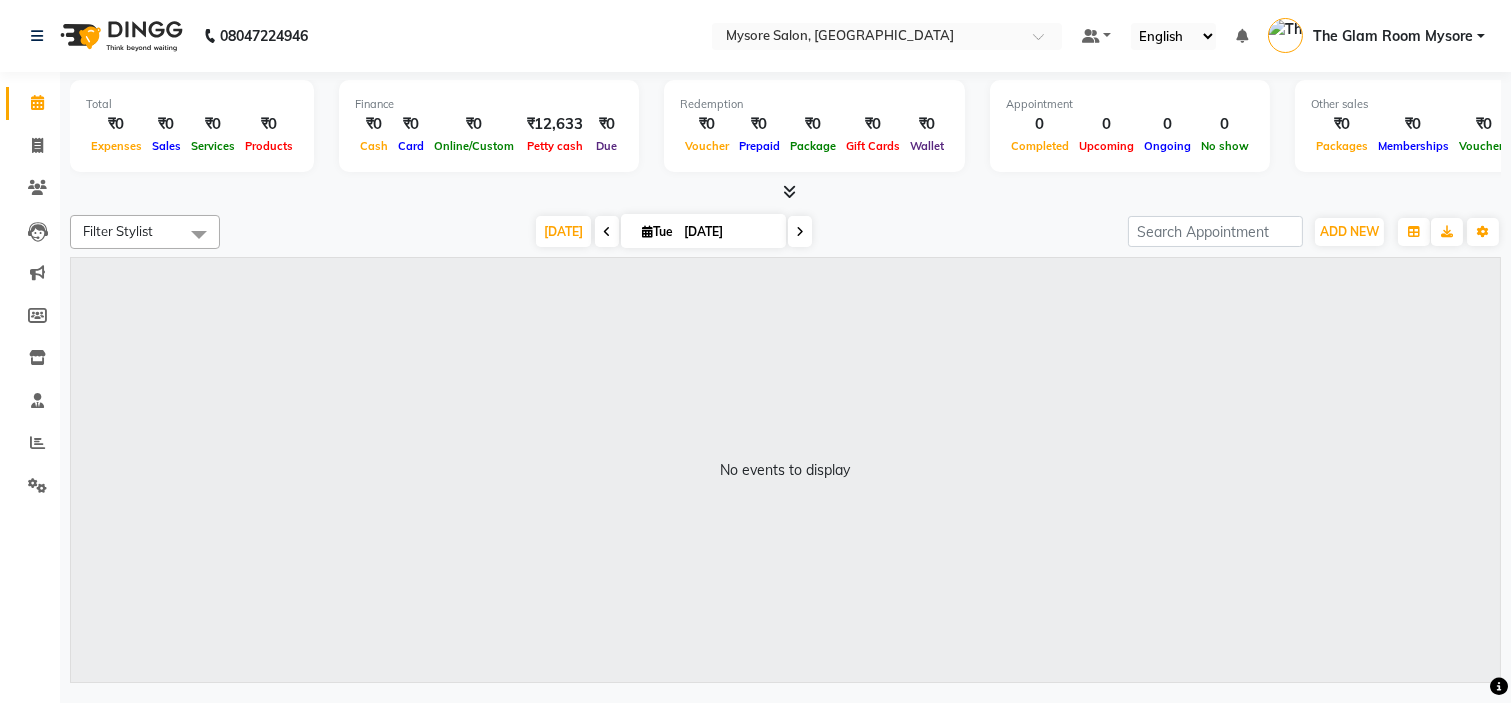 click at bounding box center (785, 192) 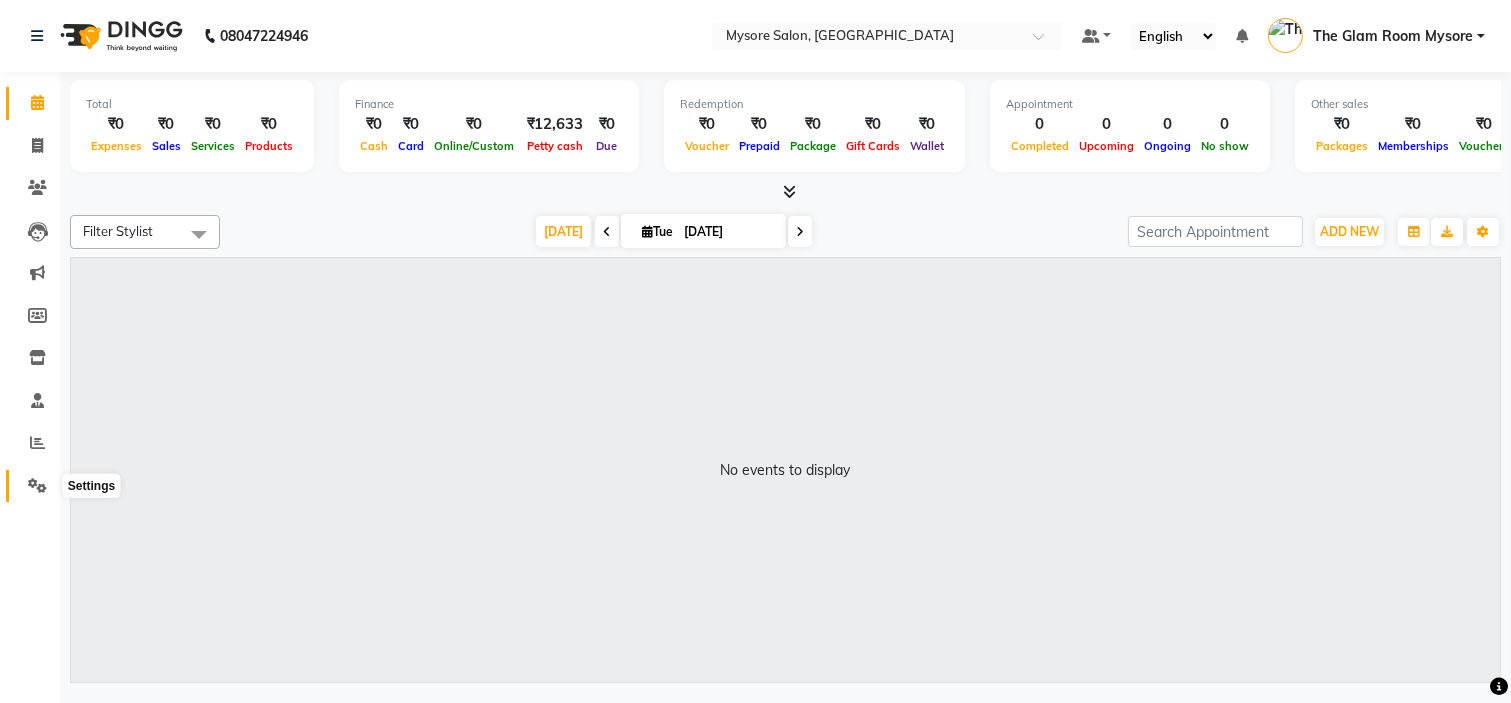 click 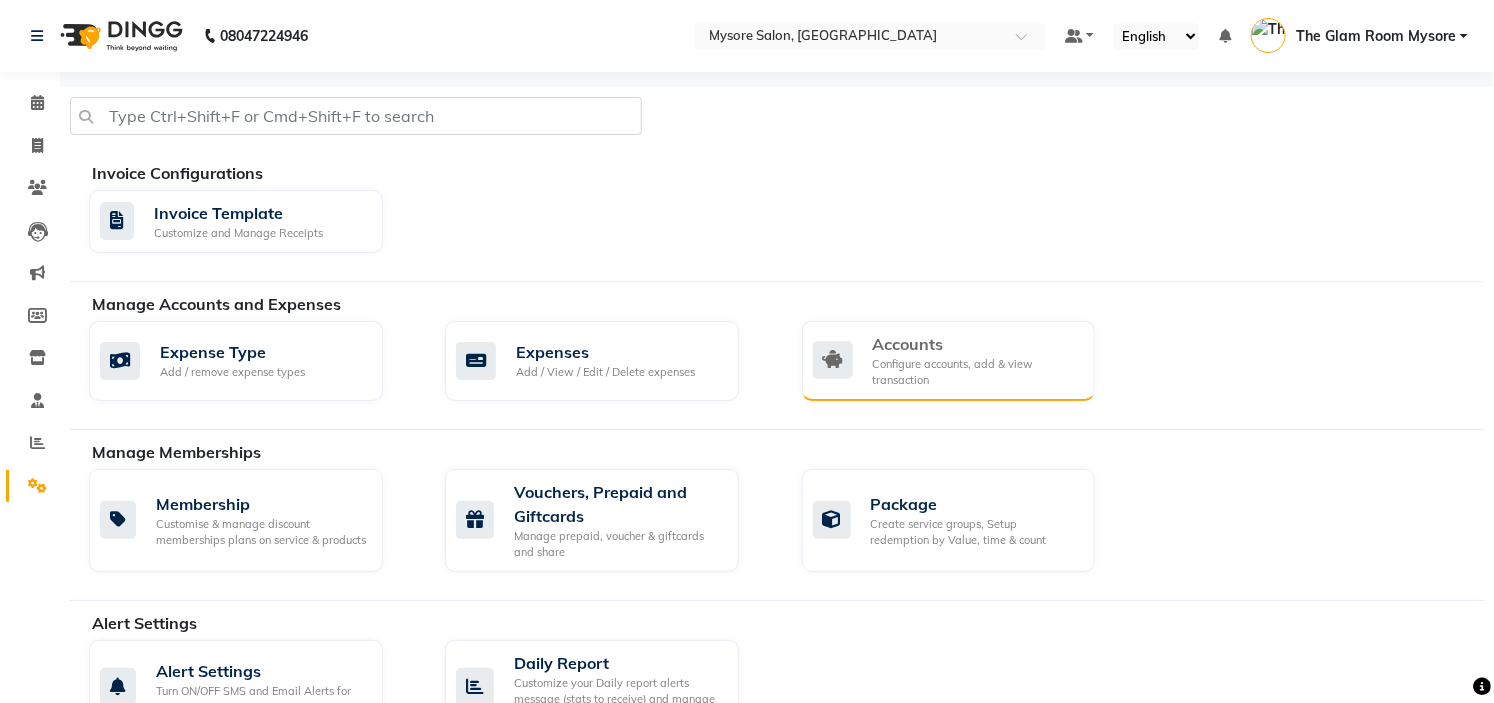 click on "Accounts" 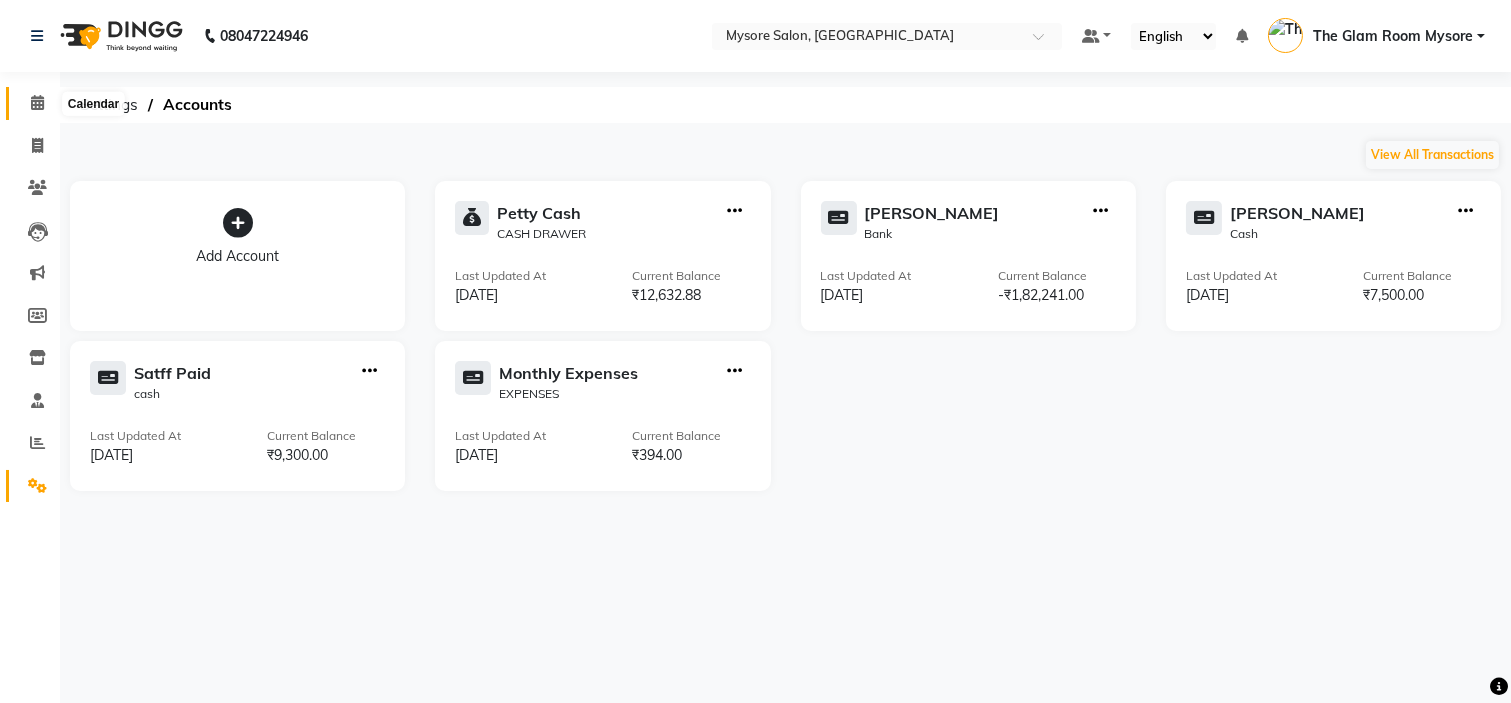 click 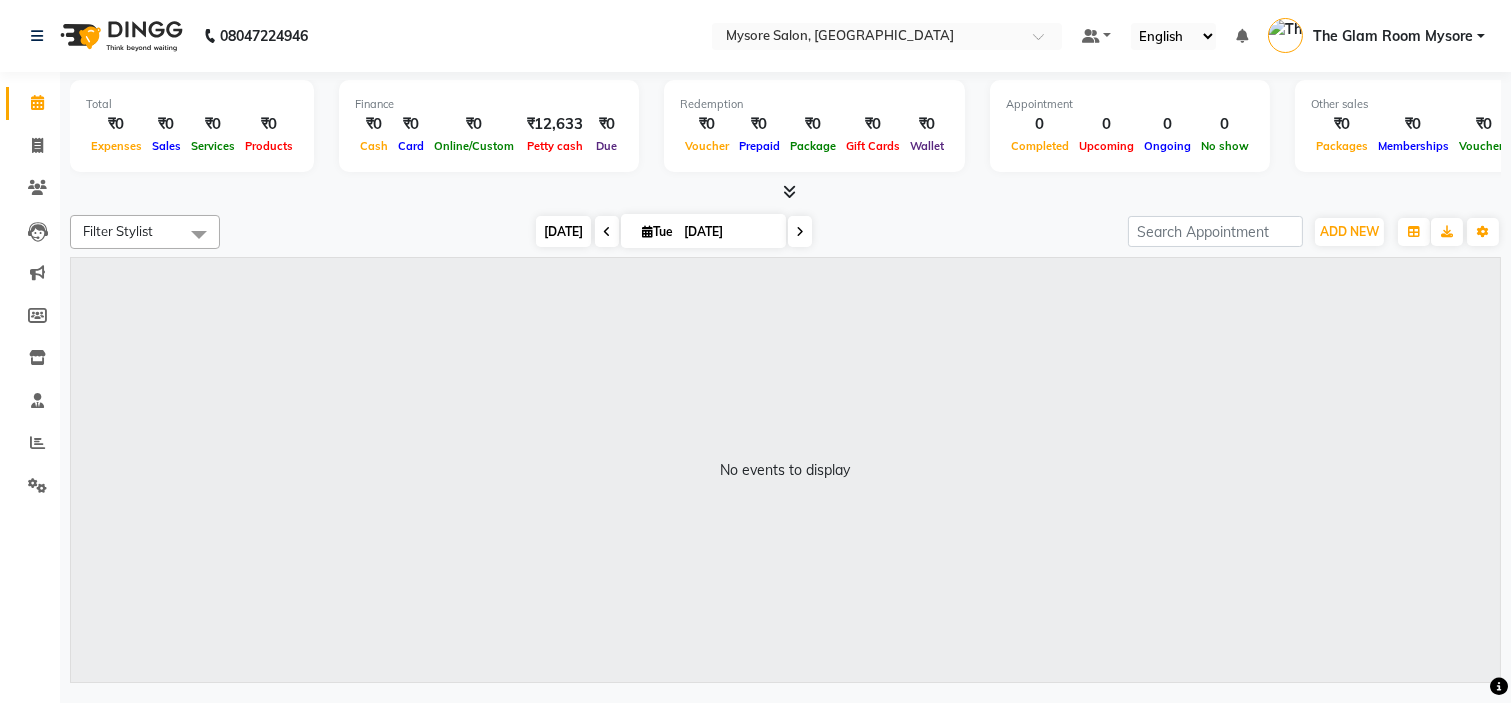 click on "[DATE]" at bounding box center [563, 231] 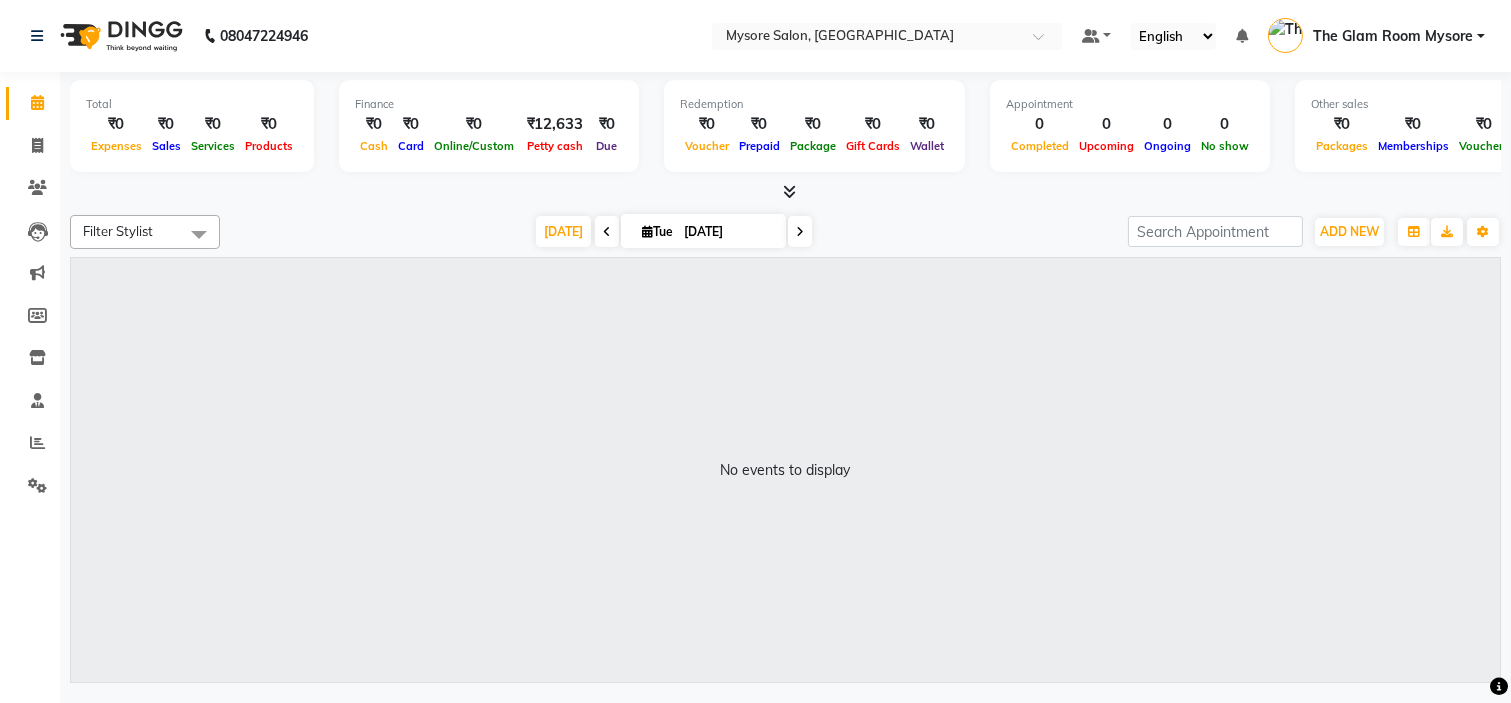 click on "Filter Stylist Select All Ankita Arti Ashwini Ayaan DR. Apurva Fatma Jayshree Lakshmi Paul Ruhul alom Shangnimwon Steve Sumaiya Banu Sumit Teja Tezz The Glam Room Mysore Today  Tue 01-07-2025 Toggle Dropdown Add Appointment Add Invoice Add Expense Add Attendance Add Client Add Transaction Toggle Dropdown Add Appointment Add Invoice Add Expense Add Attendance Add Client ADD NEW Toggle Dropdown Add Appointment Add Invoice Add Expense Add Attendance Add Client Add Transaction Filter Stylist Select All Ankita Arti Ashwini Ayaan DR. Apurva Fatma Jayshree Lakshmi Paul Ruhul alom Shangnimwon Steve Sumaiya Banu Sumit Teja Tezz The Glam Room Mysore Group By  Staff View   Room View  View as Vertical  Vertical - Week View  Horizontal  Horizontal - Week View  List  Toggle Dropdown Calendar Settings Manage Tags   Arrange Stylists   Reset Stylists  Full Screen Appointment Form Zoom 100%" at bounding box center [785, 232] 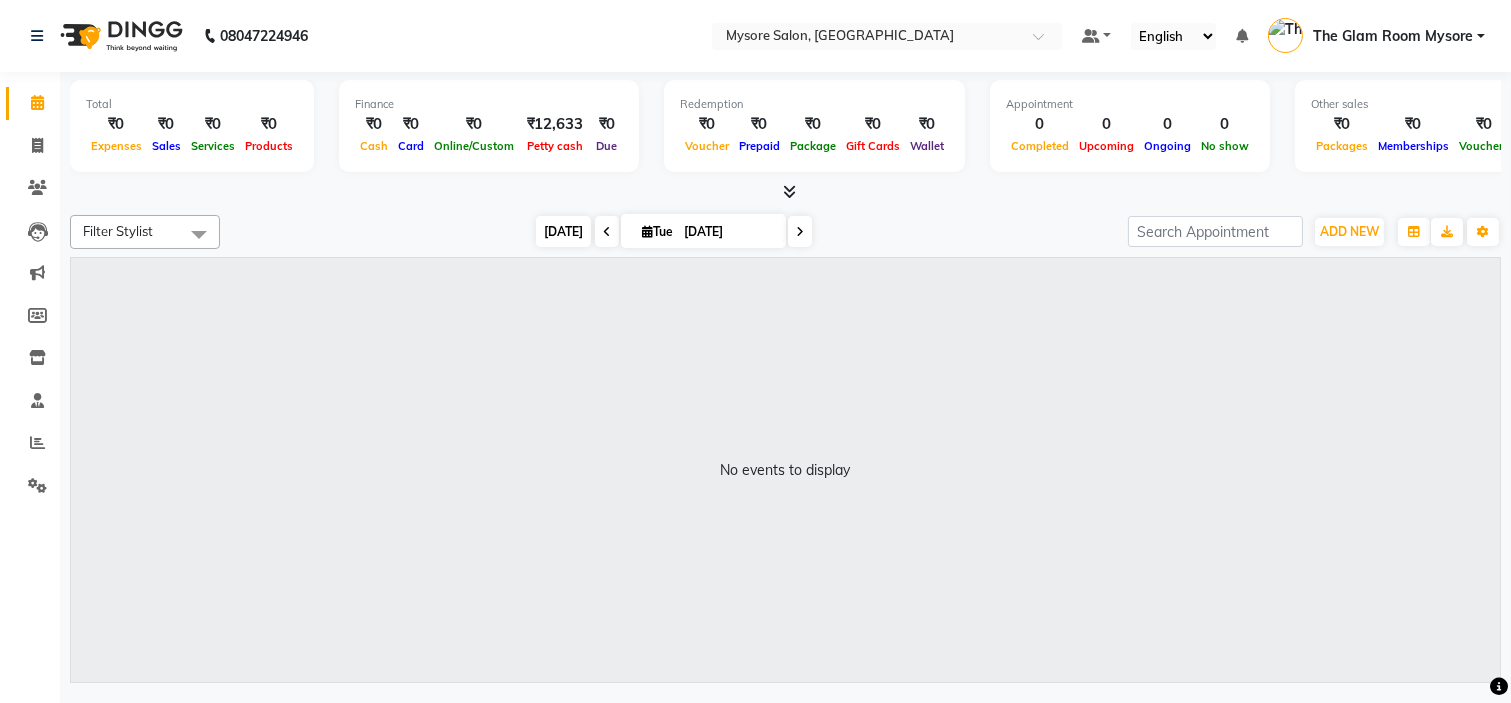 click on "[DATE]" at bounding box center [563, 231] 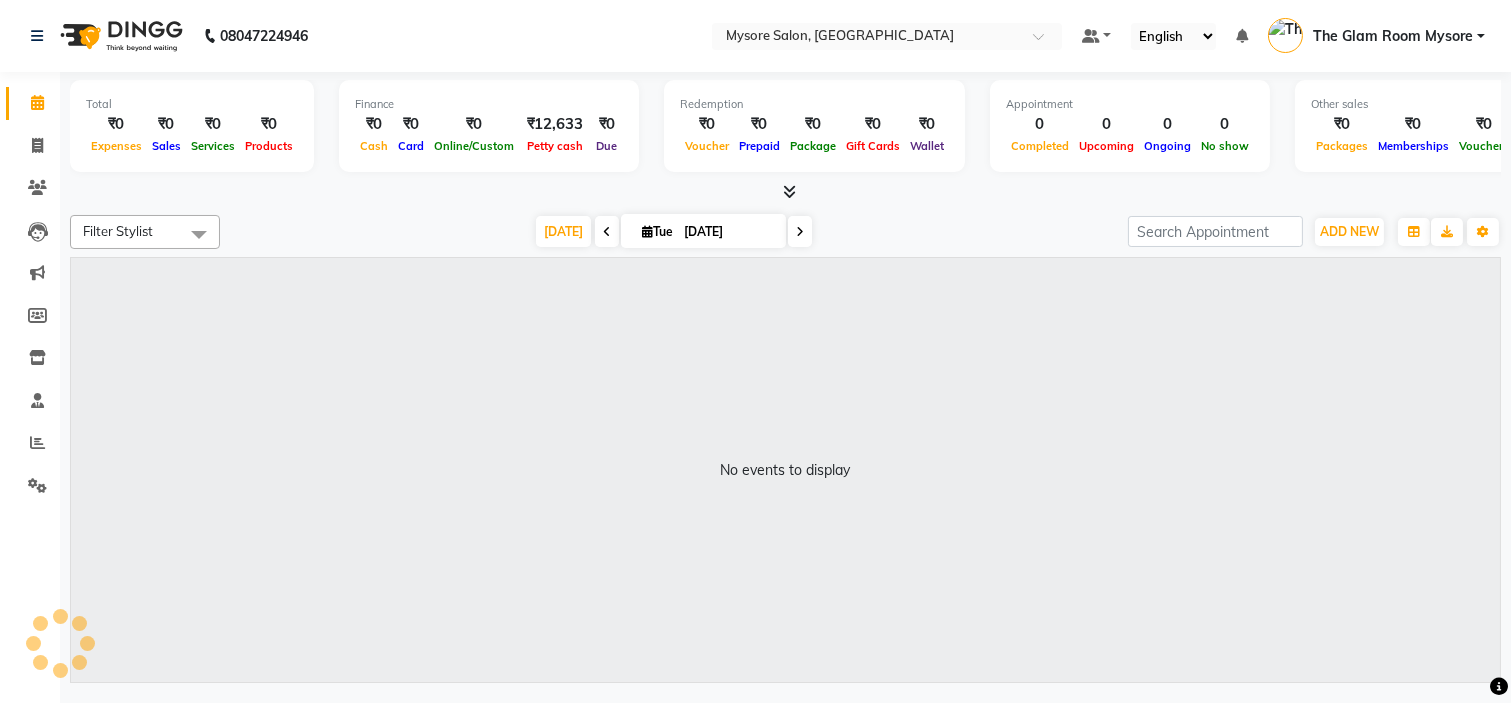click on "Total  ₹0  Expenses ₹0  Sales ₹0  Services ₹0  Products Finance  ₹0  Cash ₹0  Card ₹0  Online/Custom ₹12,633 Petty cash ₹0 Due  Redemption  ₹0 Voucher ₹0 Prepaid ₹0 Package ₹0  Gift Cards ₹0  Wallet  Appointment  0 Completed 0 Upcoming 0 Ongoing 0 No show  Other sales  ₹0  Packages ₹0  Memberships ₹0  Vouchers ₹0  Prepaids ₹0  Gift Cards Filter Stylist Select All Ankita Arti Ashwini Ayaan DR. Apurva Fatma Jayshree Lakshmi Paul Ruhul alom Shangnimwon Steve Sumaiya Banu Sumit Teja Tezz The Glam Room Mysore Today  Tue 01-07-2025 Toggle Dropdown Add Appointment Add Invoice Add Expense Add Attendance Add Client Add Transaction Toggle Dropdown Add Appointment Add Invoice Add Expense Add Attendance Add Client ADD NEW Toggle Dropdown Add Appointment Add Invoice Add Expense Add Attendance Add Client Add Transaction Filter Stylist Select All Ankita Arti Ashwini Ayaan DR. Apurva Fatma Jayshree Lakshmi Paul Ruhul alom Shangnimwon Steve Sumaiya Banu Sumit Teja Tezz Group By View as" 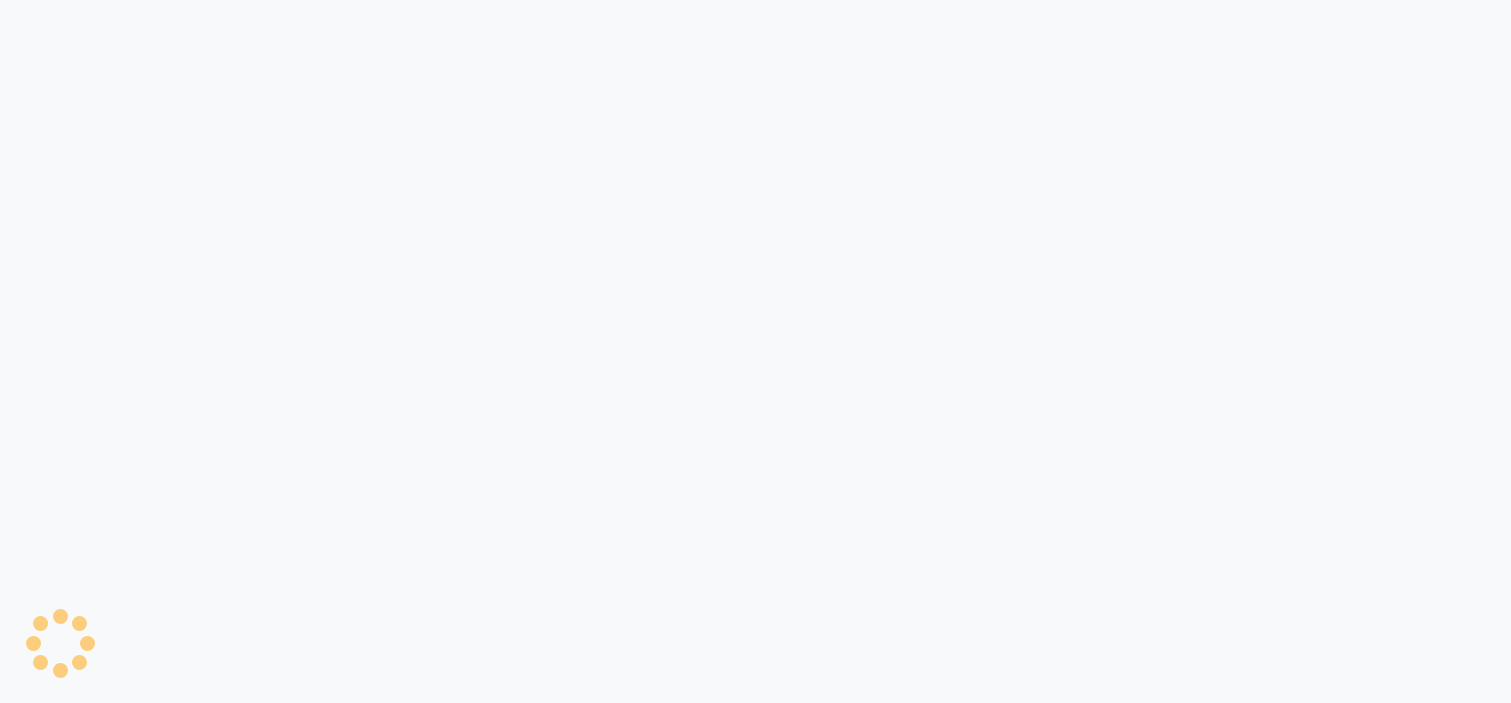 scroll, scrollTop: 0, scrollLeft: 0, axis: both 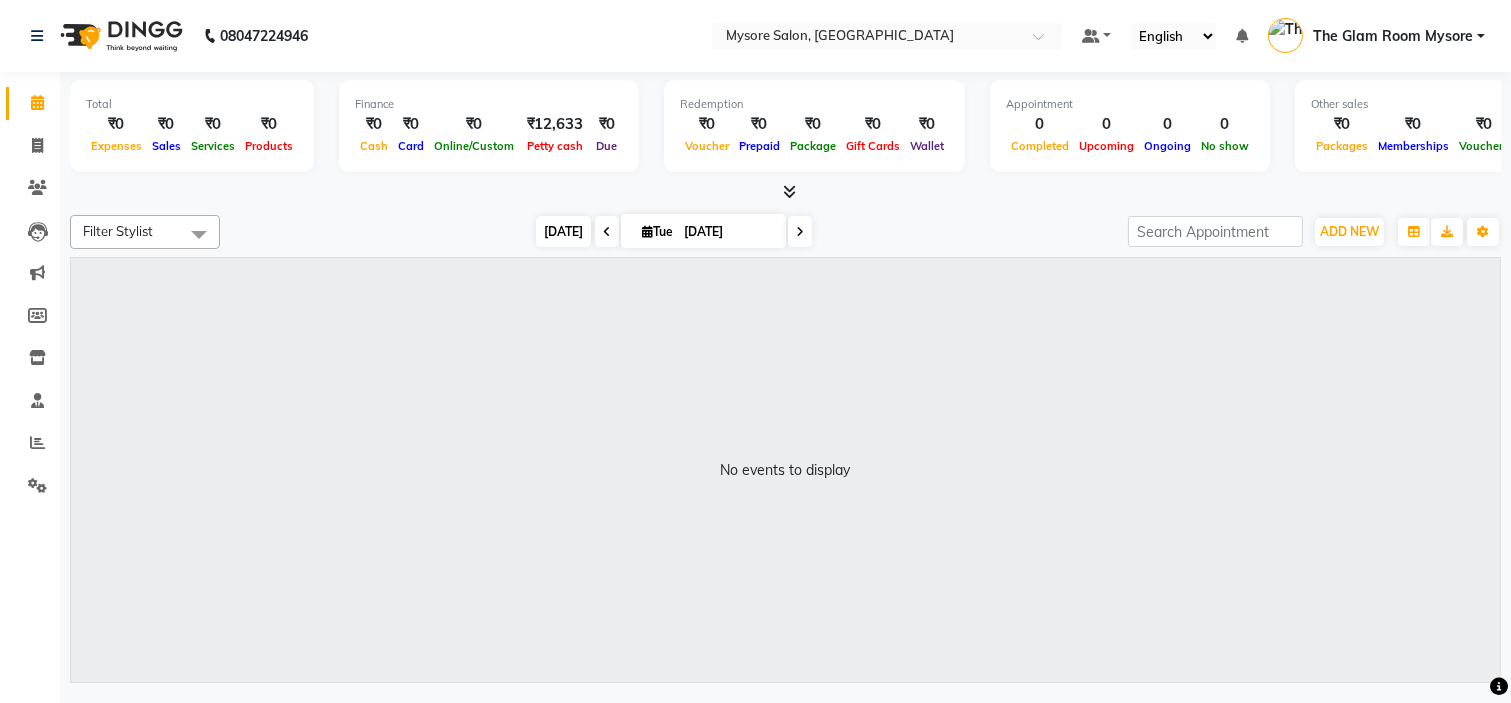 click on "[DATE]" at bounding box center [563, 231] 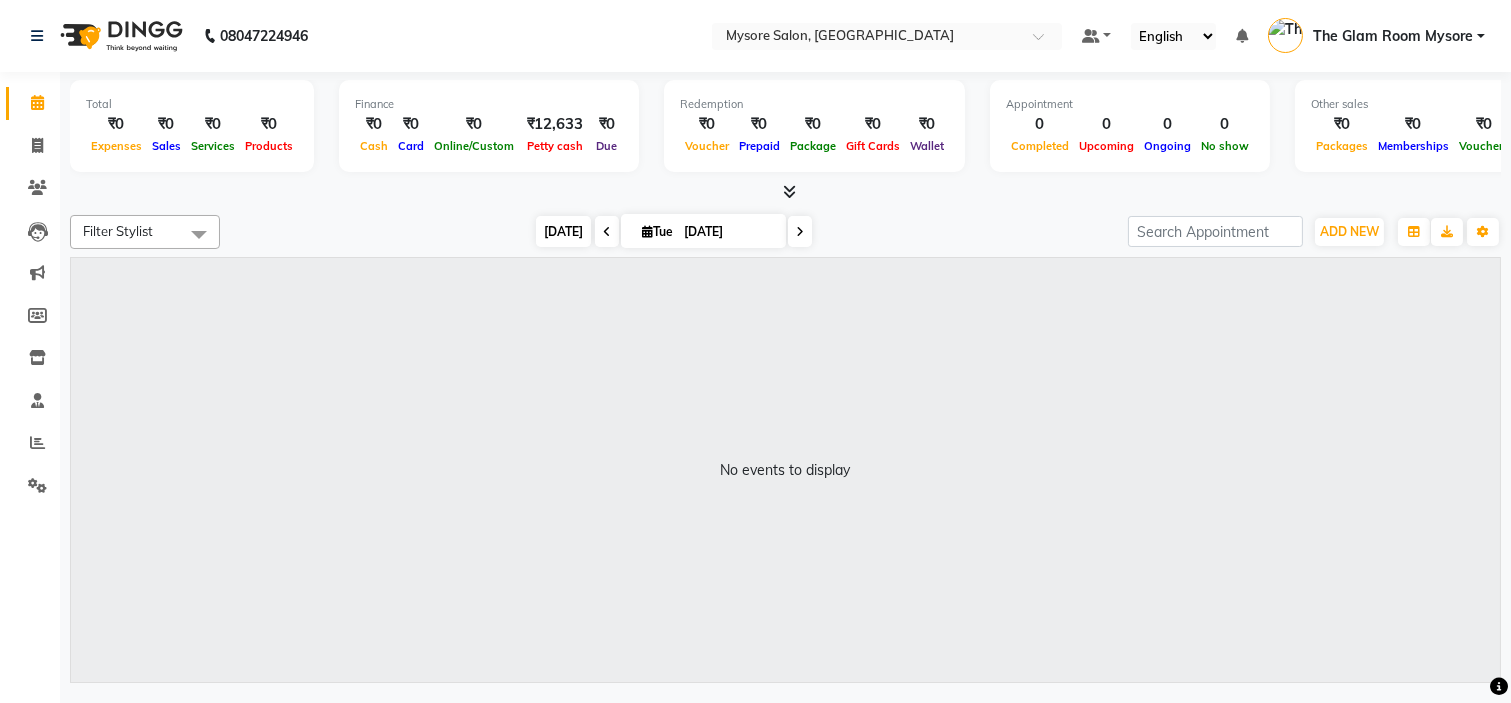 click on "[DATE]" at bounding box center [563, 231] 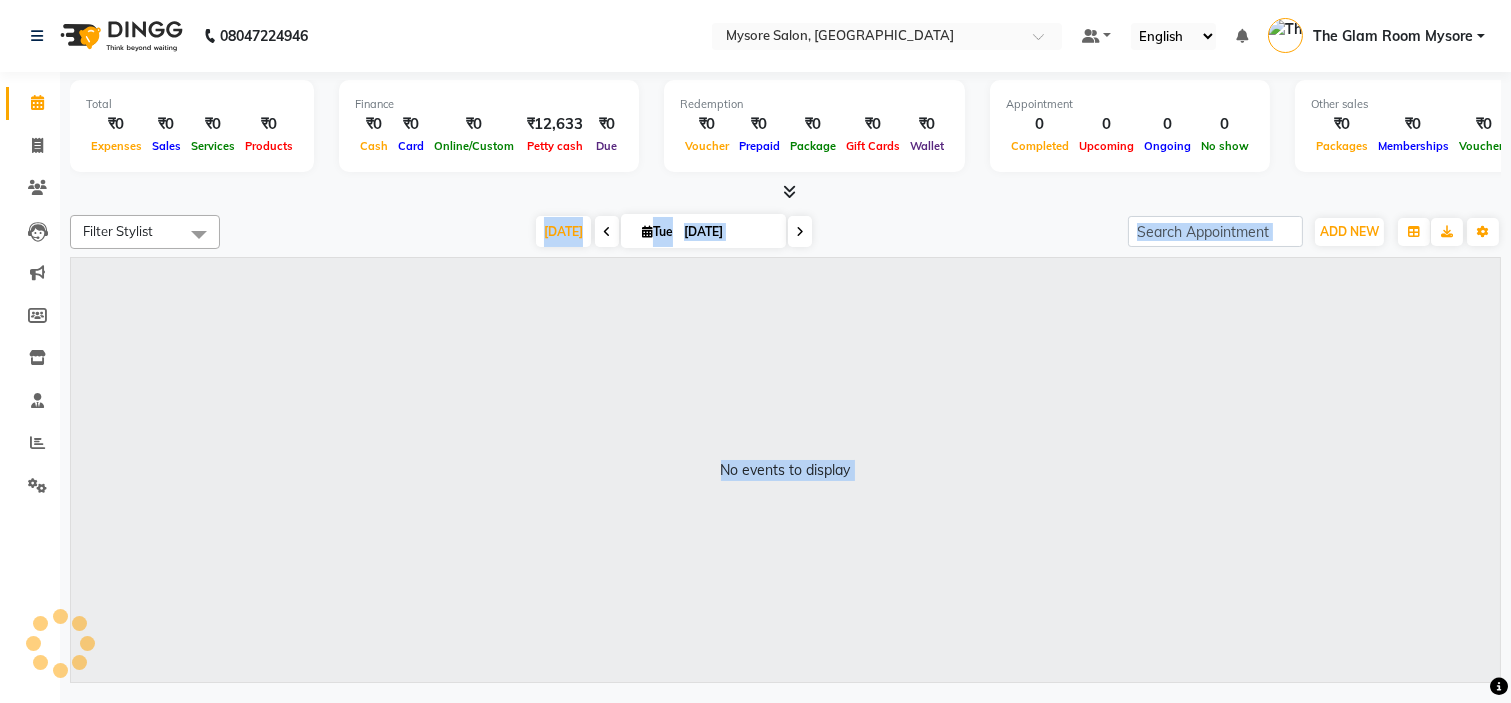 drag, startPoint x: 548, startPoint y: 223, endPoint x: 1076, endPoint y: 725, distance: 728.552 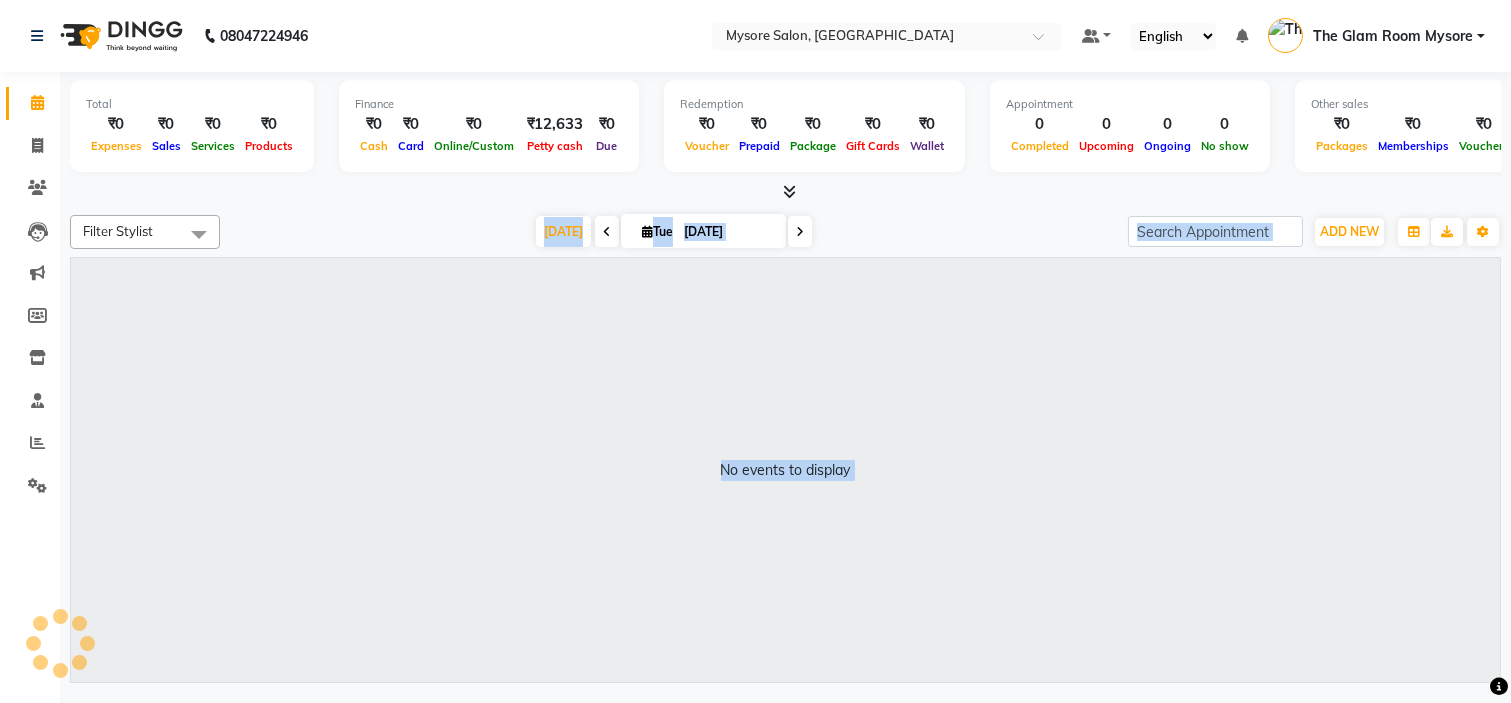 click on "08047224946 Select Location × Mysore Salon, Mysore Default Panel My Panel English ENGLISH Español العربية मराठी हिंदी ગુજરાતી தமிழ் 中文 Notifications nothing to show The Glam Room Mysore Manage Profile Change Password Sign out  Version:3.14.0  ☀ MYSORE SALON, MYSORE  Calendar  Invoice  Clients  Leads   Marketing  Members  Inventory  Staff  Reports  Settings Completed InProgress Upcoming Dropped Tentative Check-In Confirm Bookings Segments Page Builder Total  ₹0  Expenses ₹0  Sales ₹0  Services ₹0  Products Finance  ₹0  Cash ₹0  Card ₹0  Online/Custom ₹12,633 Petty cash ₹0 Due  Redemption  ₹0 Voucher ₹0 Prepaid ₹0 Package ₹0  Gift Cards ₹0  Wallet  Appointment  0 Completed 0 Upcoming 0 Ongoing 0 No show  Other sales  ₹0  Packages ₹0  Memberships ₹0  Vouchers ₹0  Prepaids ₹0  Gift Cards Filter Stylist Select All Ankita Arti Ashwini Ayaan DR. Apurva Fatma Jayshree Lakshmi Paul Ruhul alom Shangnimwon Steve" at bounding box center [755, 351] 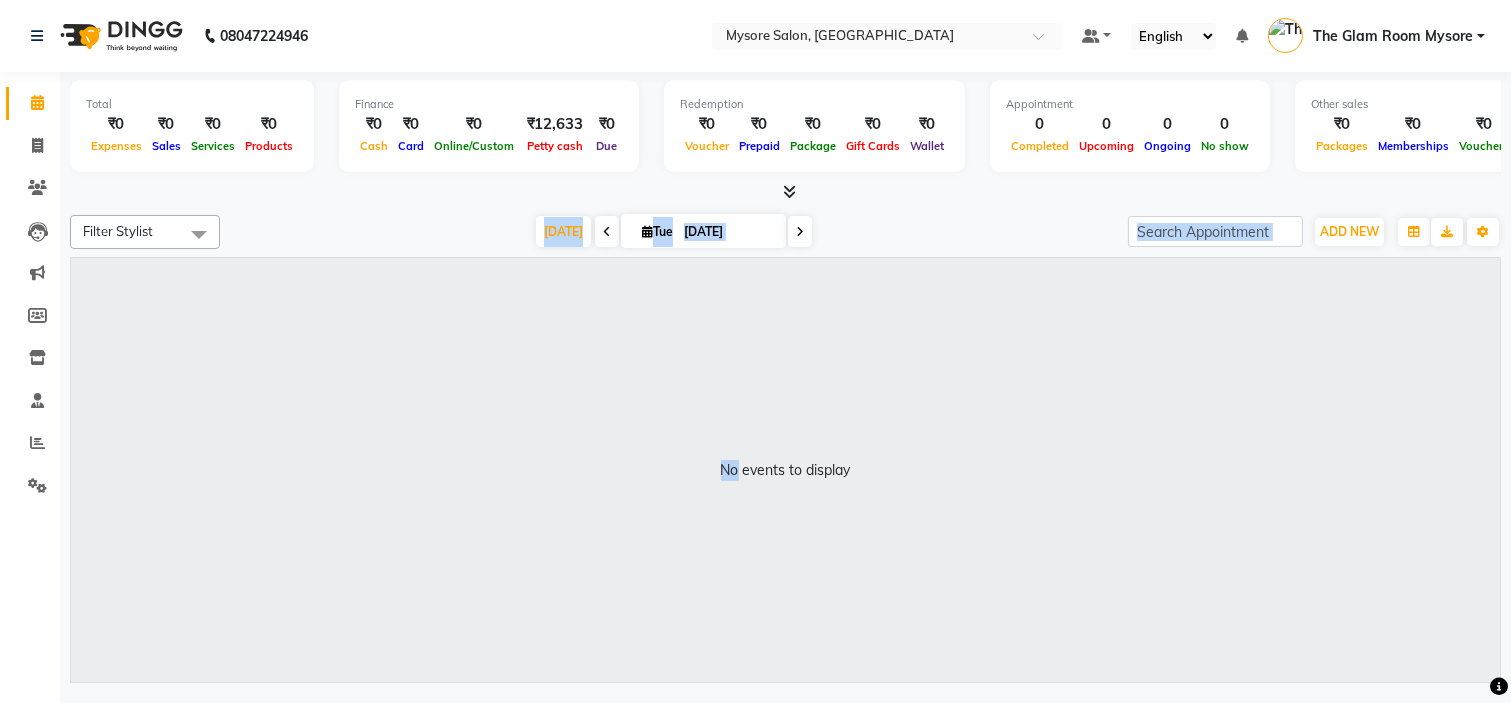 click on "Filter Stylist Select All Ankita Arti Ashwini Ayaan DR. Apurva Fatma Jayshree Lakshmi Paul Ruhul alom Shangnimwon Steve Sumaiya Banu Sumit Teja Tezz The Glam Room Mysore Today  Tue 01-07-2025 Toggle Dropdown Add Appointment Add Invoice Add Expense Add Attendance Add Client Add Transaction Toggle Dropdown Add Appointment Add Invoice Add Expense Add Attendance Add Client ADD NEW Toggle Dropdown Add Appointment Add Invoice Add Expense Add Attendance Add Client Add Transaction Filter Stylist Select All Ankita Arti Ashwini Ayaan DR. Apurva Fatma Jayshree Lakshmi Paul Ruhul alom Shangnimwon Steve Sumaiya Banu Sumit Teja Tezz The Glam Room Mysore Group By  Staff View   Room View  View as Vertical  Vertical - Week View  Horizontal  Horizontal - Week View  List  Toggle Dropdown Calendar Settings Manage Tags   Arrange Stylists   Reset Stylists  Full Screen Appointment Form Zoom 100% No events to display" 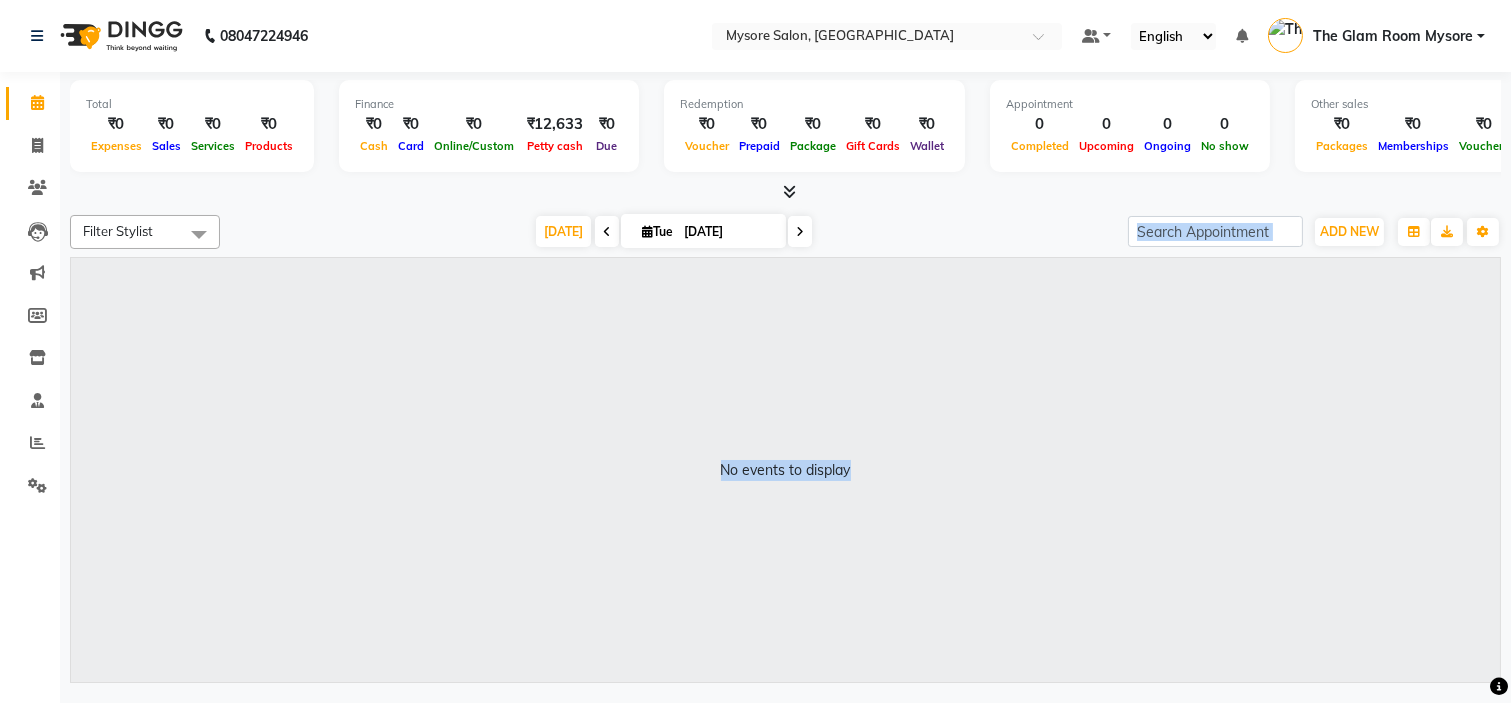 drag, startPoint x: 952, startPoint y: 208, endPoint x: 970, endPoint y: 726, distance: 518.3126 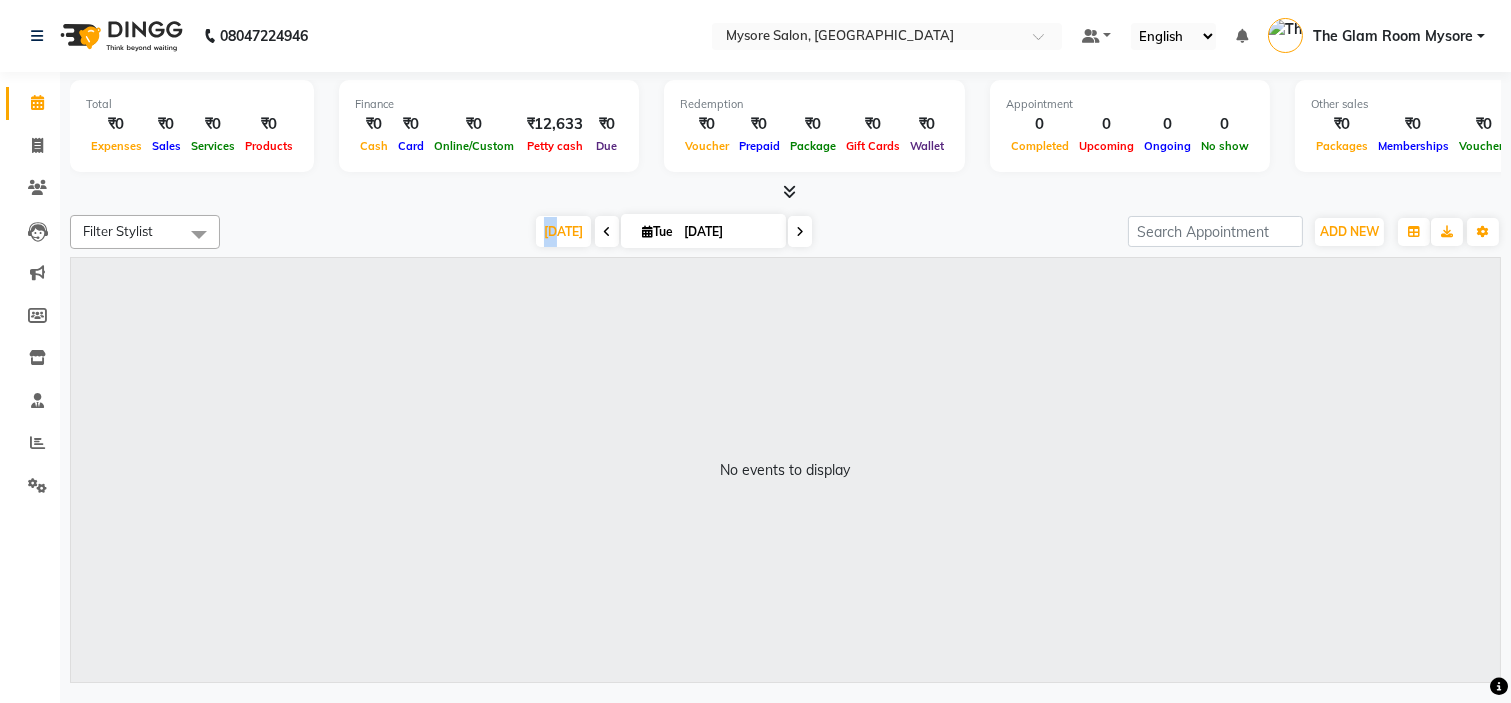 drag, startPoint x: 548, startPoint y: 221, endPoint x: 425, endPoint y: 221, distance: 123 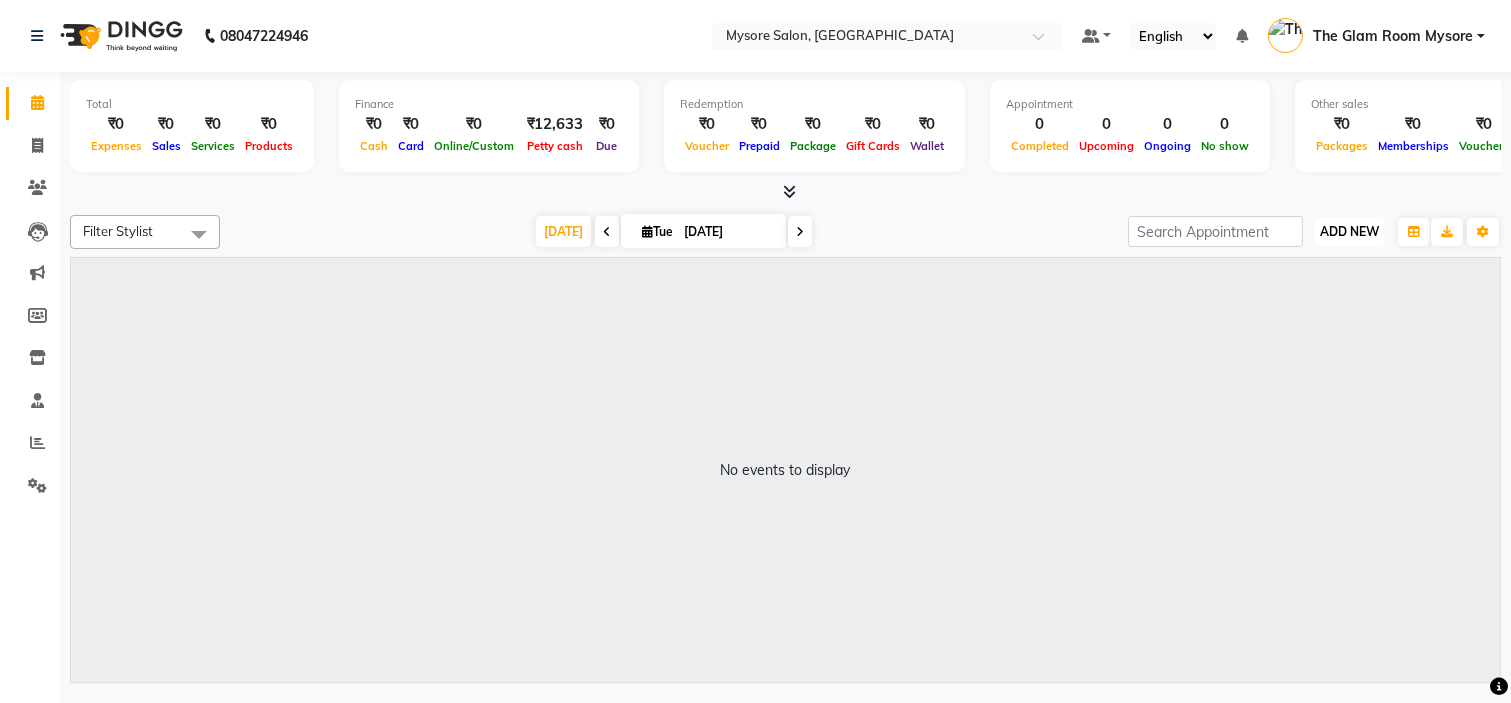 click on "ADD NEW" at bounding box center [1349, 231] 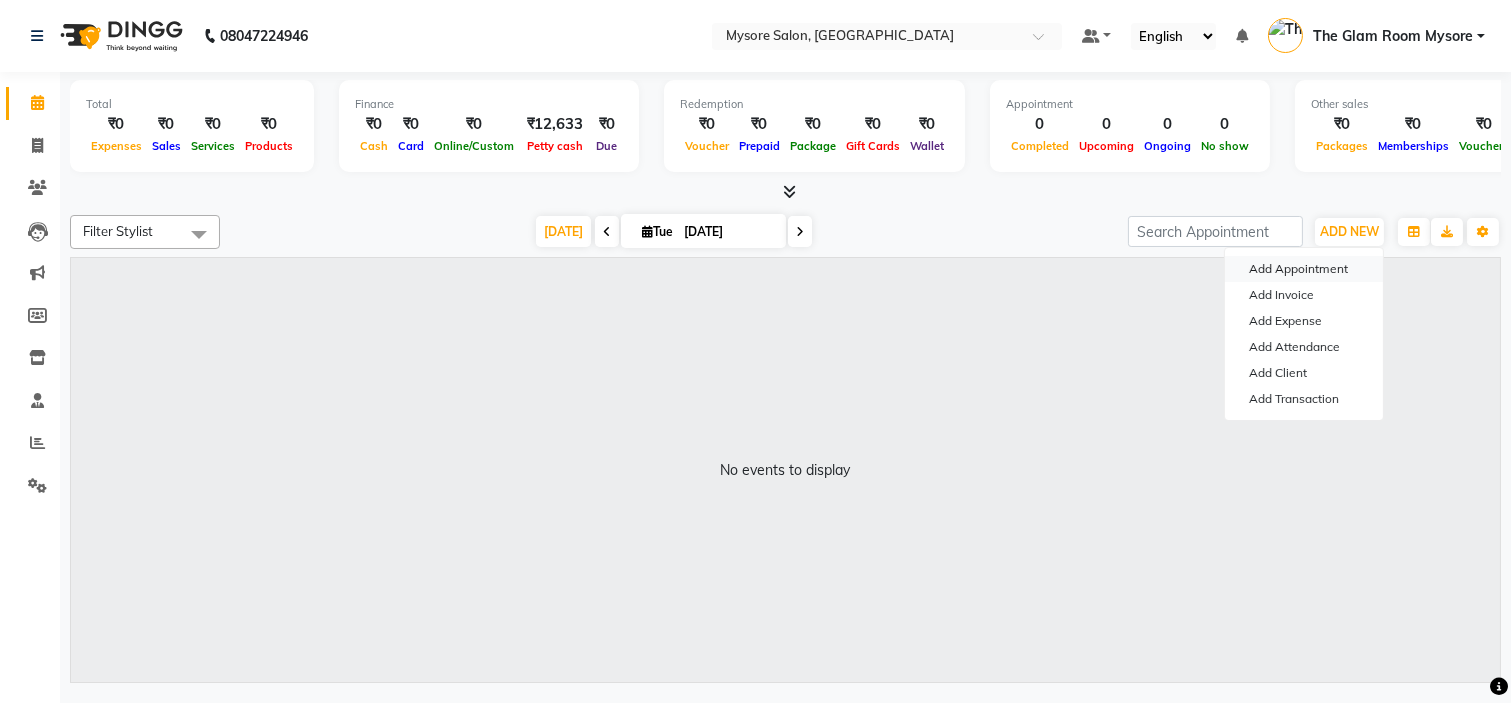 click on "Add Appointment" at bounding box center (1304, 269) 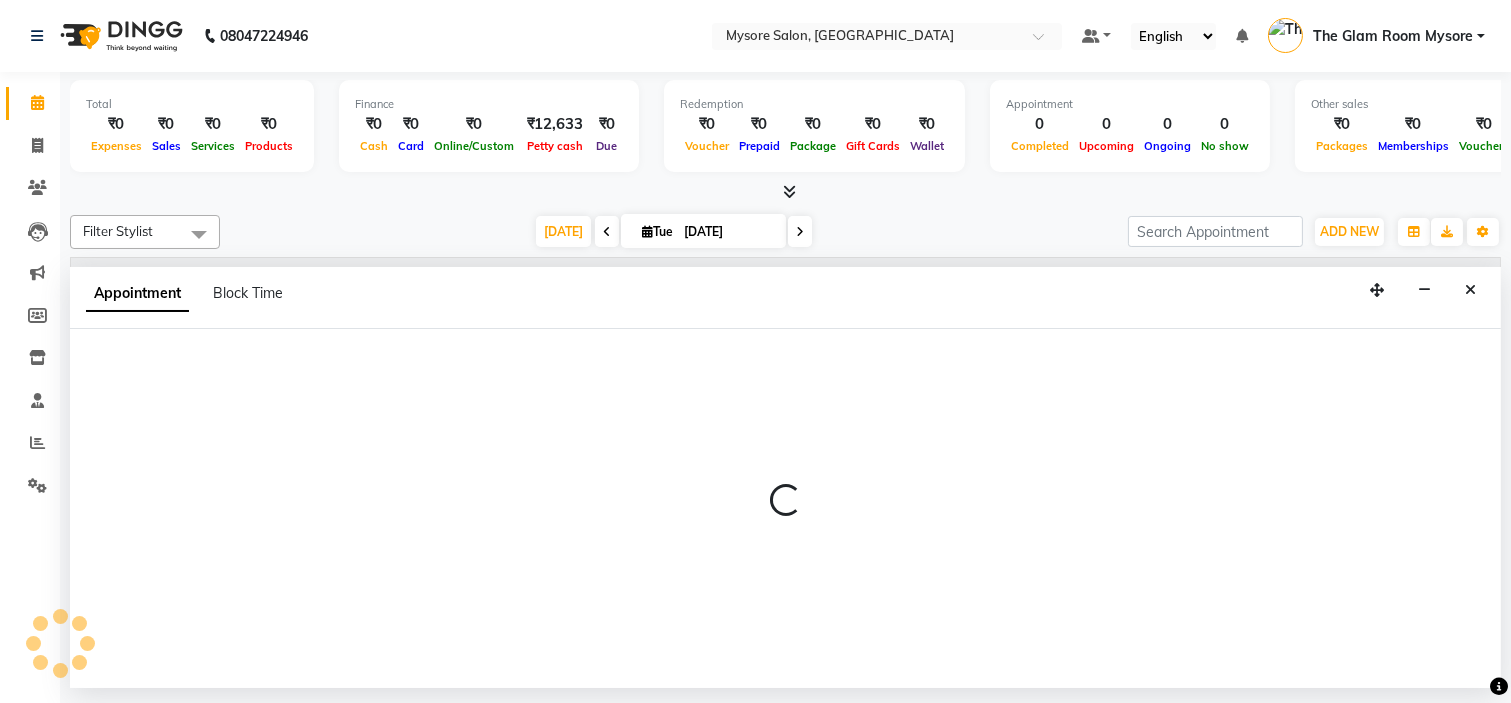 select on "tentative" 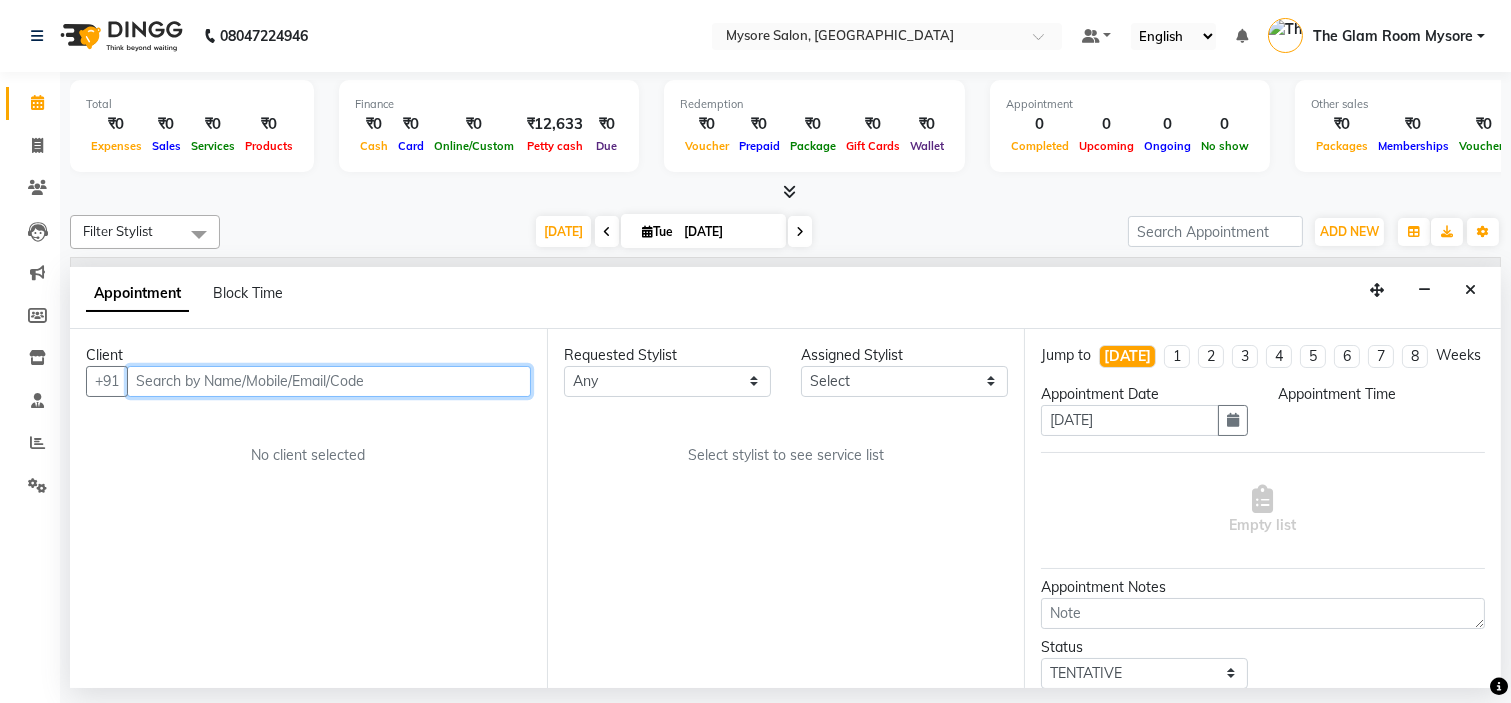 select on "540" 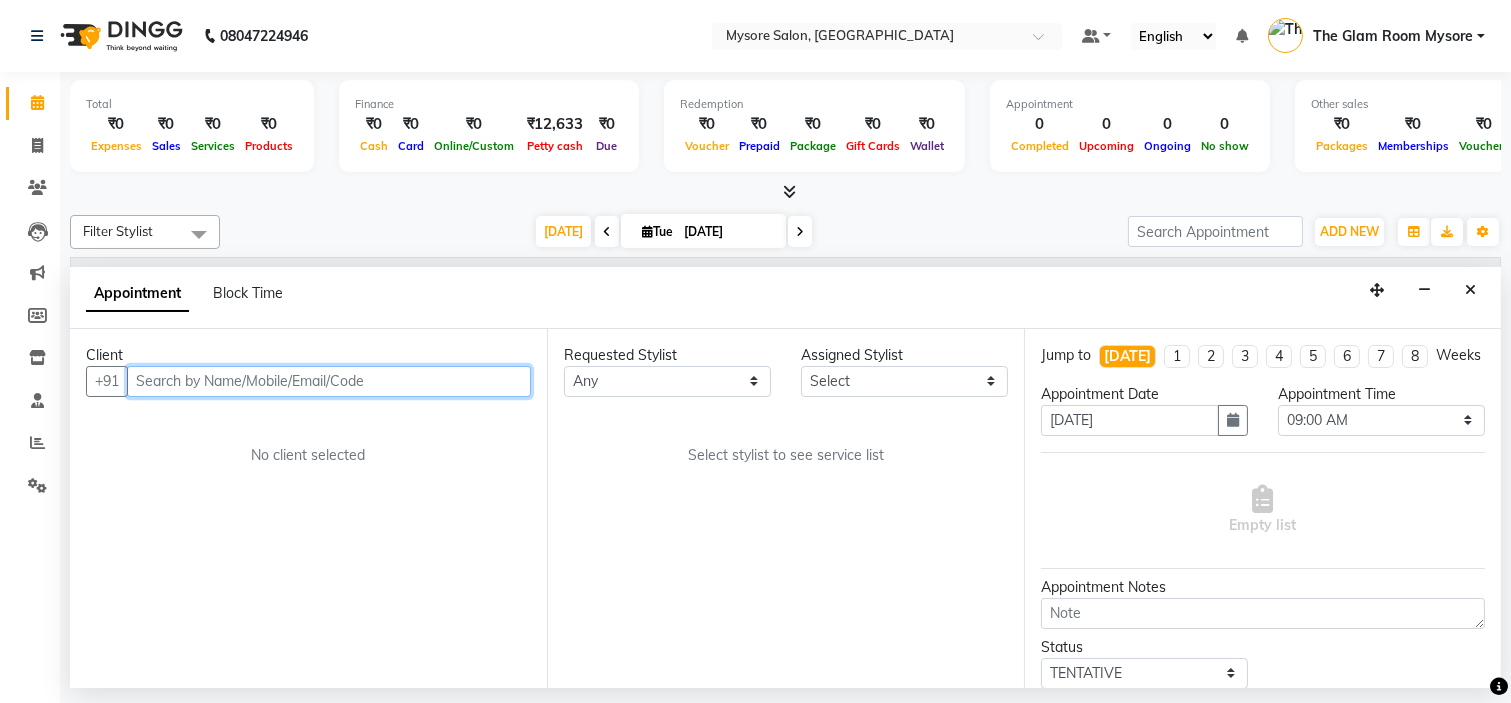 click at bounding box center [329, 381] 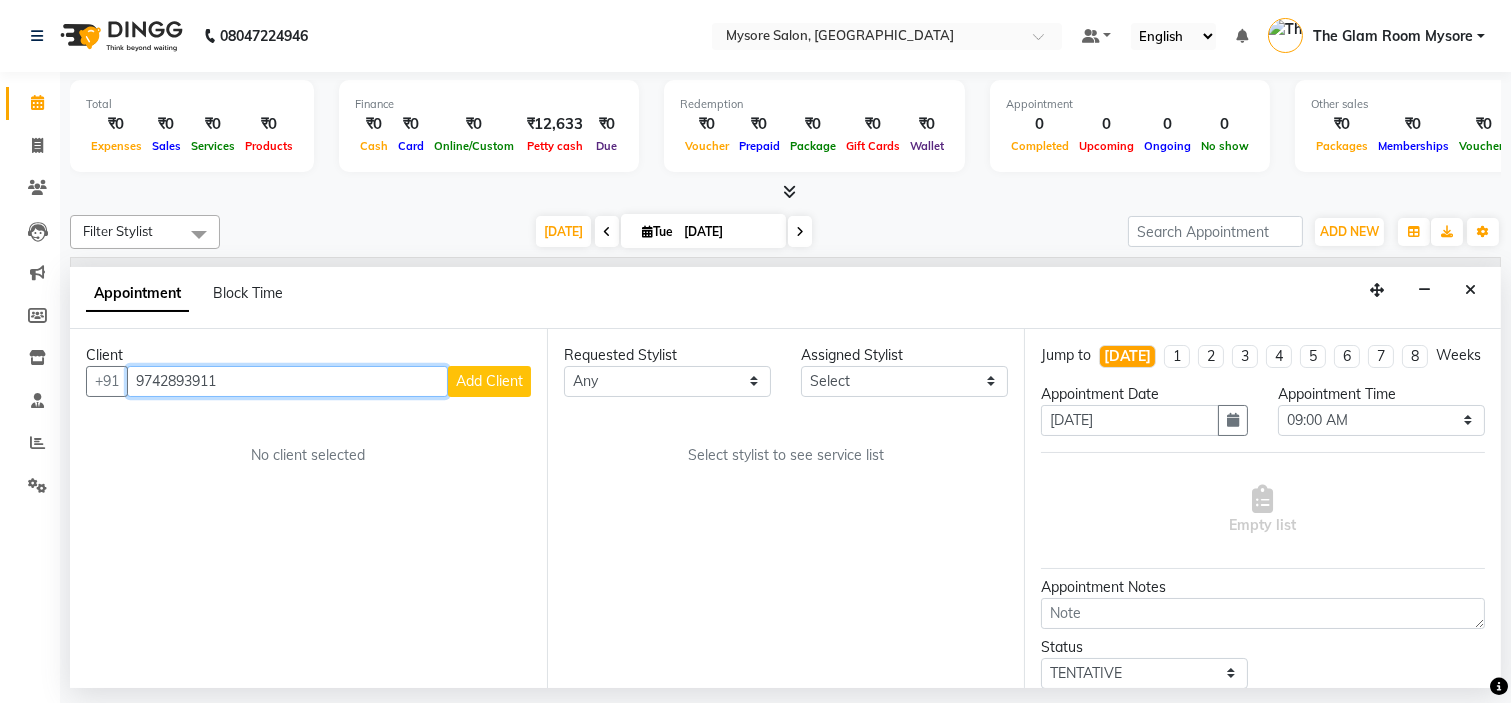 type on "9742893911" 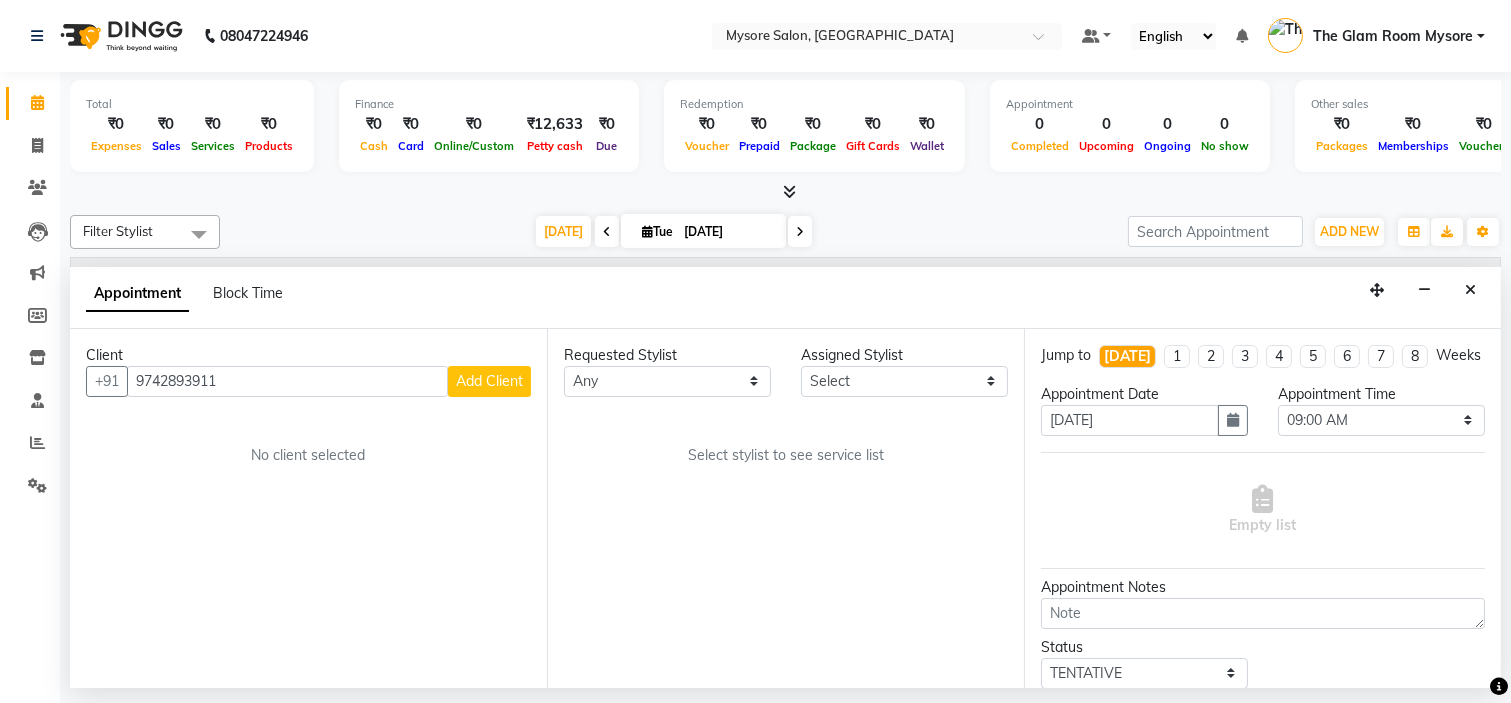 click on "Add Client" at bounding box center [489, 381] 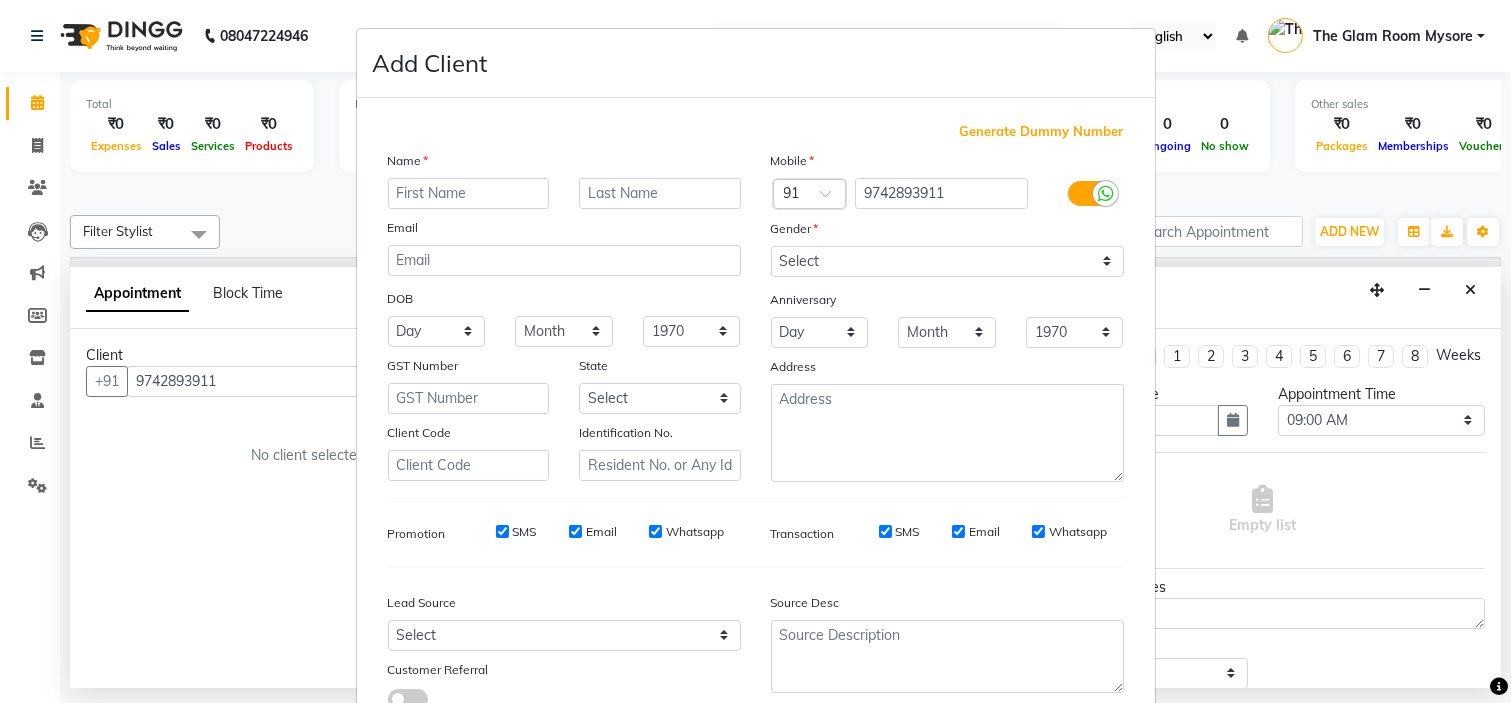 click at bounding box center [469, 193] 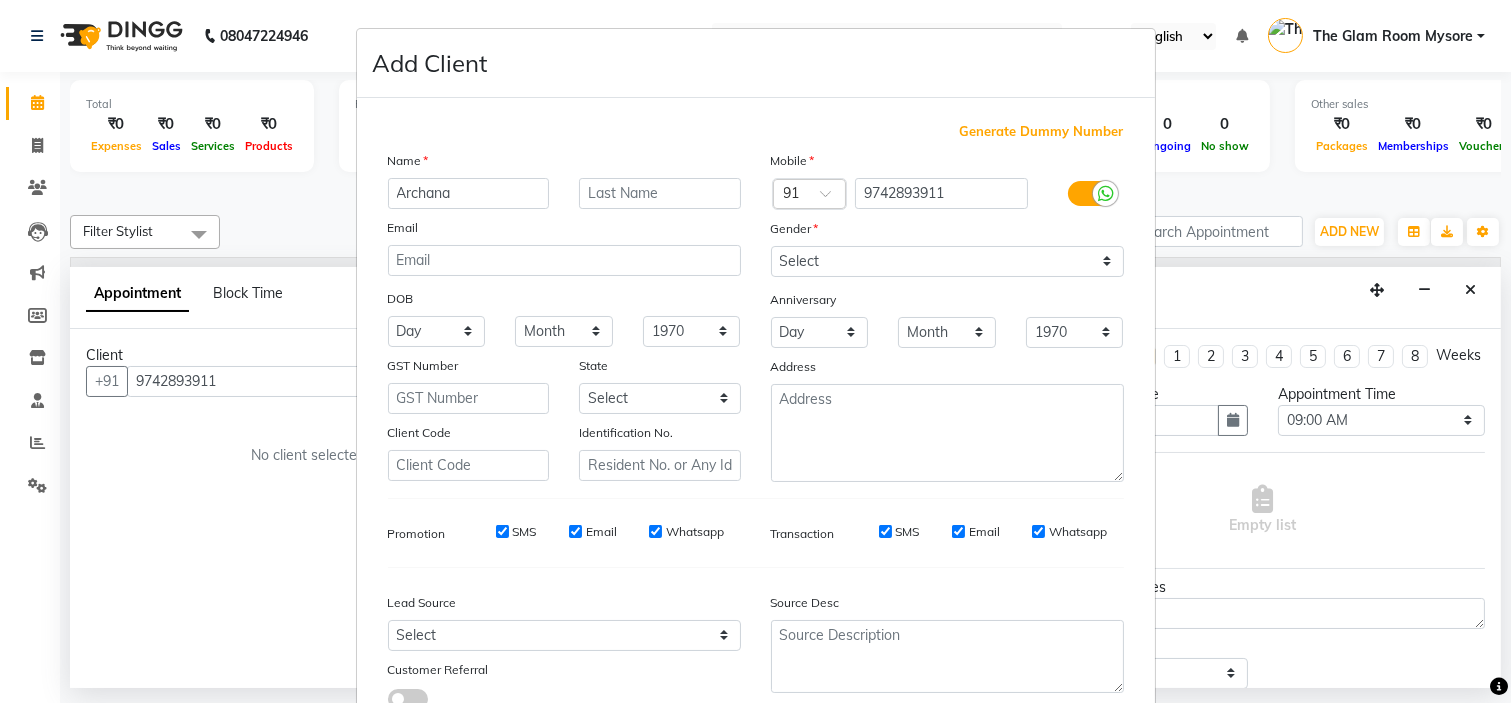 type on "Archana" 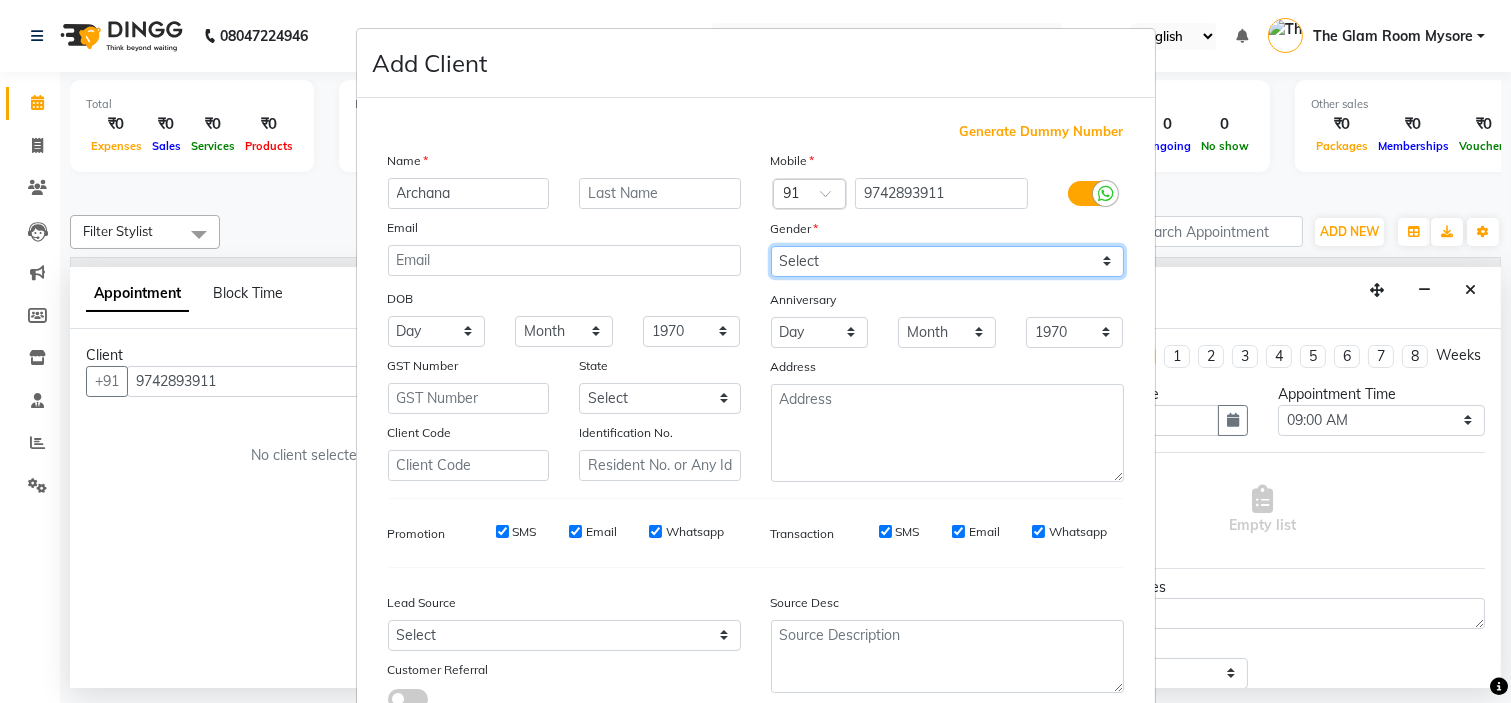 click on "Select Male Female Other Prefer Not To Say" at bounding box center (947, 261) 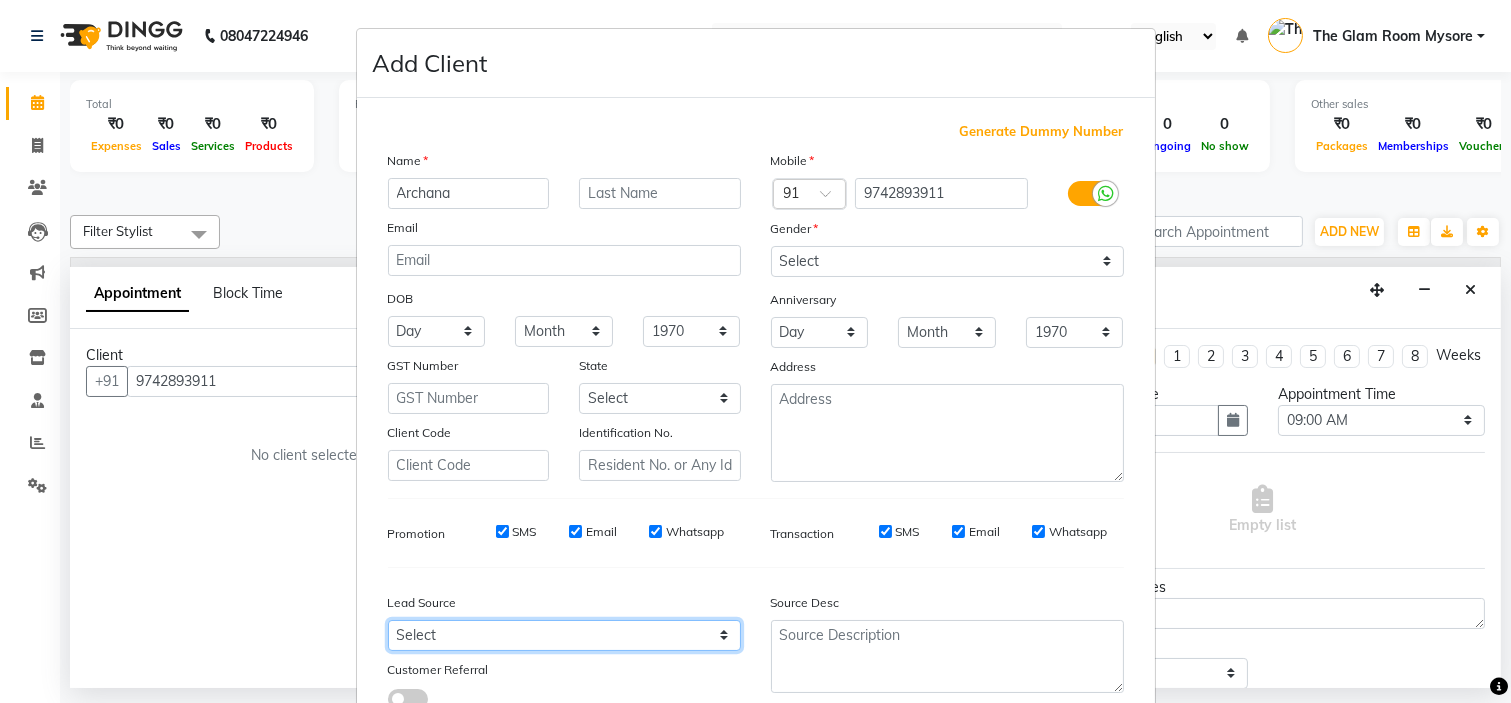 click on "Select Walk-in Referral Internet Friend Word of Mouth Advertisement Facebook JustDial Google Other Instagram  YouTube  WhatsApp" at bounding box center [564, 635] 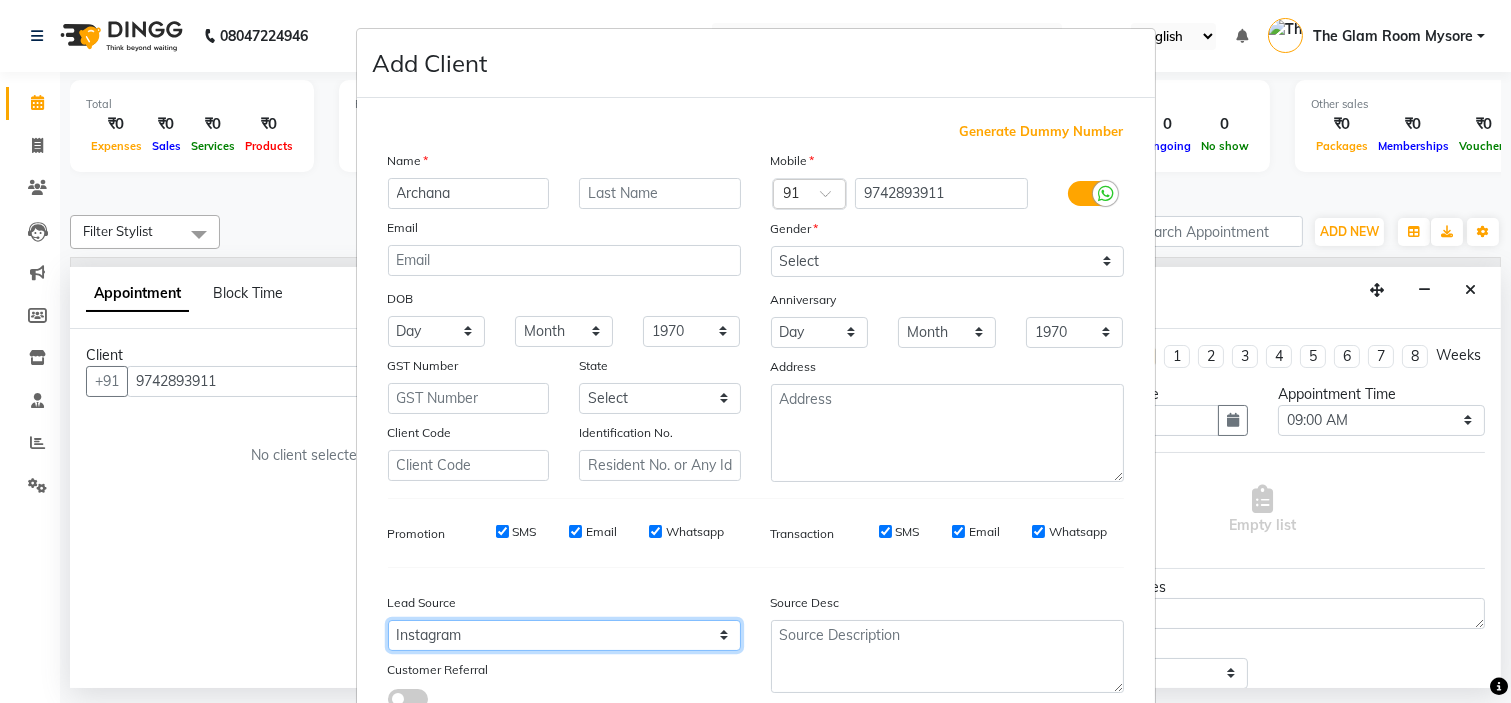 click on "Select Walk-in Referral Internet Friend Word of Mouth Advertisement Facebook JustDial Google Other Instagram  YouTube  WhatsApp" at bounding box center (564, 635) 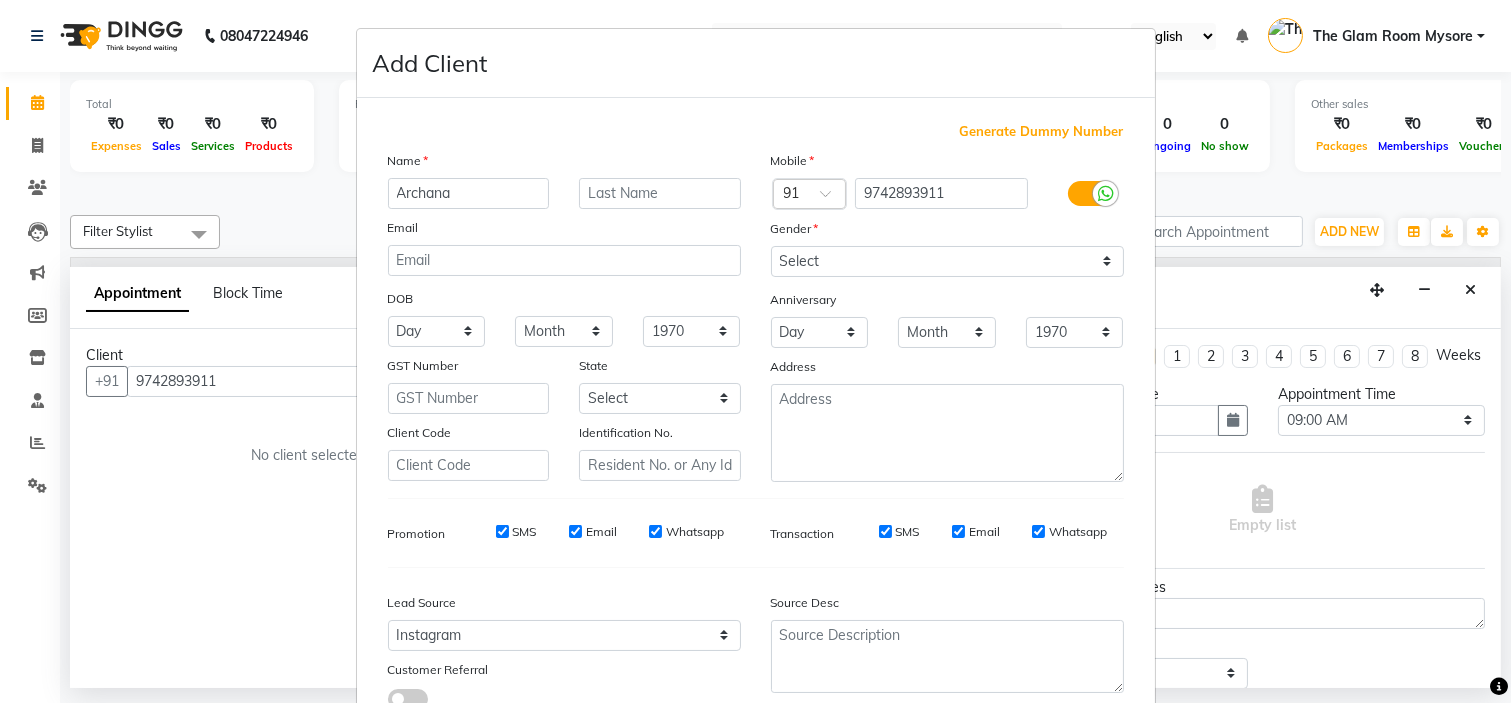 scroll, scrollTop: 147, scrollLeft: 0, axis: vertical 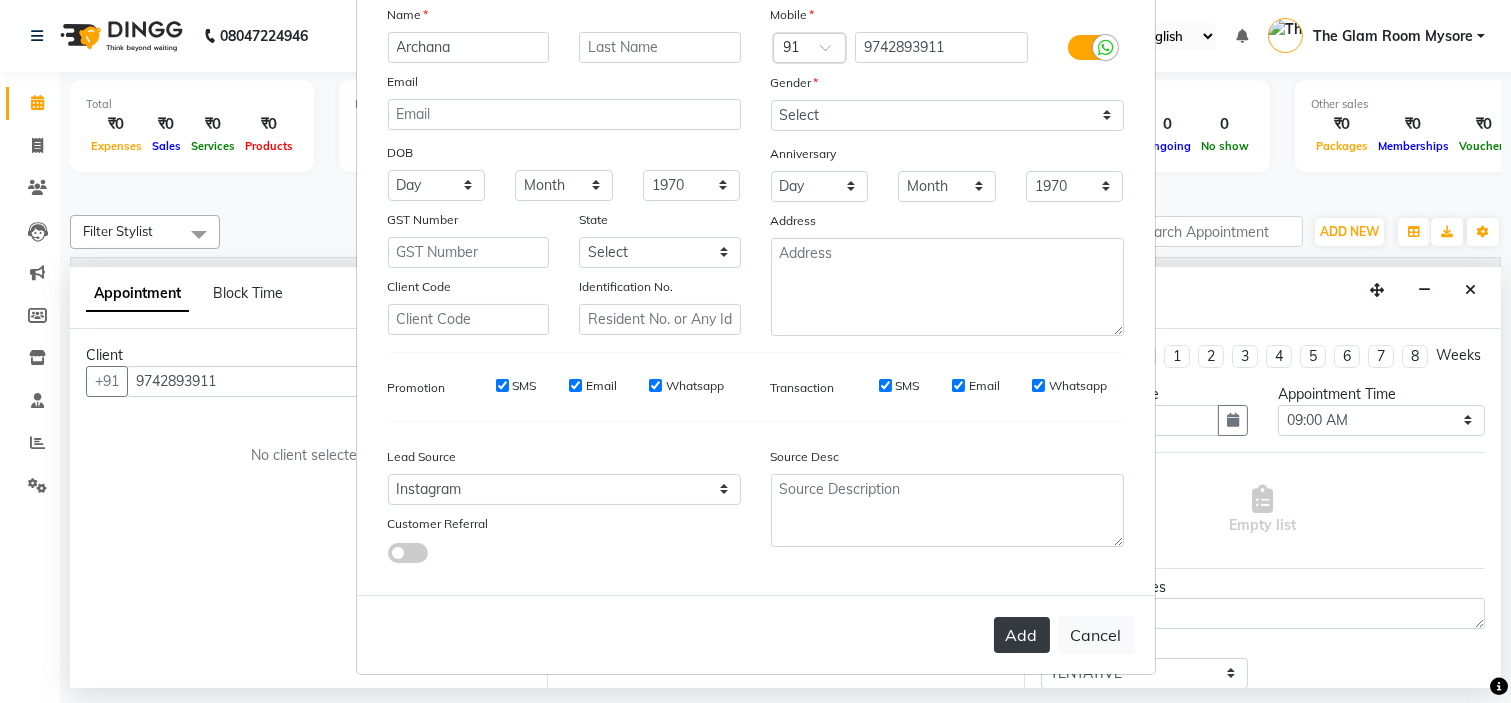click on "Add" at bounding box center (1022, 635) 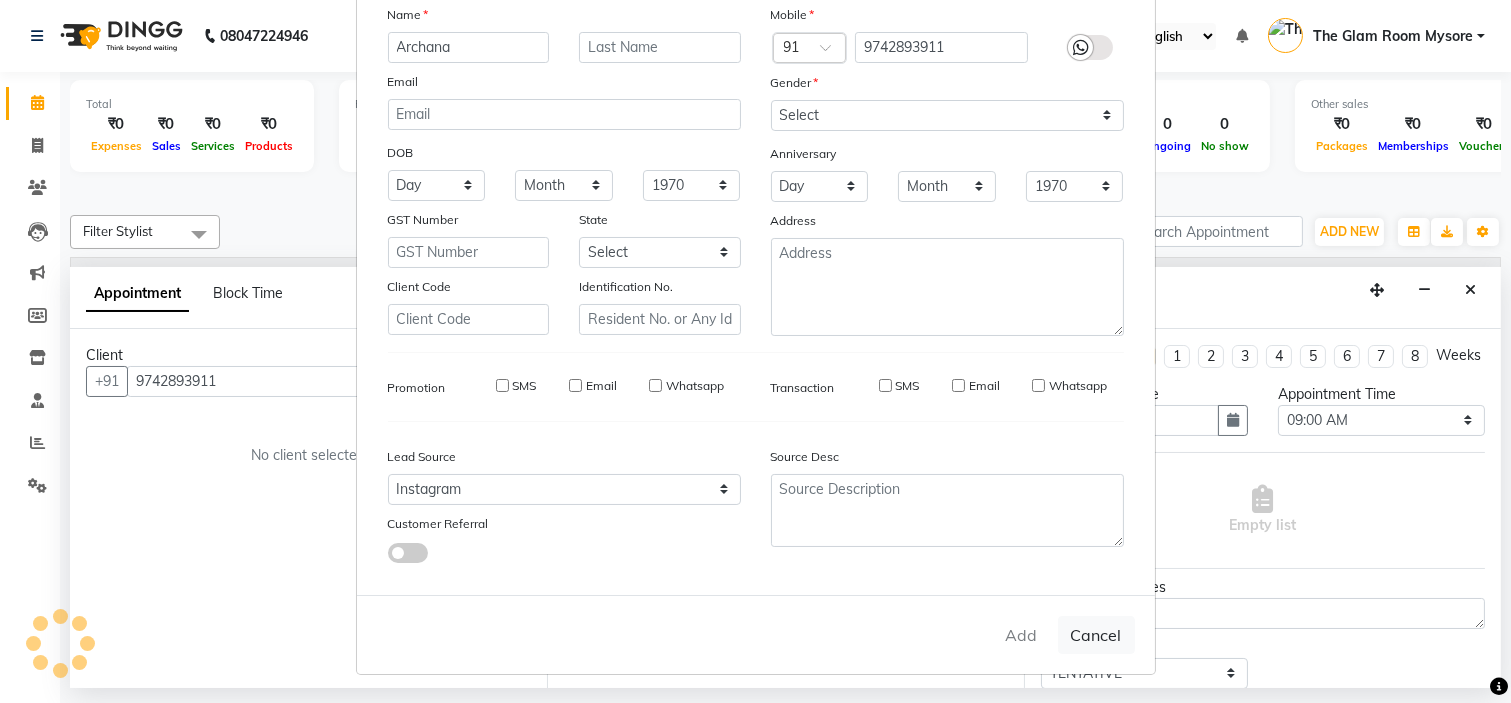 type 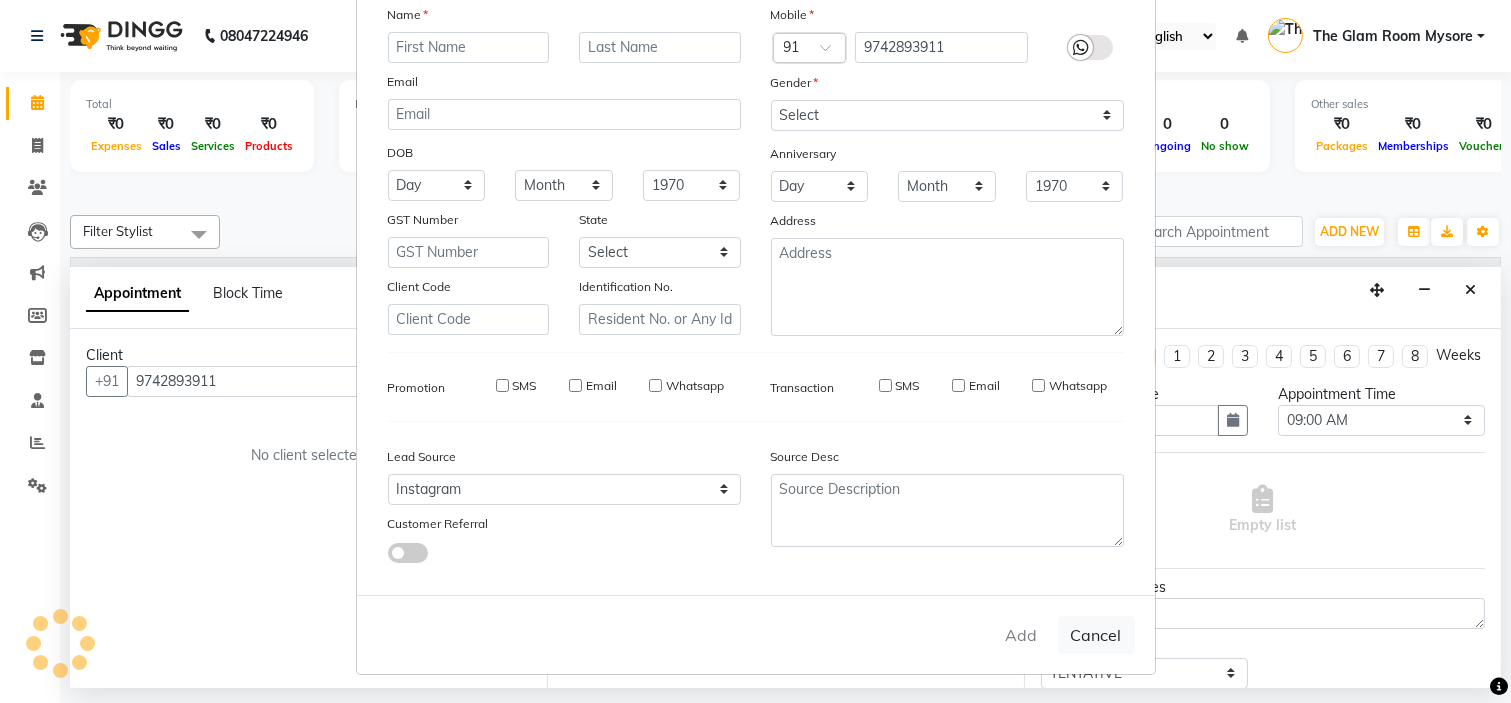 select 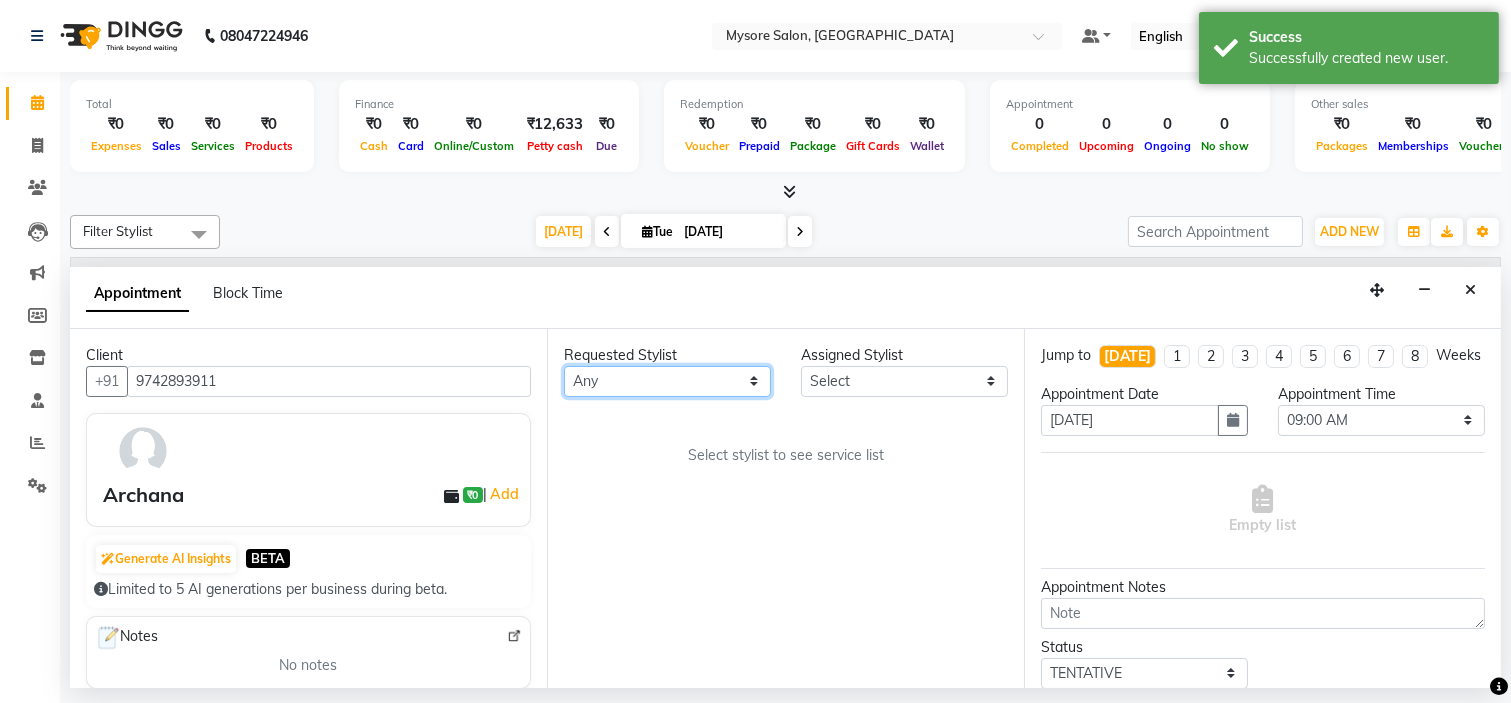 click on "Any [PERSON_NAME] [PERSON_NAME] [PERSON_NAME] [PERSON_NAME] [PERSON_NAME] [PERSON_NAME] Shangnimwon [PERSON_NAME] [PERSON_NAME] [PERSON_NAME] The Glam Room Mysore" at bounding box center [667, 381] 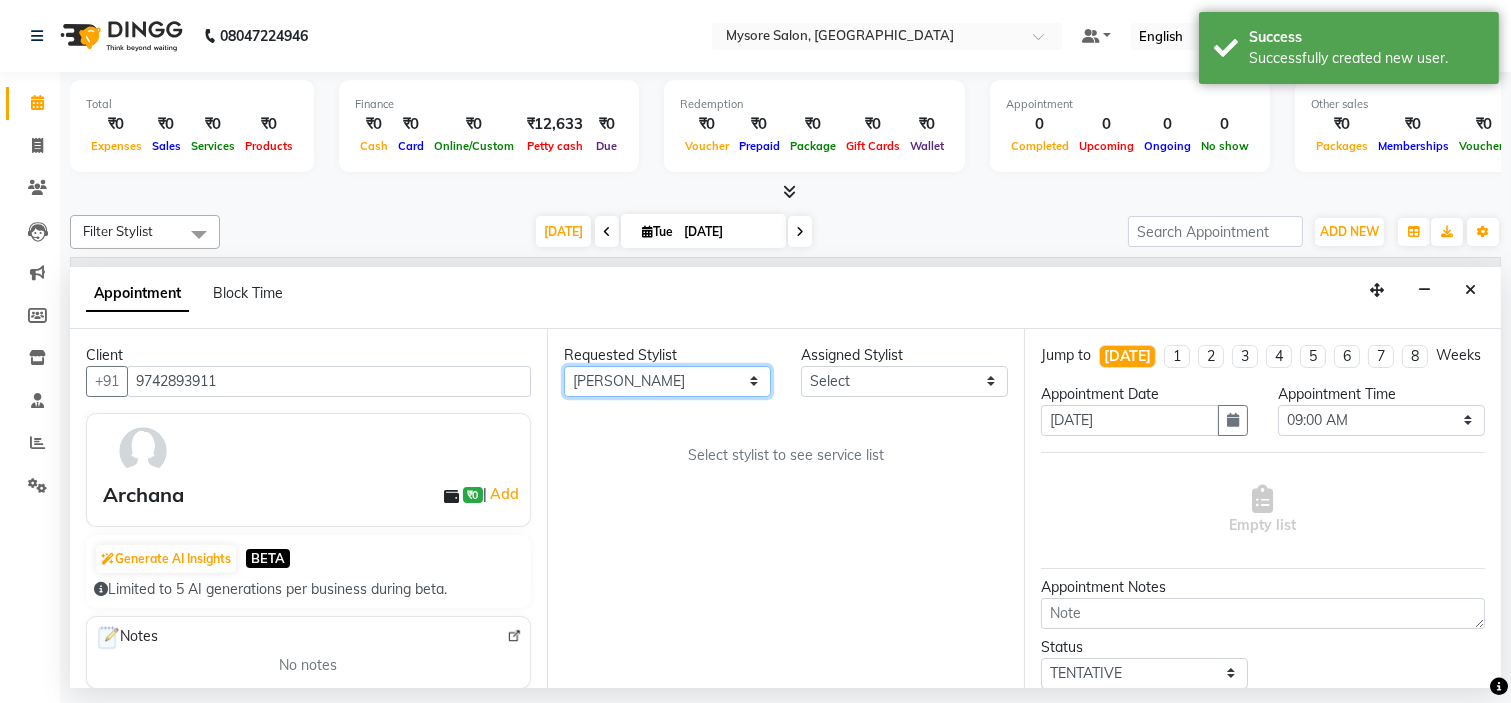 click on "Any [PERSON_NAME] [PERSON_NAME] [PERSON_NAME] [PERSON_NAME] [PERSON_NAME] [PERSON_NAME] Shangnimwon [PERSON_NAME] [PERSON_NAME] [PERSON_NAME] The Glam Room Mysore" at bounding box center (667, 381) 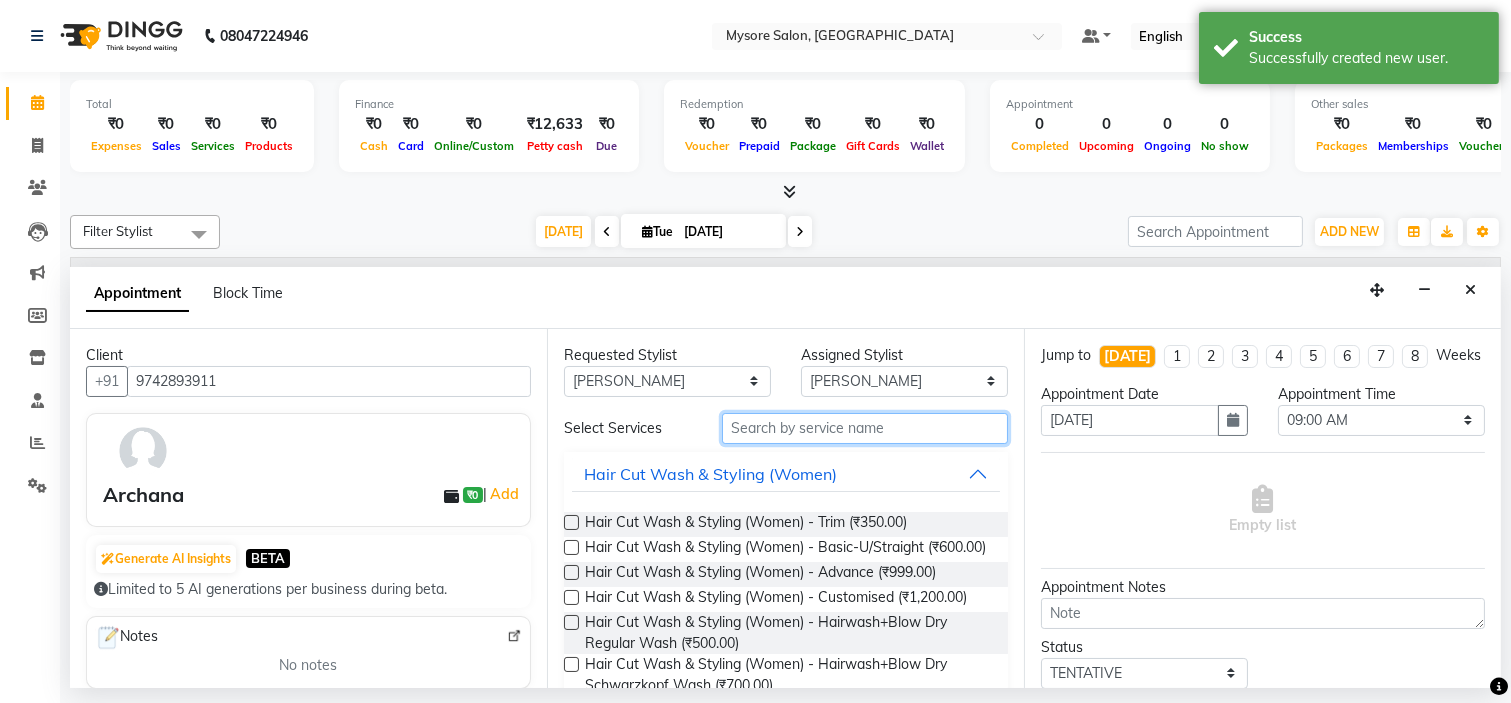 click at bounding box center (865, 428) 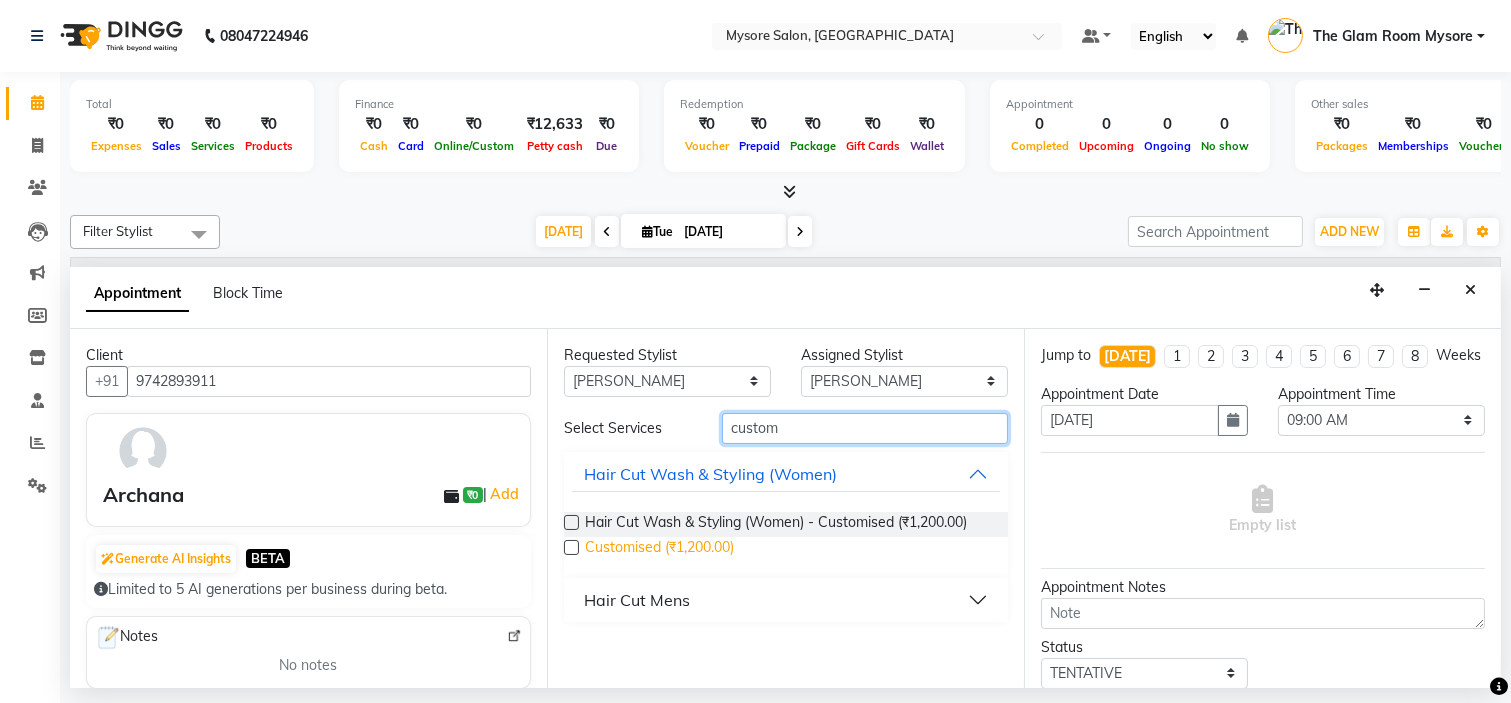 type on "custom" 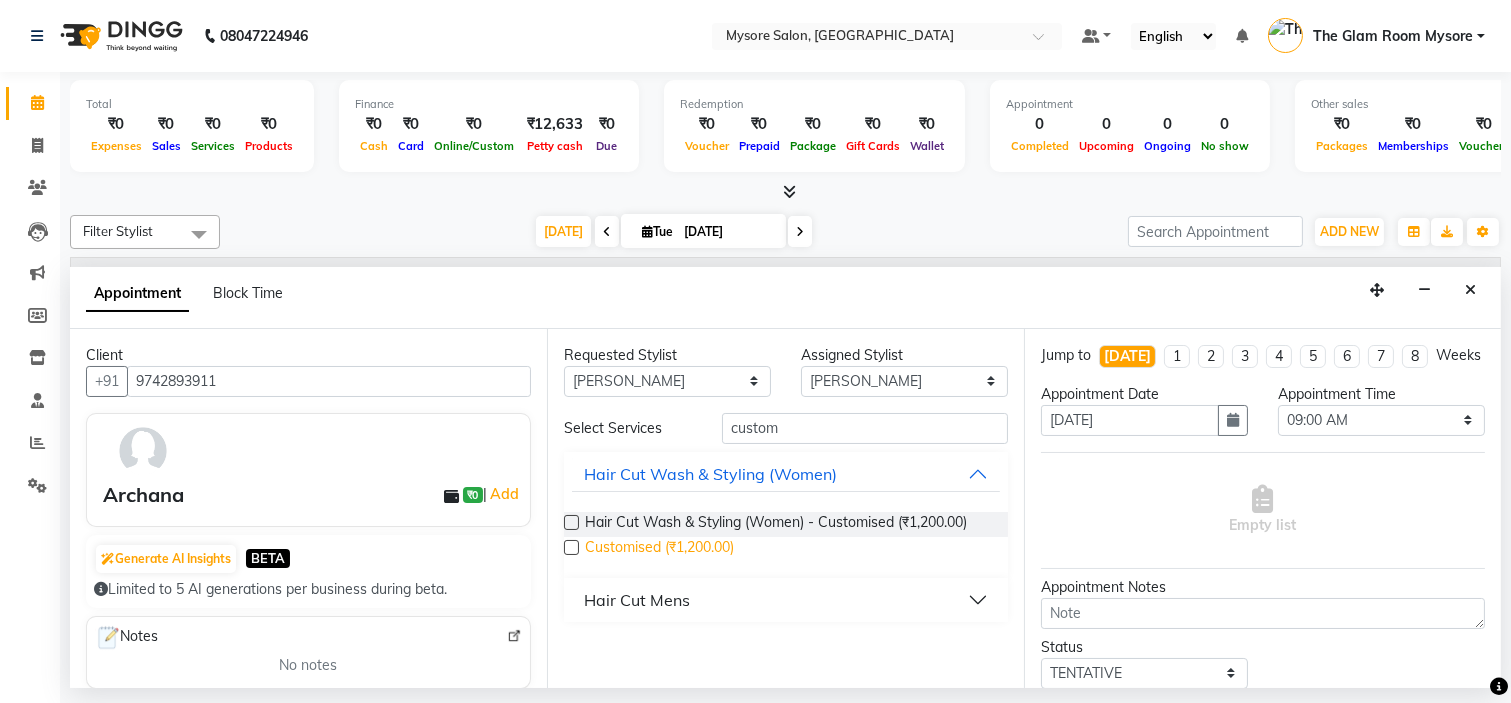 click on "Customised (₹1,200.00)" at bounding box center [659, 549] 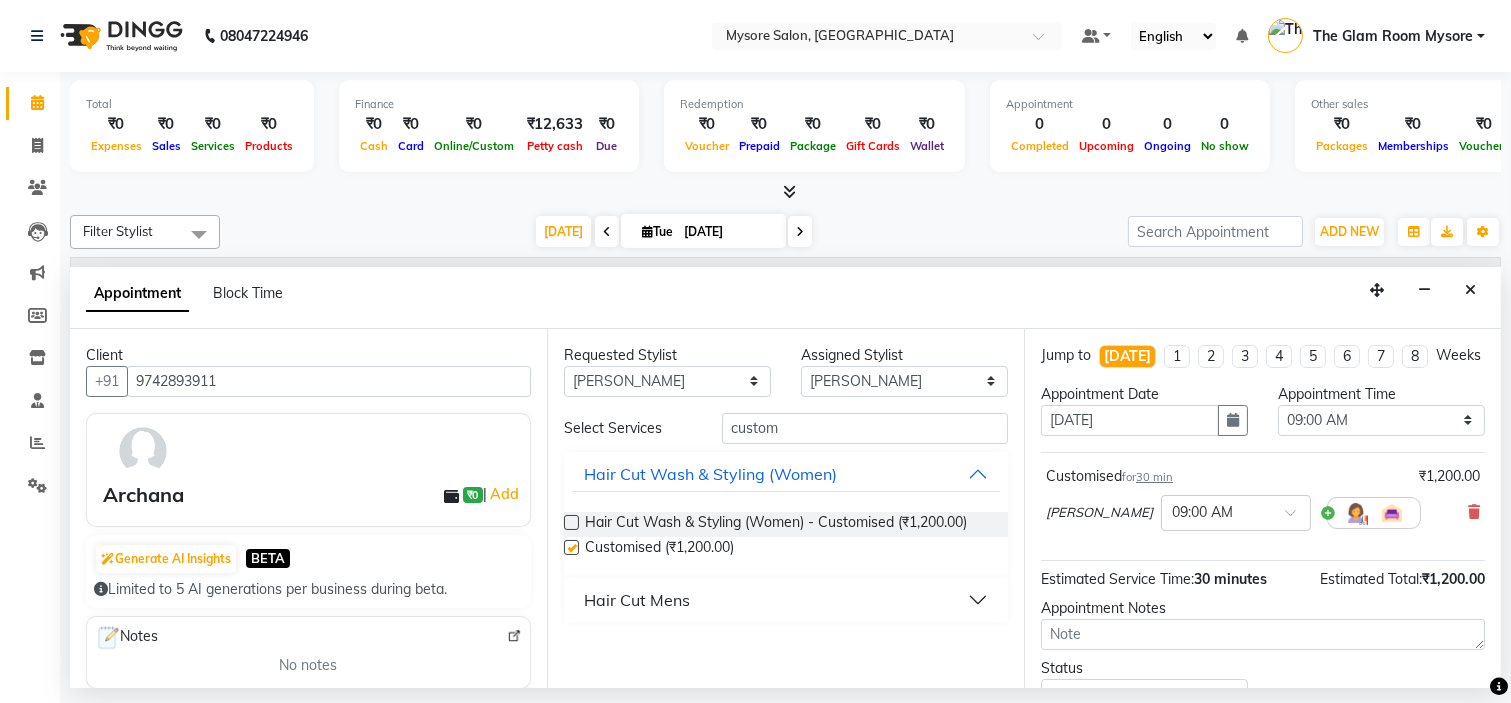 checkbox on "false" 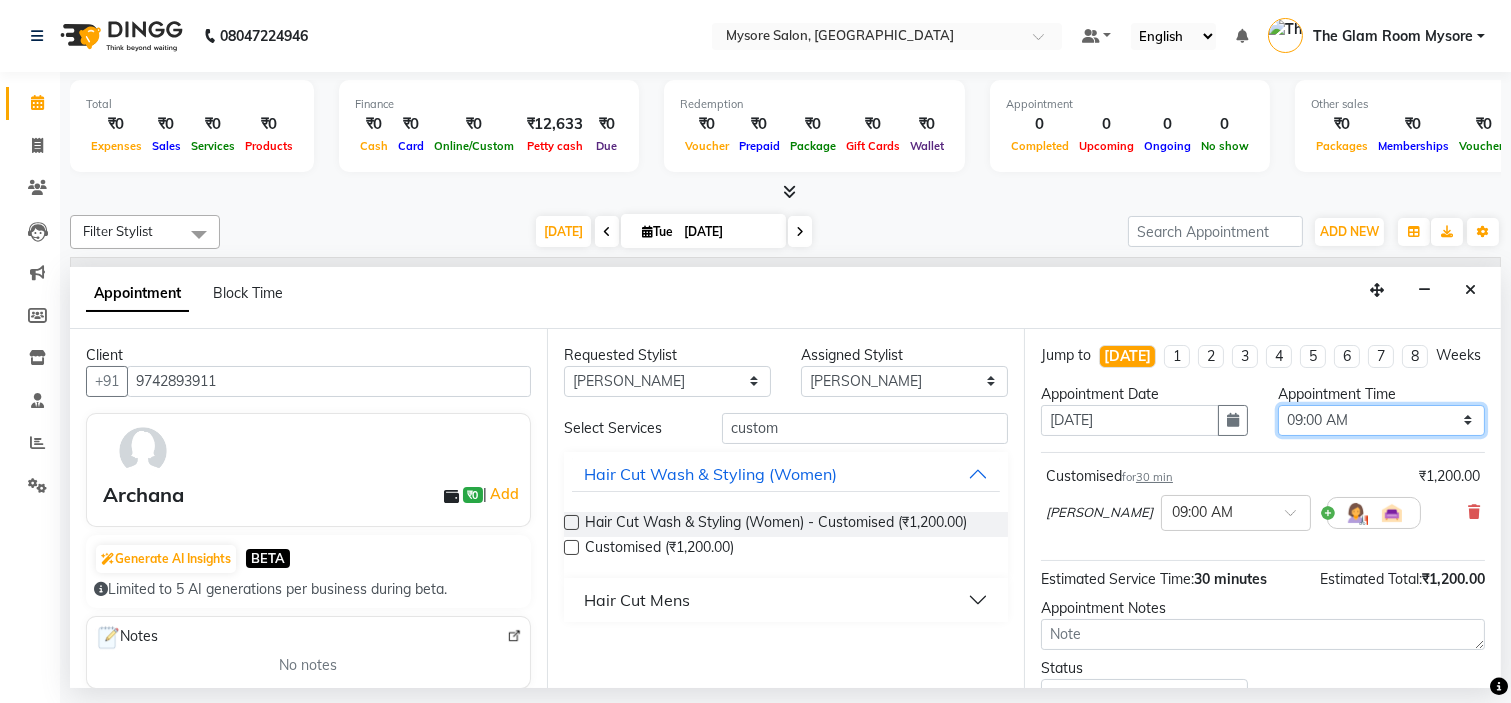 click on "Select 09:00 AM 09:15 AM 09:30 AM 09:45 AM 10:00 AM 10:15 AM 10:30 AM 10:45 AM 11:00 AM 11:15 AM 11:30 AM 11:45 AM 12:00 PM 12:15 PM 12:30 PM 12:45 PM 01:00 PM 01:15 PM 01:30 PM 01:45 PM 02:00 PM 02:15 PM 02:30 PM 02:45 PM 03:00 PM 03:15 PM 03:30 PM 03:45 PM 04:00 PM 04:15 PM 04:30 PM 04:45 PM 05:00 PM 05:15 PM 05:30 PM 05:45 PM 06:00 PM 06:15 PM 06:30 PM 06:45 PM 07:00 PM 07:15 PM 07:30 PM 07:45 PM 08:00 PM" at bounding box center (1381, 420) 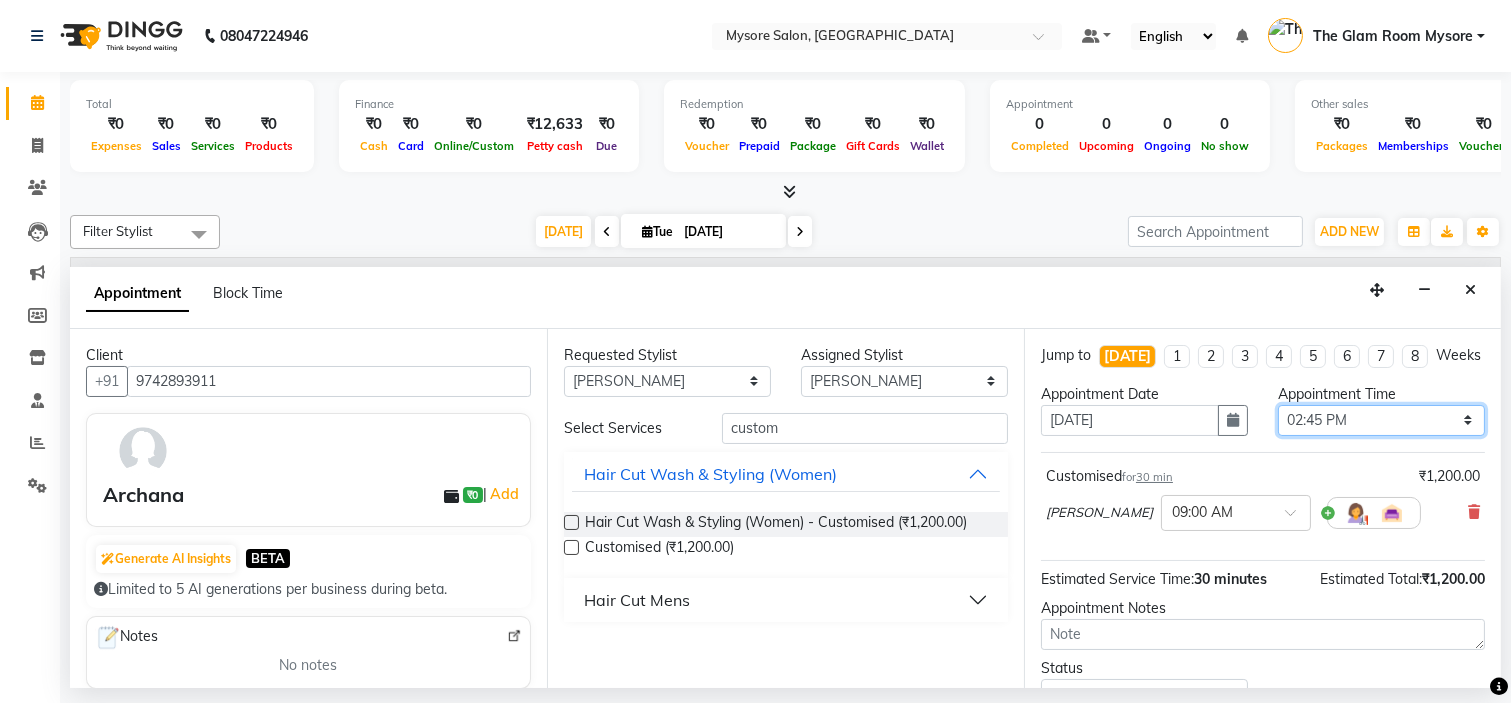 click on "Select 09:00 AM 09:15 AM 09:30 AM 09:45 AM 10:00 AM 10:15 AM 10:30 AM 10:45 AM 11:00 AM 11:15 AM 11:30 AM 11:45 AM 12:00 PM 12:15 PM 12:30 PM 12:45 PM 01:00 PM 01:15 PM 01:30 PM 01:45 PM 02:00 PM 02:15 PM 02:30 PM 02:45 PM 03:00 PM 03:15 PM 03:30 PM 03:45 PM 04:00 PM 04:15 PM 04:30 PM 04:45 PM 05:00 PM 05:15 PM 05:30 PM 05:45 PM 06:00 PM 06:15 PM 06:30 PM 06:45 PM 07:00 PM 07:15 PM 07:30 PM 07:45 PM 08:00 PM" at bounding box center (1381, 420) 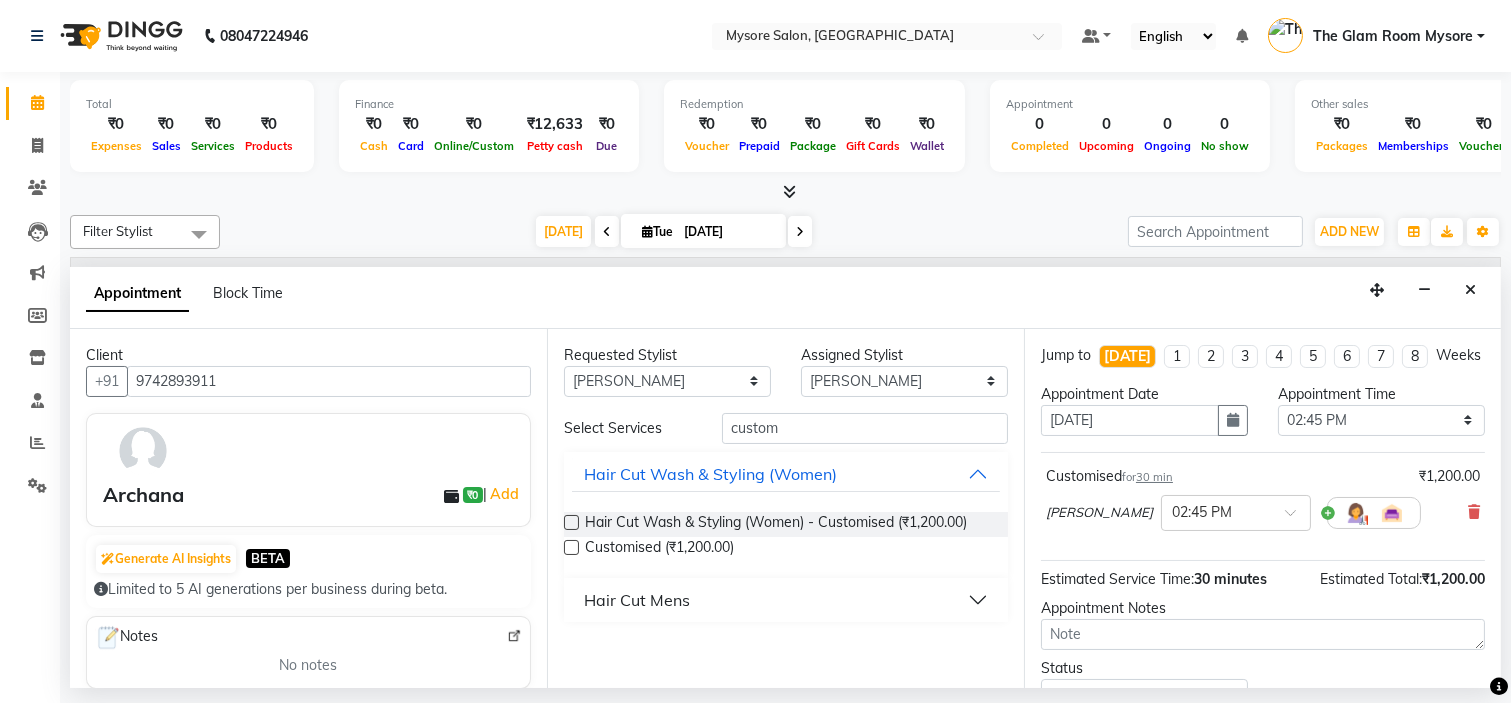 click on "Total  ₹0  Expenses ₹0  Sales ₹0  Services ₹0  Products Finance  ₹0  Cash ₹0  Card ₹0  Online/Custom ₹12,633 Petty cash ₹0 Due  Redemption  ₹0 Voucher ₹0 Prepaid ₹0 Package ₹0  Gift Cards ₹0  Wallet  Appointment  0 Completed 0 Upcoming 0 Ongoing 0 No show  Other sales  ₹0  Packages ₹0  Memberships ₹0  Vouchers ₹0  Prepaids ₹0  Gift Cards Filter Stylist Select All Ankita Arti Ashwini Ayaan DR. Apurva Fatma Jayshree Lakshmi Paul Ruhul alom Shangnimwon Steve Sumaiya Banu Sumit Teja Tezz The Glam Room Mysore Today  Tue 01-07-2025 Toggle Dropdown Add Appointment Add Invoice Add Expense Add Attendance Add Client Add Transaction Toggle Dropdown Add Appointment Add Invoice Add Expense Add Attendance Add Client ADD NEW Toggle Dropdown Add Appointment Add Invoice Add Expense Add Attendance Add Client Add Transaction Filter Stylist Select All Ankita Arti Ashwini Ayaan DR. Apurva Fatma Jayshree Lakshmi Paul Ruhul alom Shangnimwon Steve Sumaiya Banu Sumit Teja Tezz Group By View as" 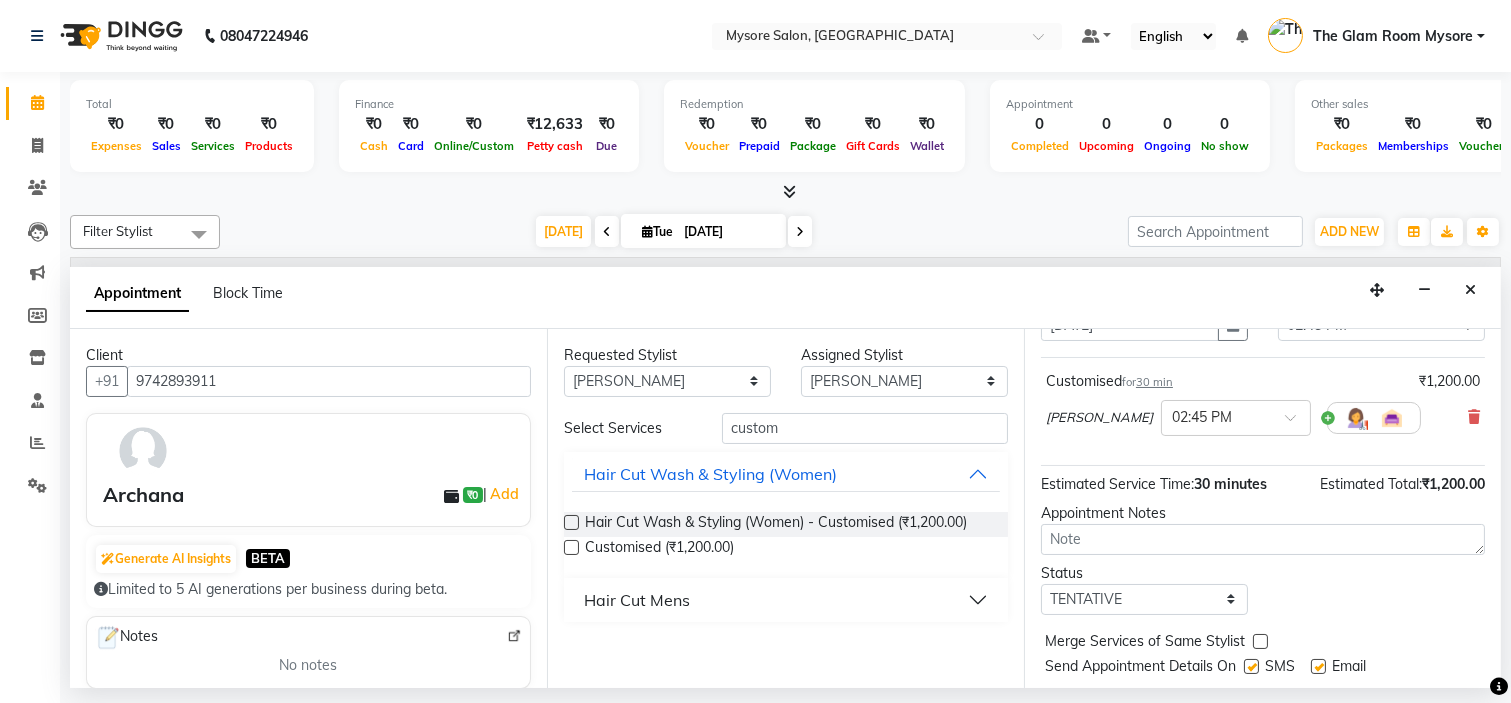 scroll, scrollTop: 166, scrollLeft: 0, axis: vertical 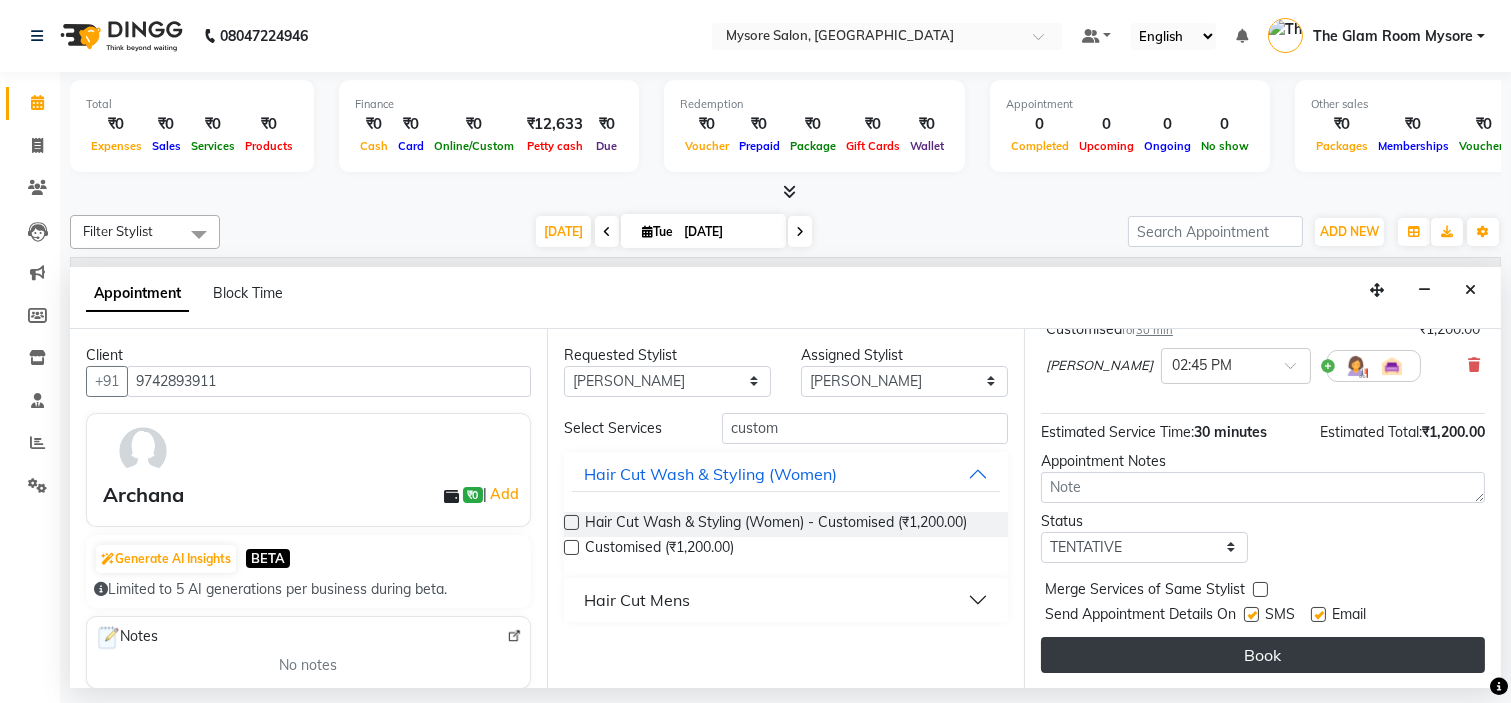 click on "Book" at bounding box center (1263, 655) 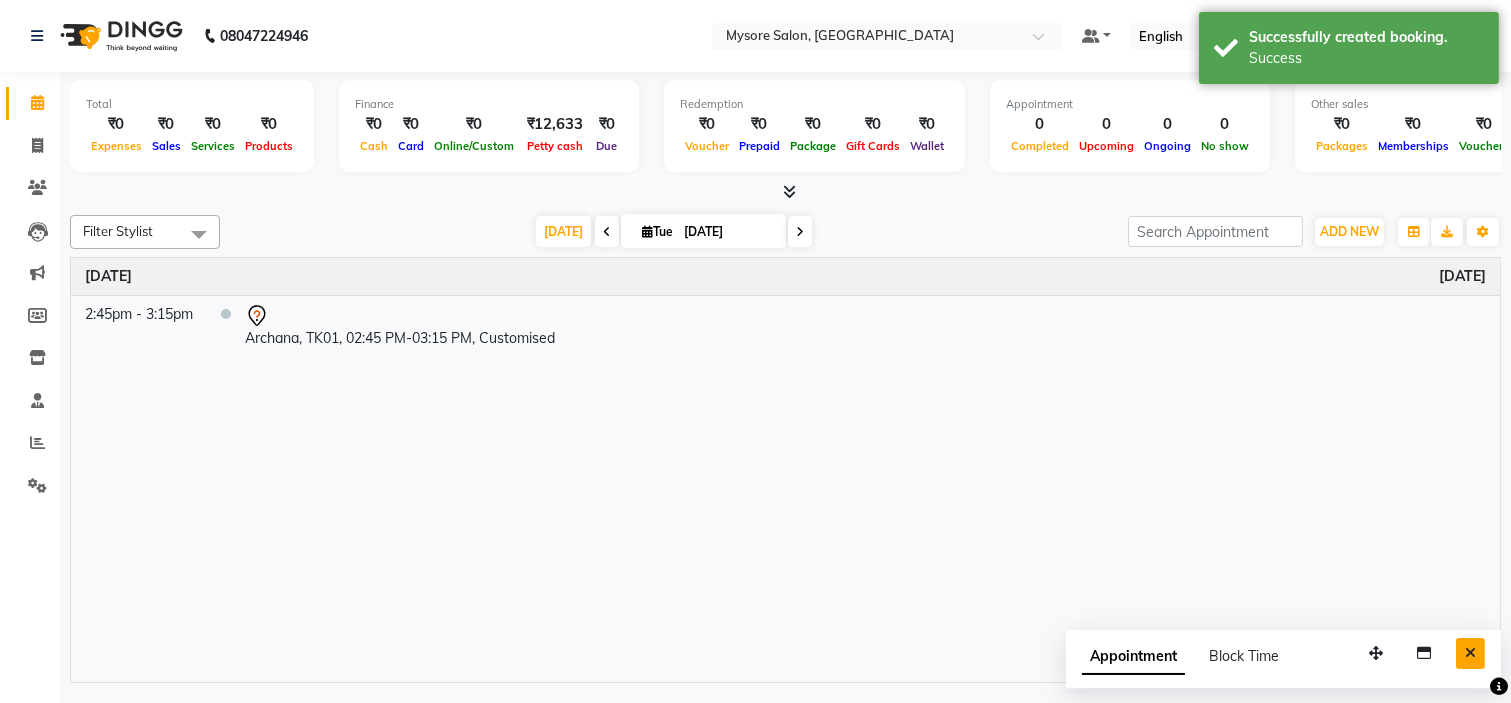 click at bounding box center (1470, 653) 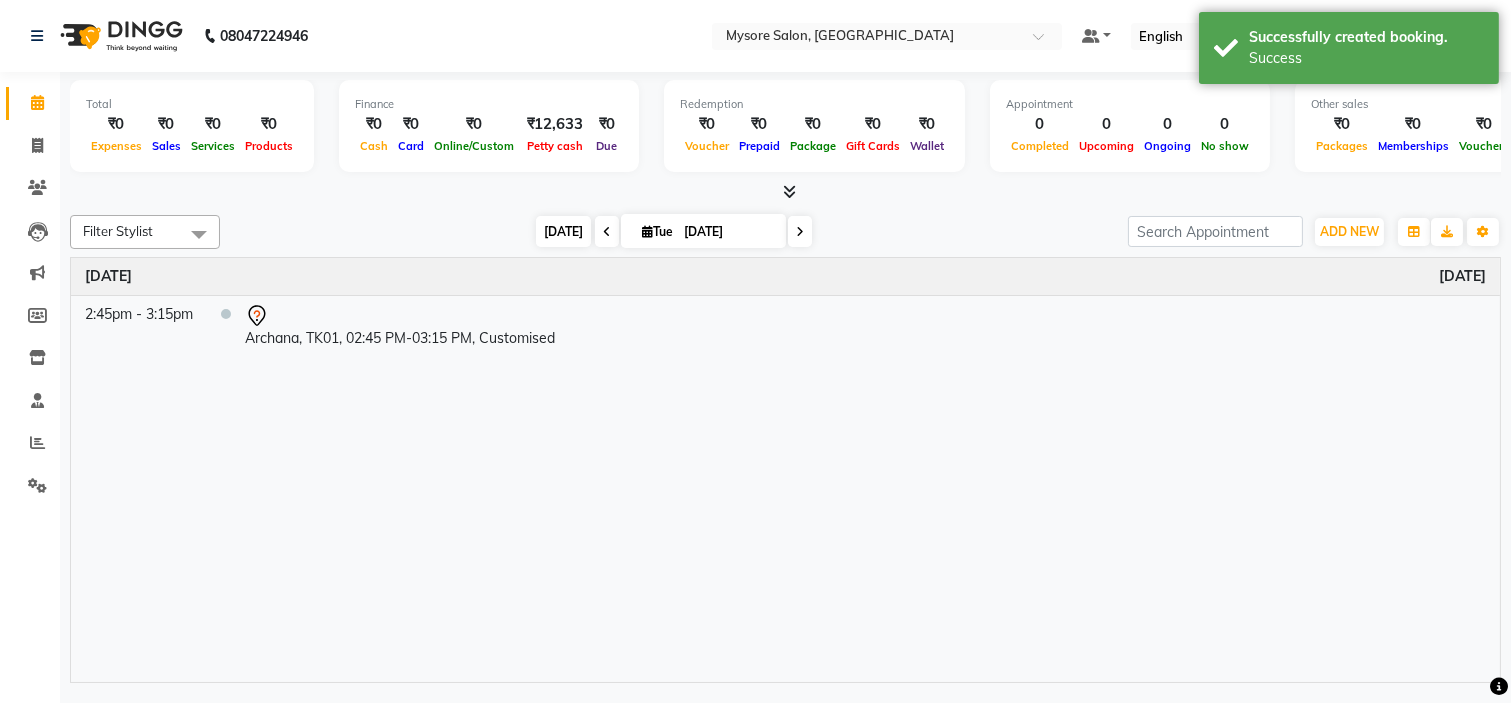 click on "[DATE]" at bounding box center [563, 231] 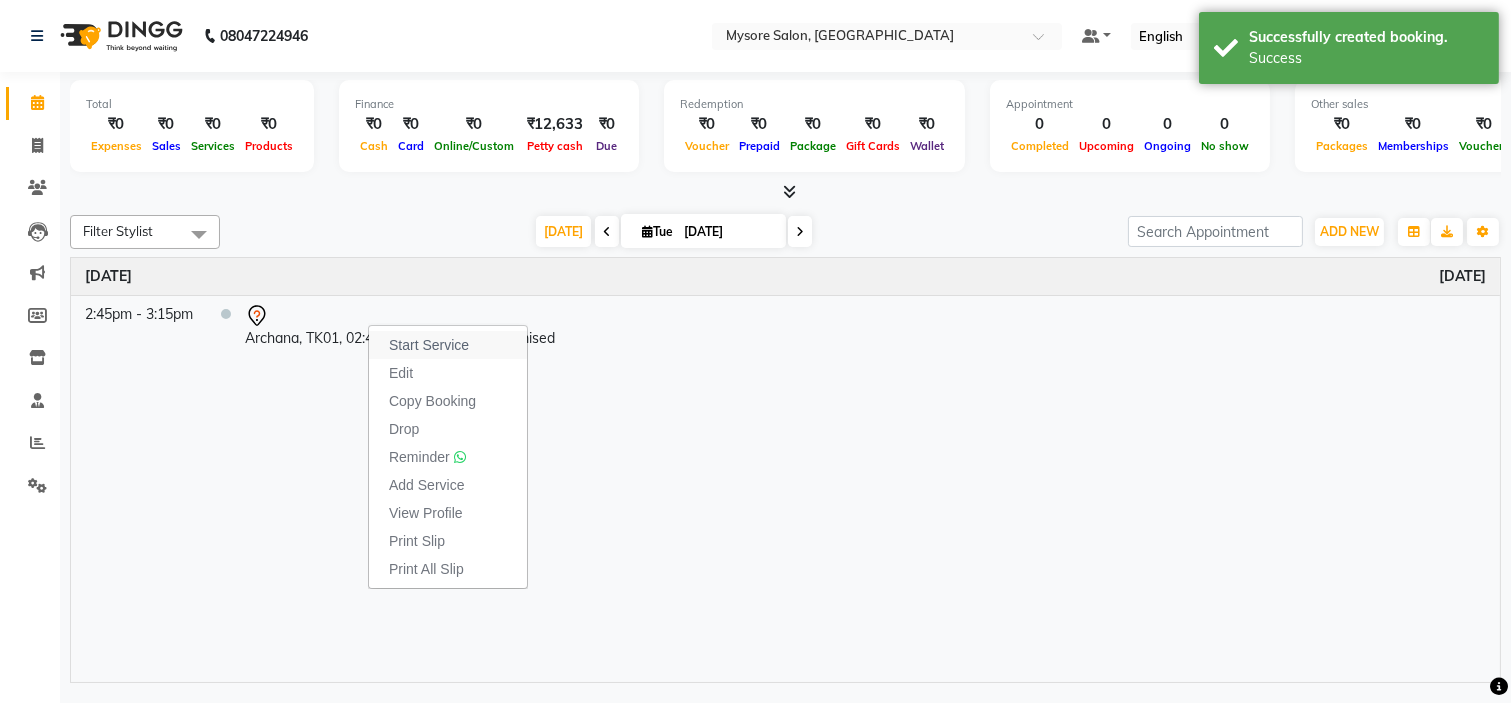 click on "Start Service" at bounding box center (429, 345) 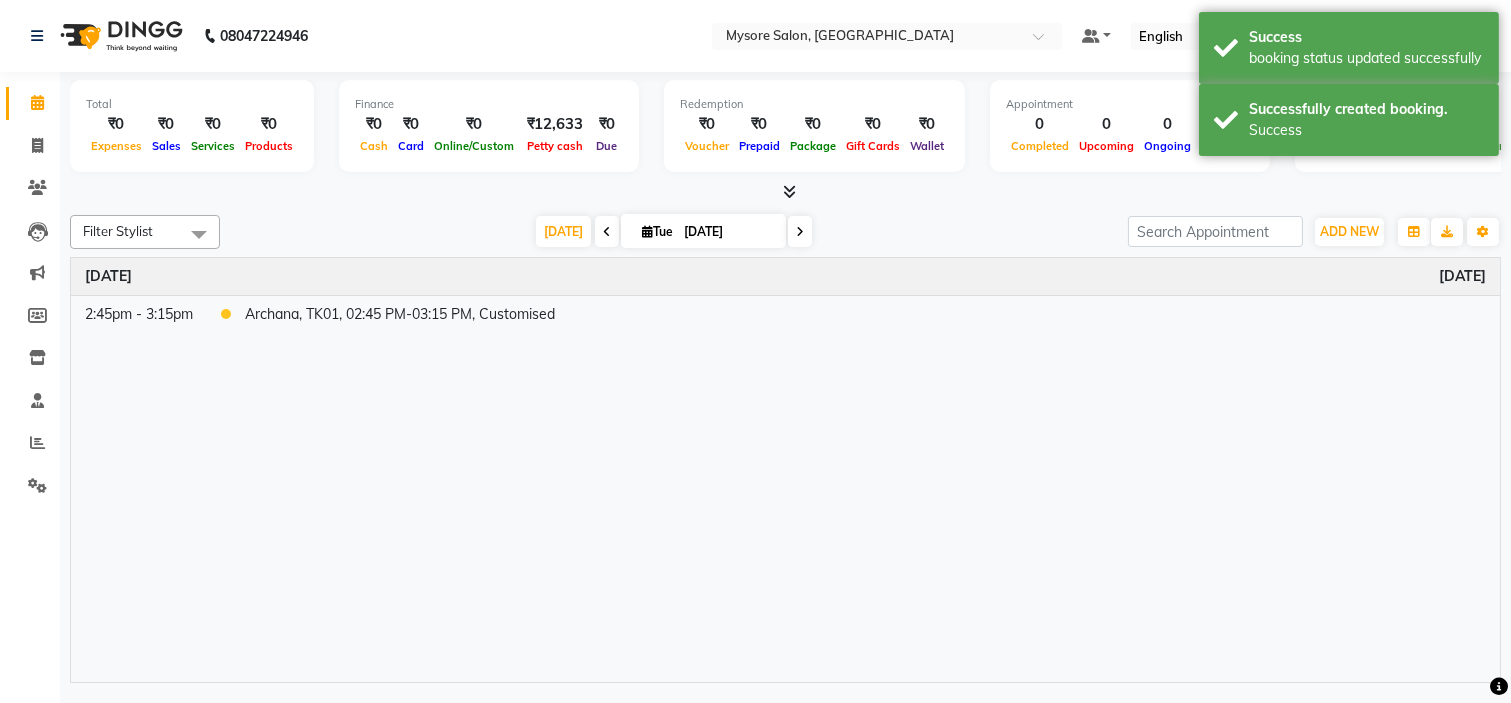 click at bounding box center [785, 192] 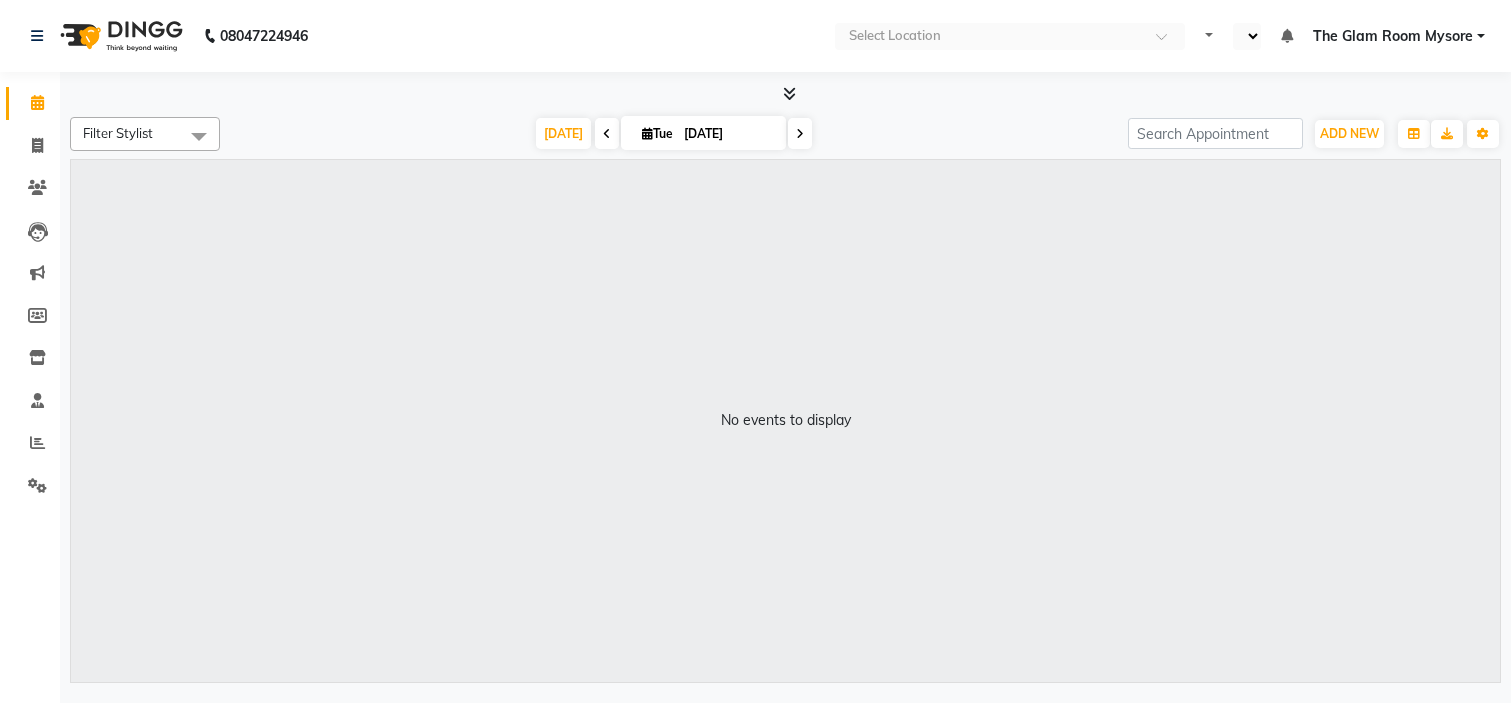 scroll, scrollTop: 0, scrollLeft: 0, axis: both 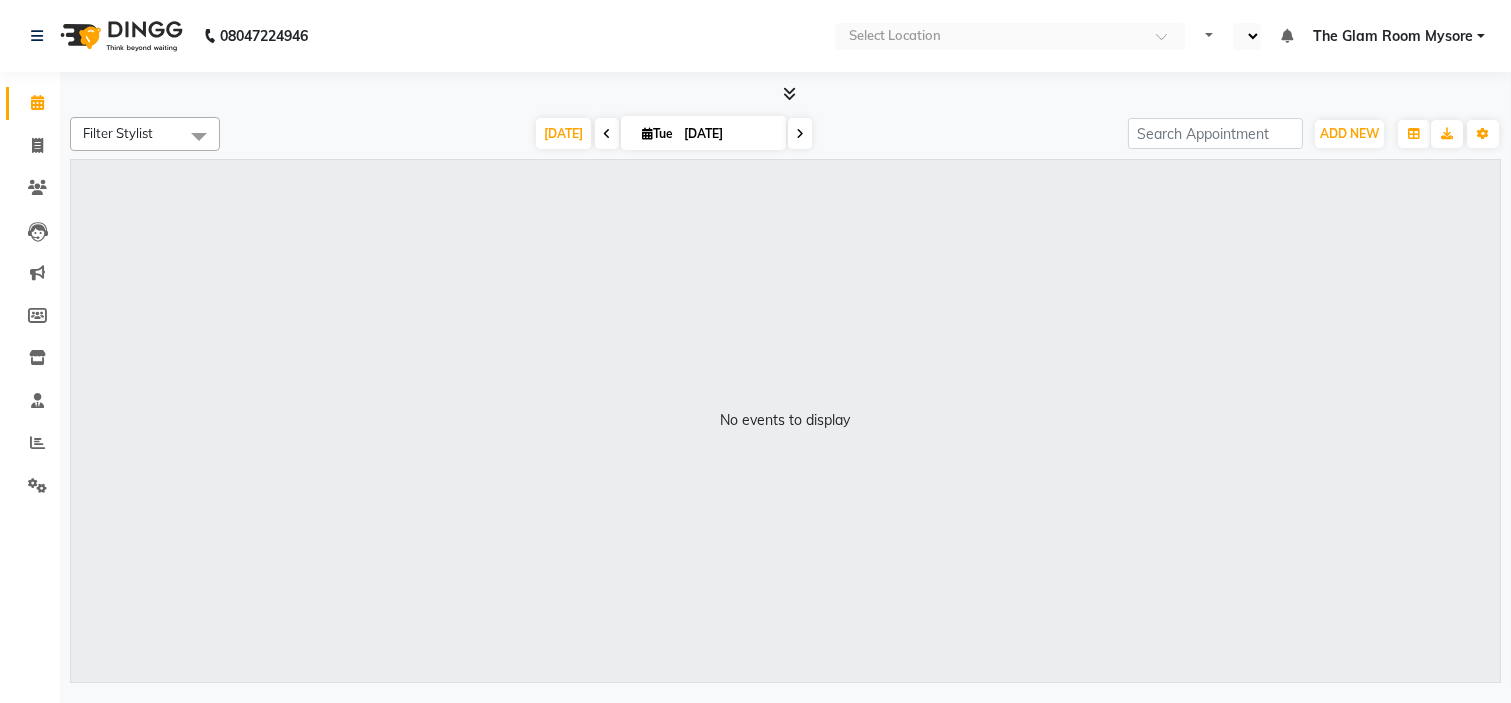 select on "en" 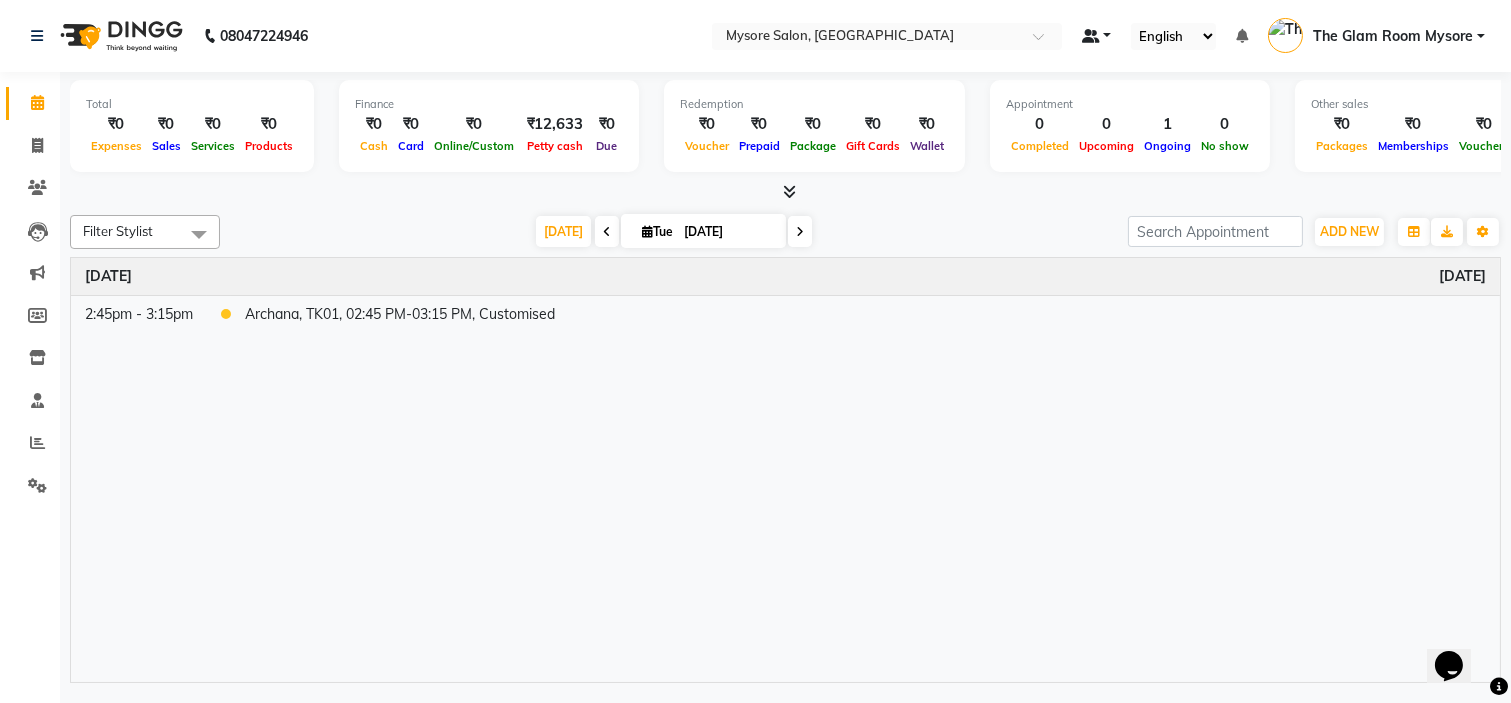 scroll, scrollTop: 0, scrollLeft: 0, axis: both 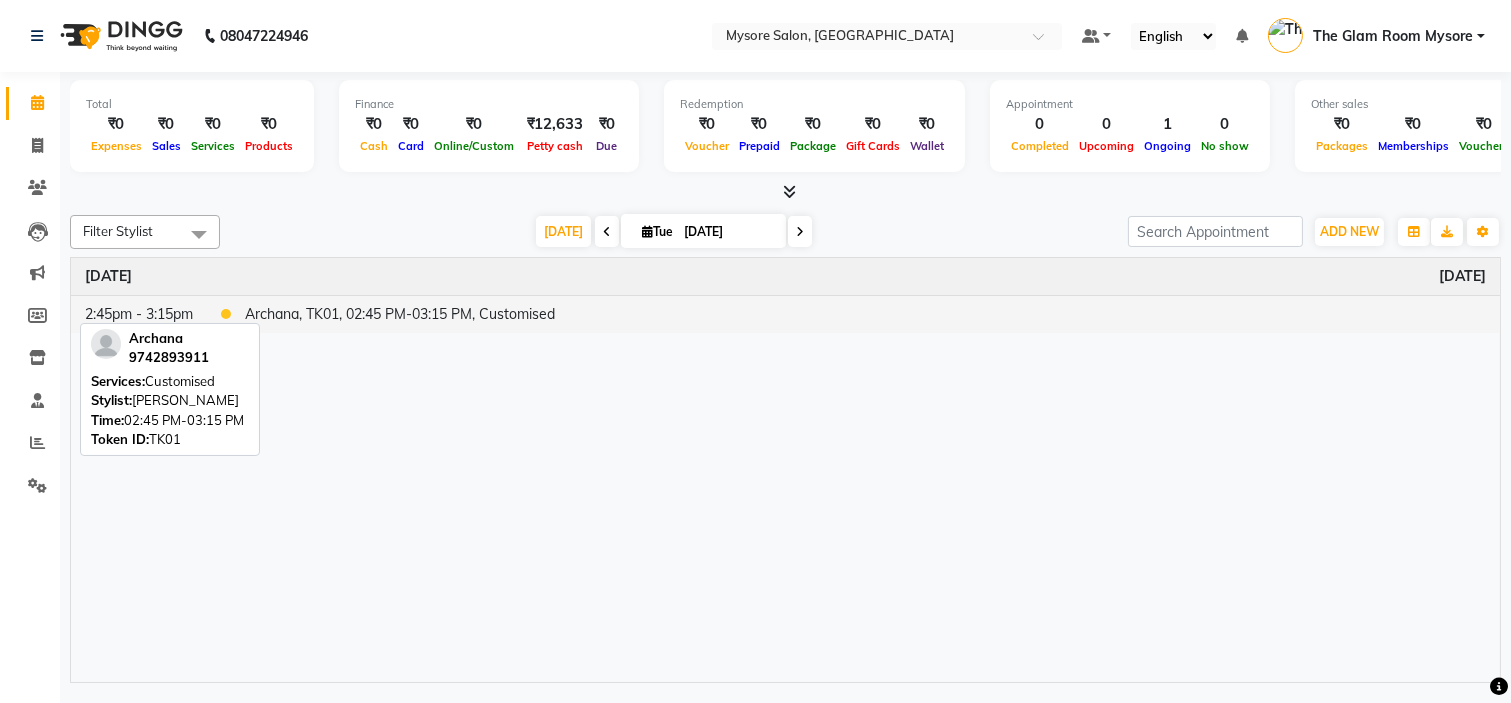 click on "Archana, TK01, 02:45 PM-03:15 PM, Customised" at bounding box center (865, 314) 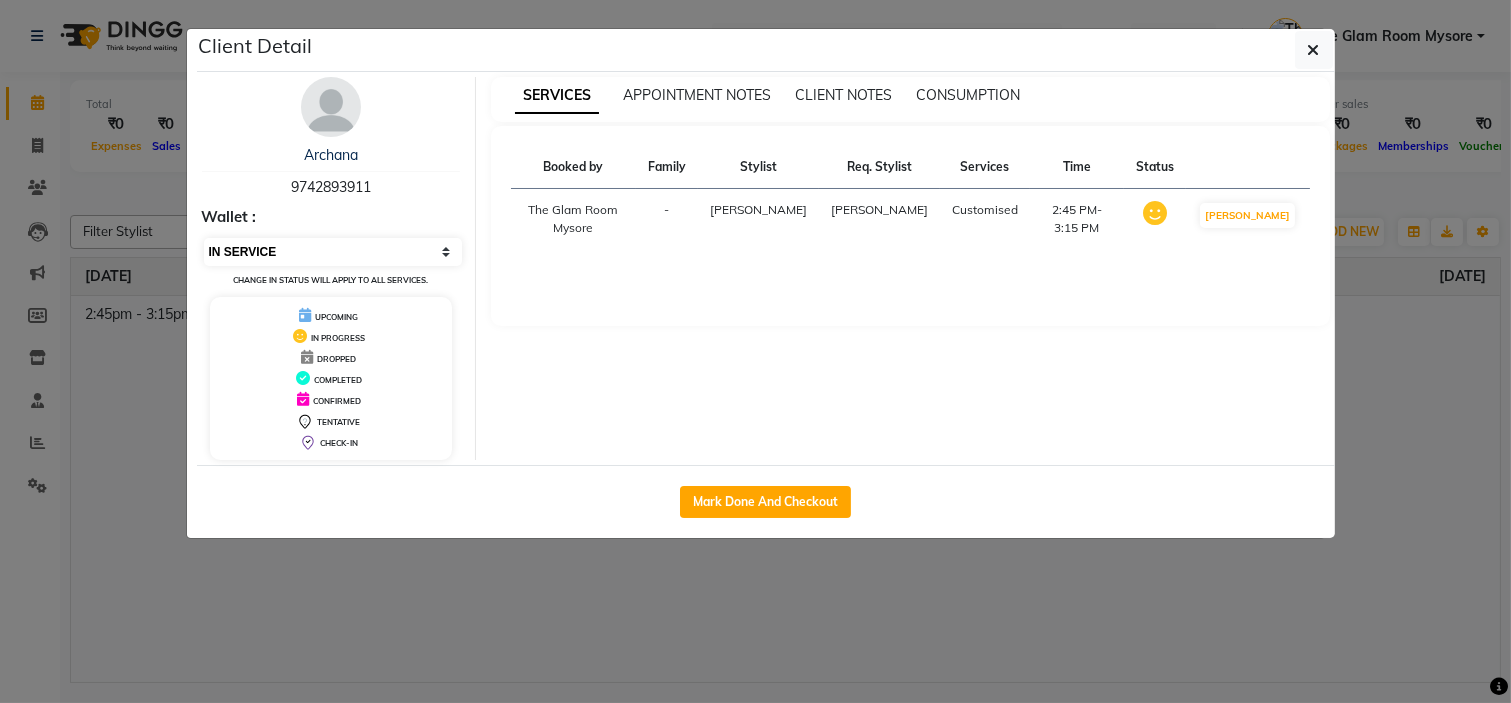 click on "Select IN SERVICE CONFIRMED TENTATIVE CHECK IN MARK DONE DROPPED UPCOMING" at bounding box center [333, 252] 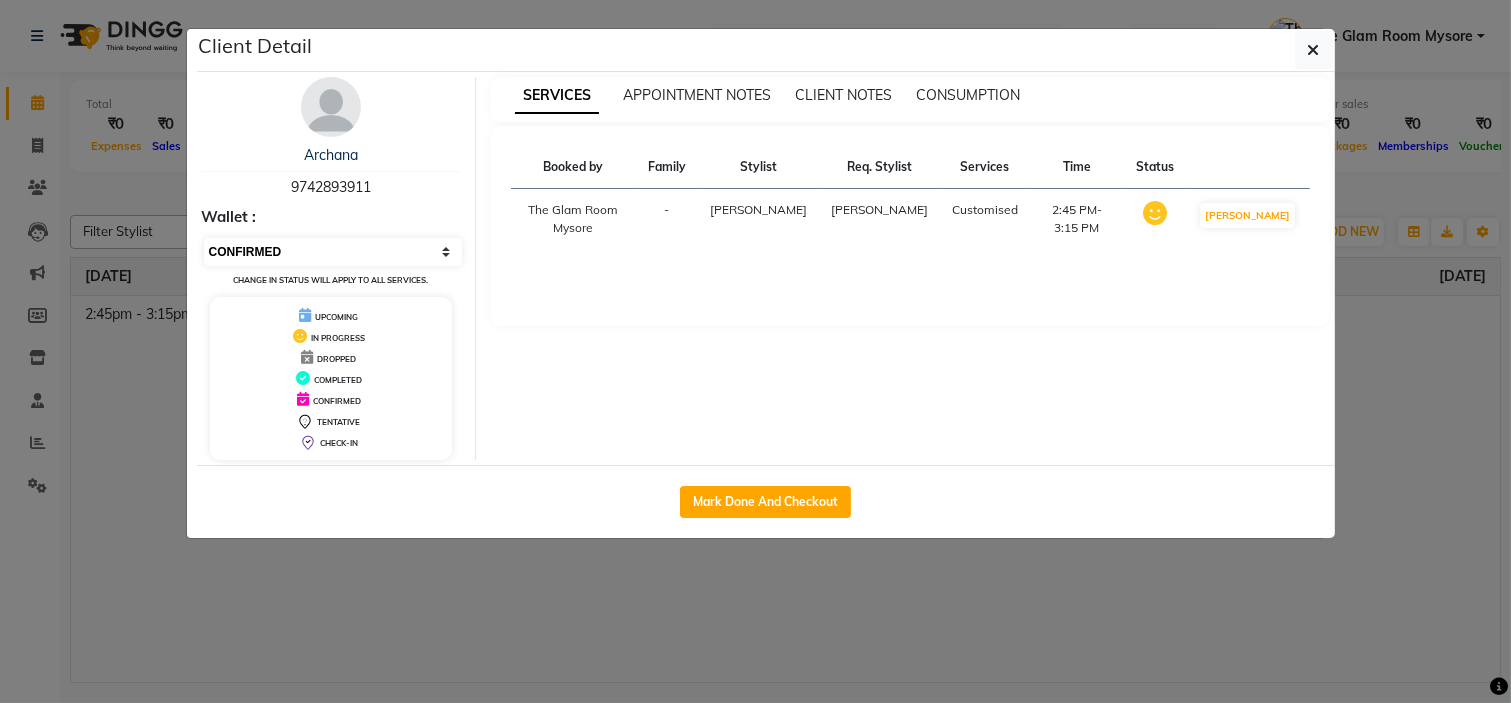 click on "Select IN SERVICE CONFIRMED TENTATIVE CHECK IN MARK DONE DROPPED UPCOMING" at bounding box center (333, 252) 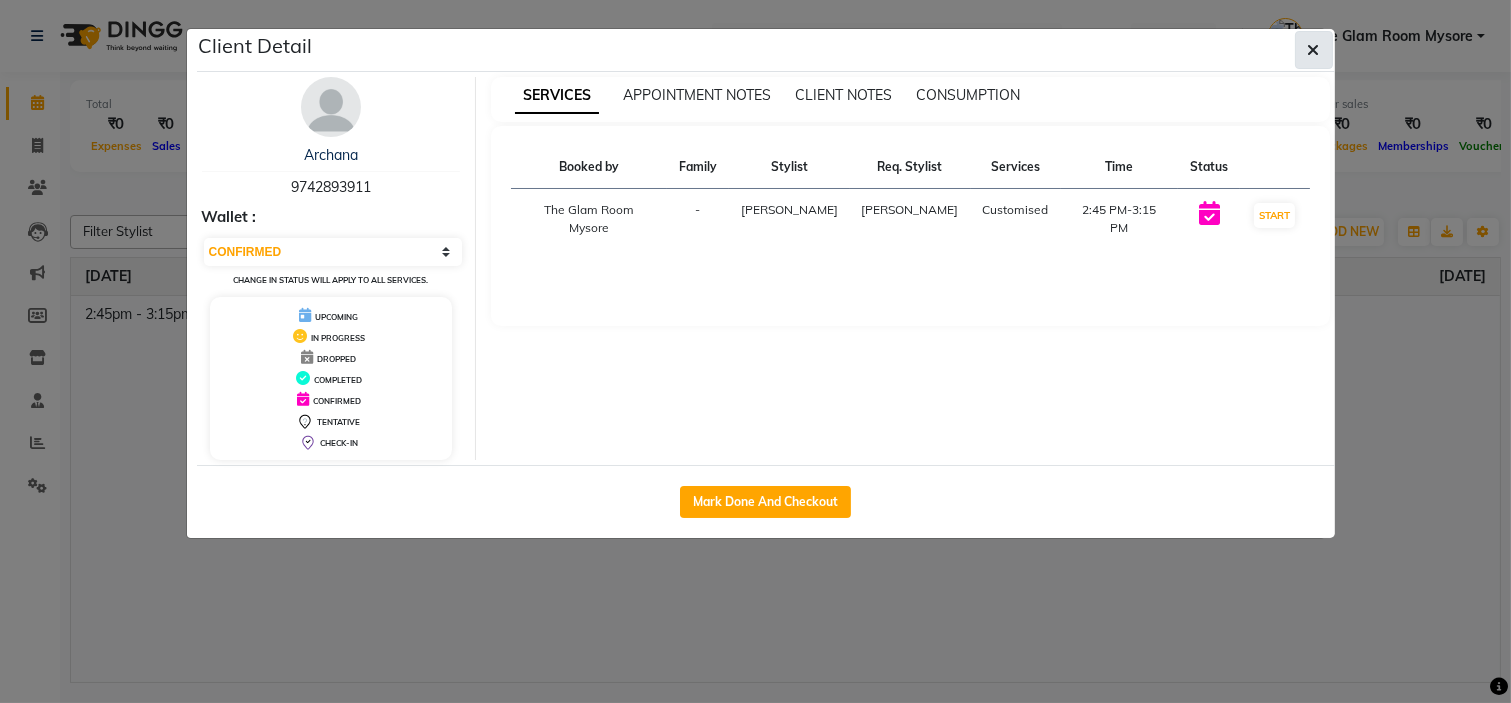 click 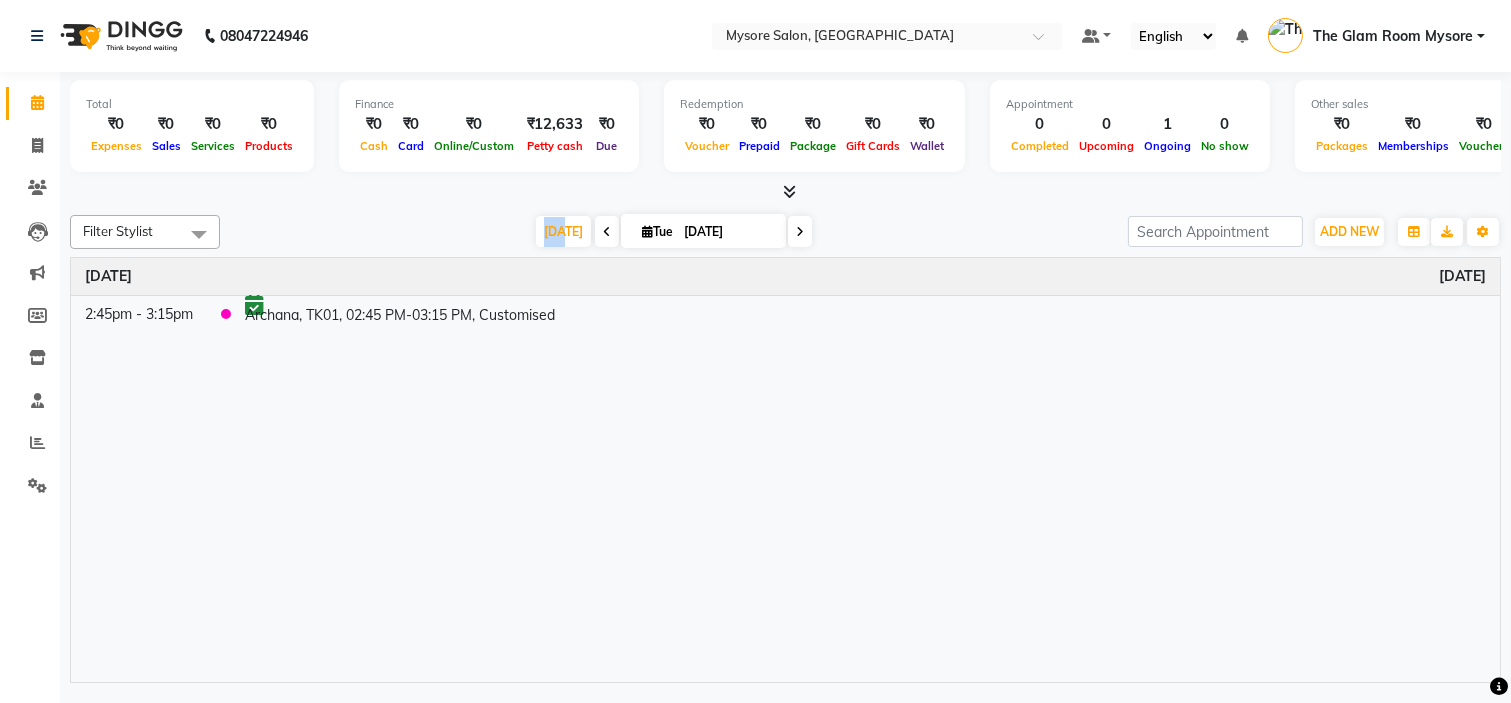 drag, startPoint x: 558, startPoint y: 224, endPoint x: 451, endPoint y: 220, distance: 107.07474 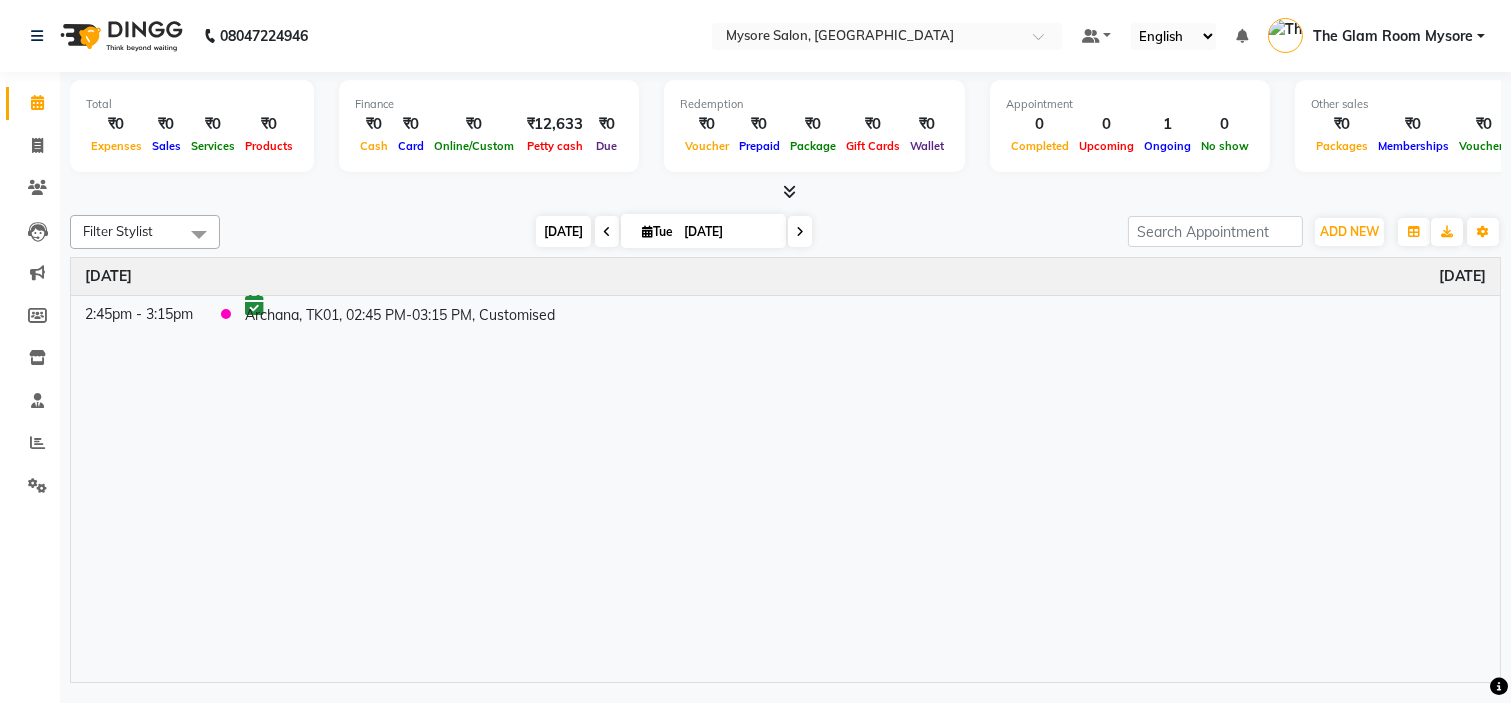 click on "[DATE]" at bounding box center (563, 231) 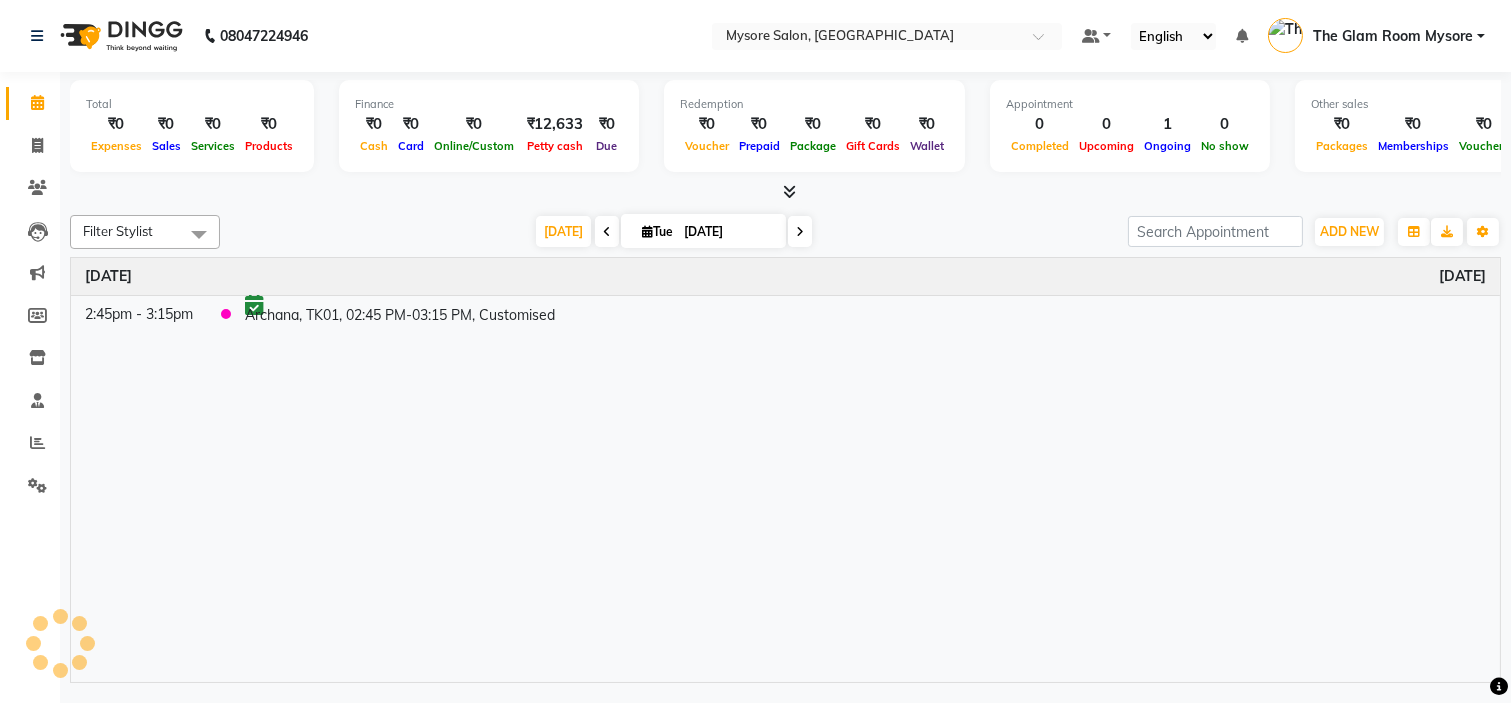 click on "Filter Stylist Select All [PERSON_NAME] [PERSON_NAME] Ashwini Ayaan DR. Apurva [PERSON_NAME] [PERSON_NAME] [PERSON_NAME] Shangnimwon [PERSON_NAME] [PERSON_NAME] [PERSON_NAME] Tezz The Glam Room Mysore [DATE]  [DATE] Toggle Dropdown Add Appointment Add Invoice Add Expense Add Attendance Add Client Add Transaction Toggle Dropdown Add Appointment Add Invoice Add Expense Add Attendance Add Client ADD NEW Toggle Dropdown Add Appointment Add Invoice Add Expense Add Attendance Add Client Add Transaction Filter Stylist Select All [PERSON_NAME] [PERSON_NAME] Ashwini Ayaan DR. Apurva [PERSON_NAME] [PERSON_NAME] [PERSON_NAME] Shangnimwon [PERSON_NAME] [PERSON_NAME] [PERSON_NAME] Tezz The Glam Room Mysore Group By  Staff View   Room View  View as Vertical  Vertical - Week View  Horizontal  Horizontal - Week View  List  Toggle Dropdown Calendar Settings Manage Tags   Arrange Stylists   Reset Stylists  Full Screen Appointment Form Zoom 100% Time Event [DATE] 2:45pm - 3:15pm     Archana, TK01, 02:45 PM-03:15 PM, Customised" 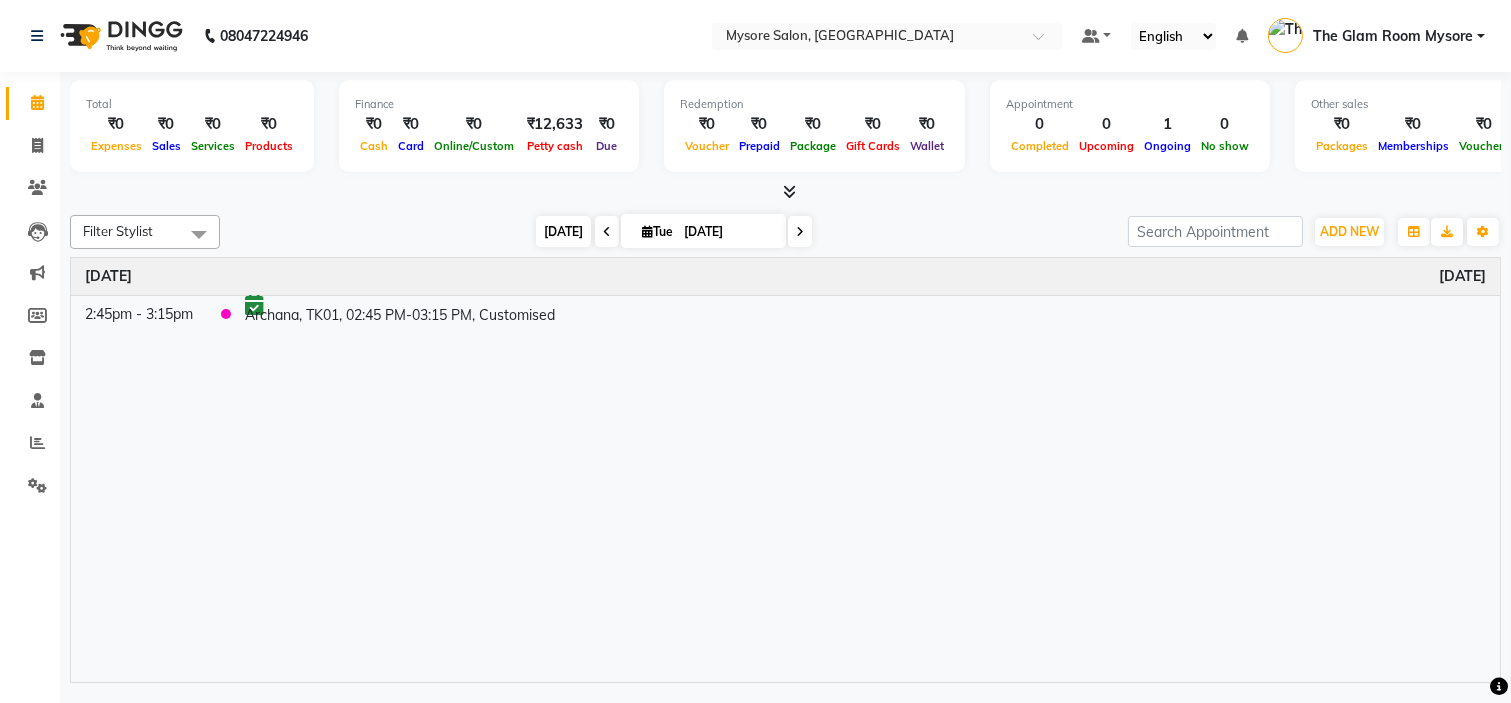 click on "[DATE]" at bounding box center [563, 231] 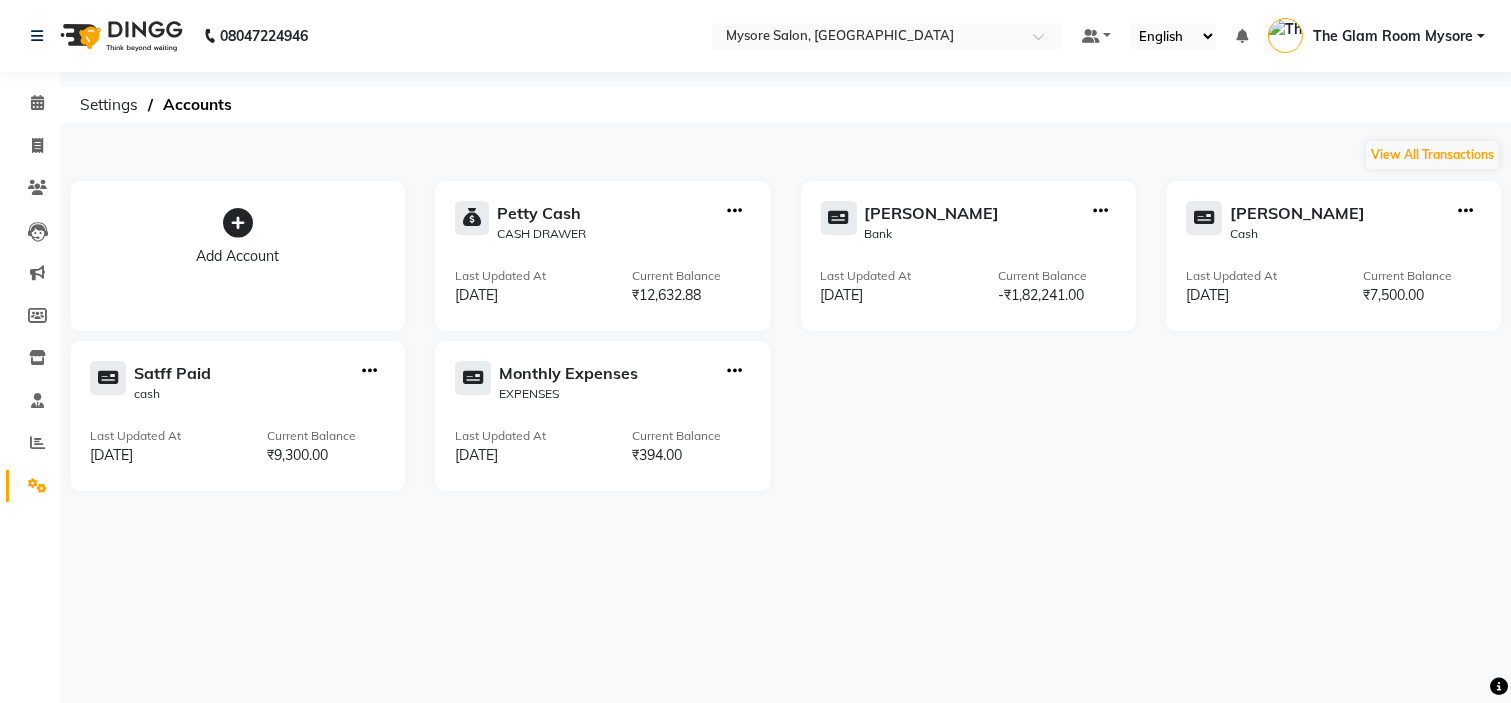 click on "Petty Cash" 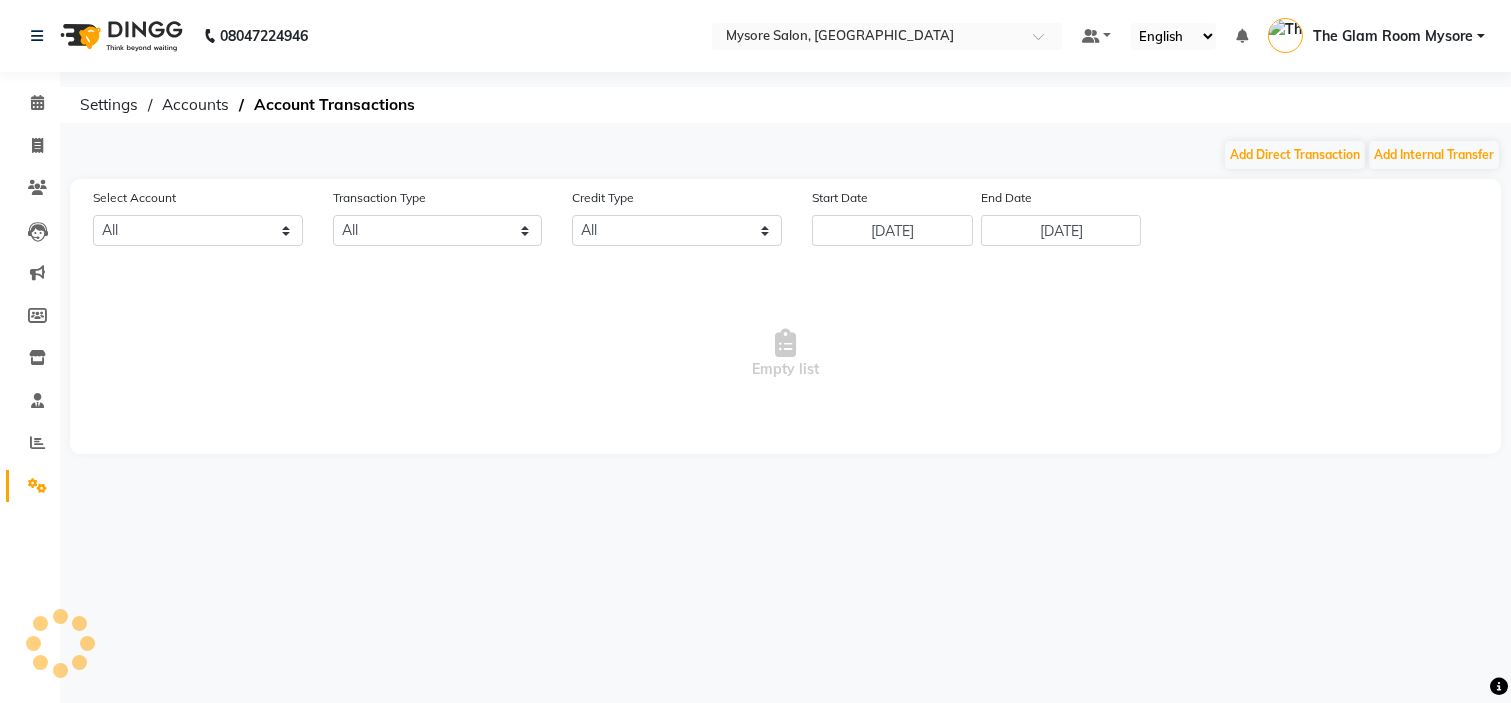 select on "3066" 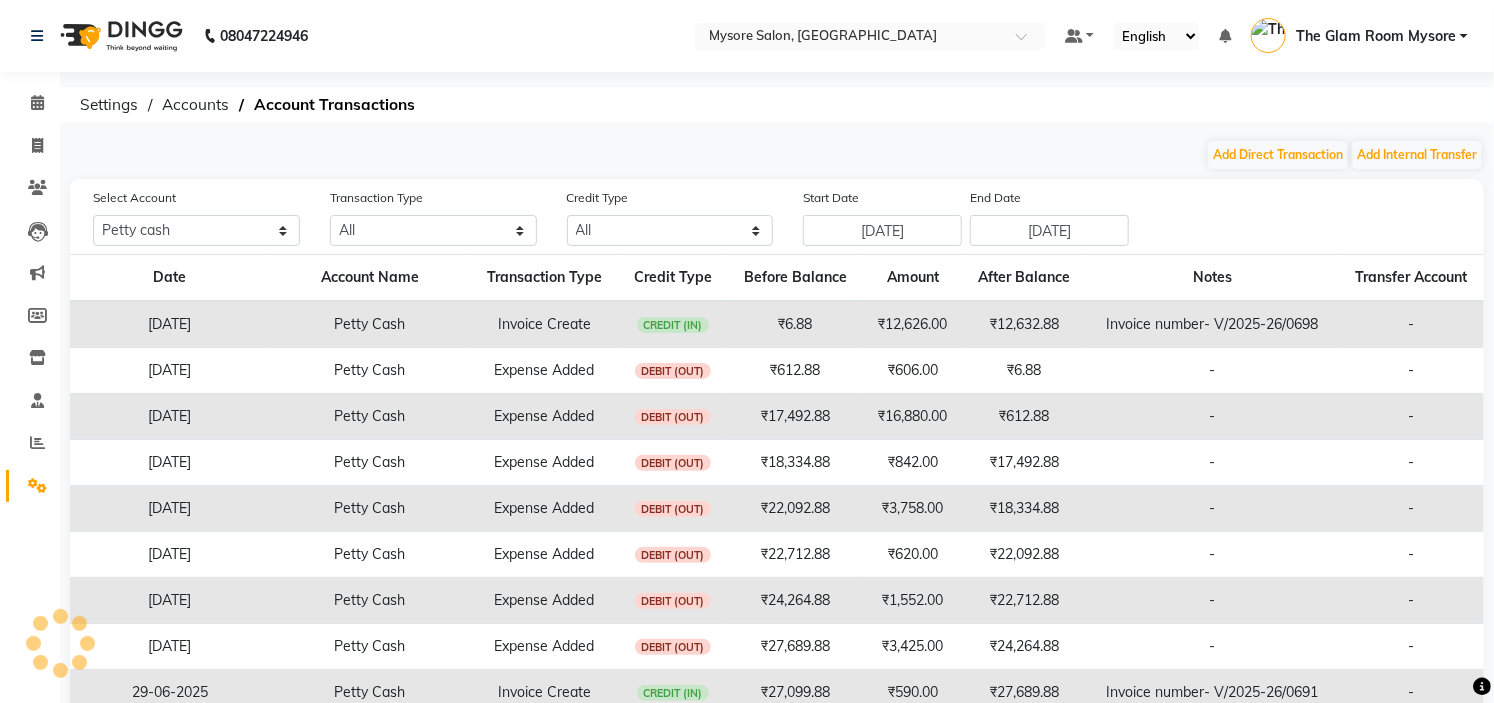 click on "Transaction Type All Direct Internal Transfer Expense Invoice Daily Register" 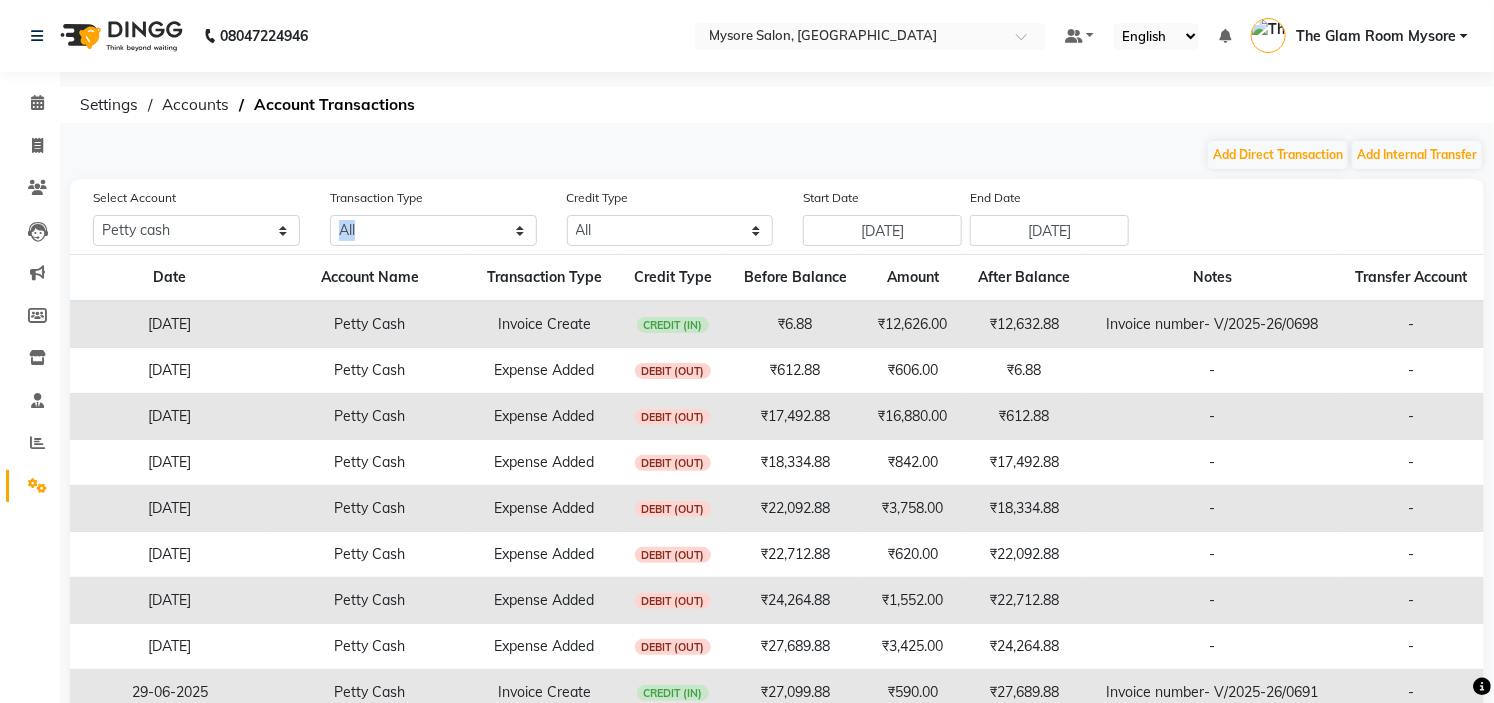 click on "Transaction Type All Direct Internal Transfer Expense Invoice Daily Register" 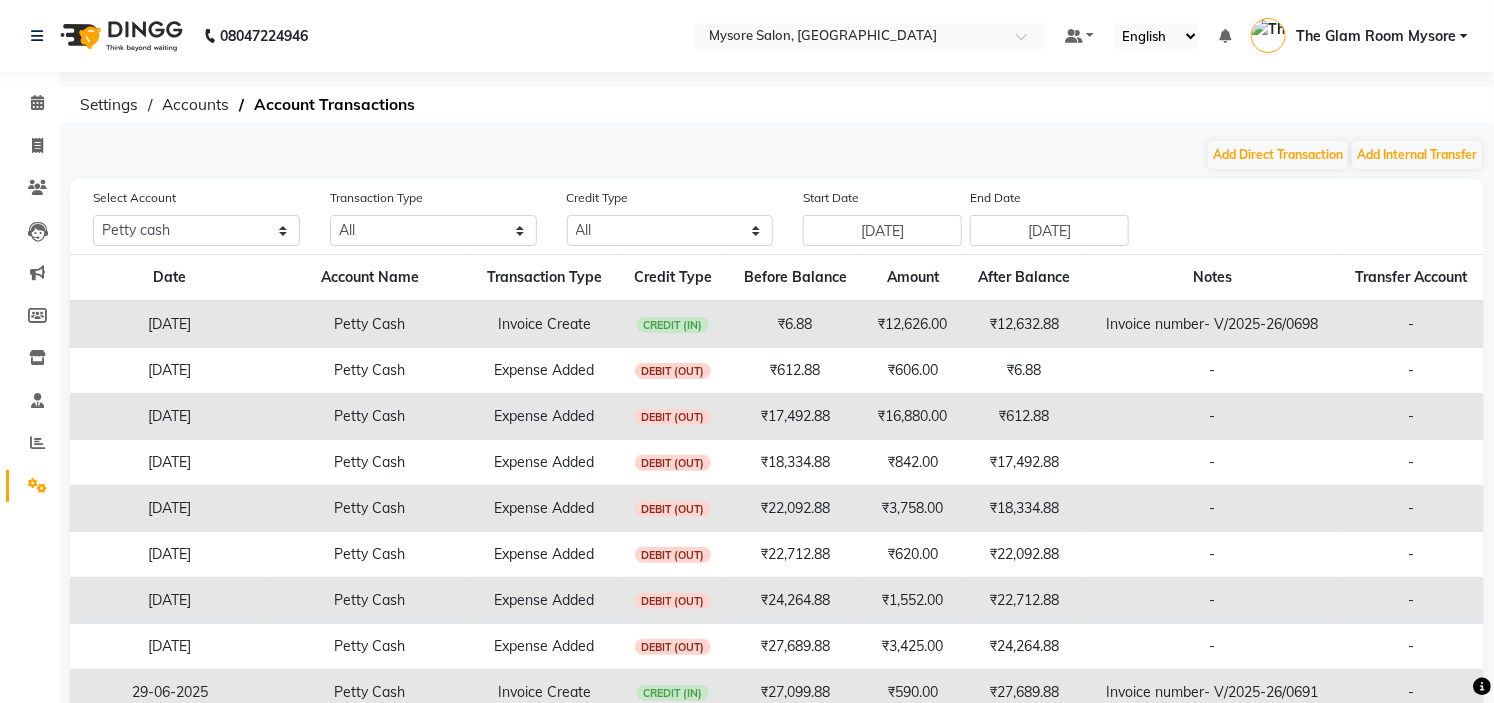click on "Transaction Type All Direct Internal Transfer Expense Invoice Daily Register" 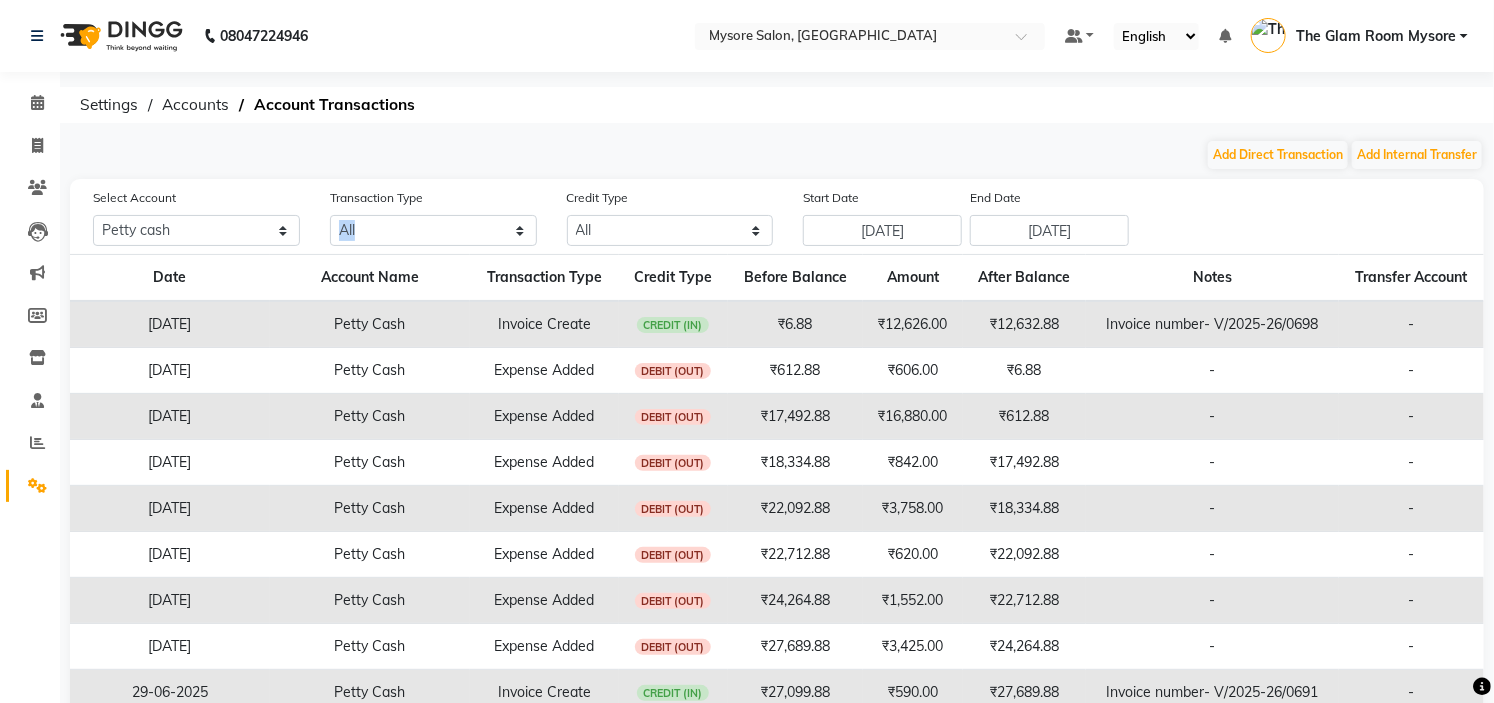 click on "Transaction Type All Direct Internal Transfer Expense Invoice Daily Register" 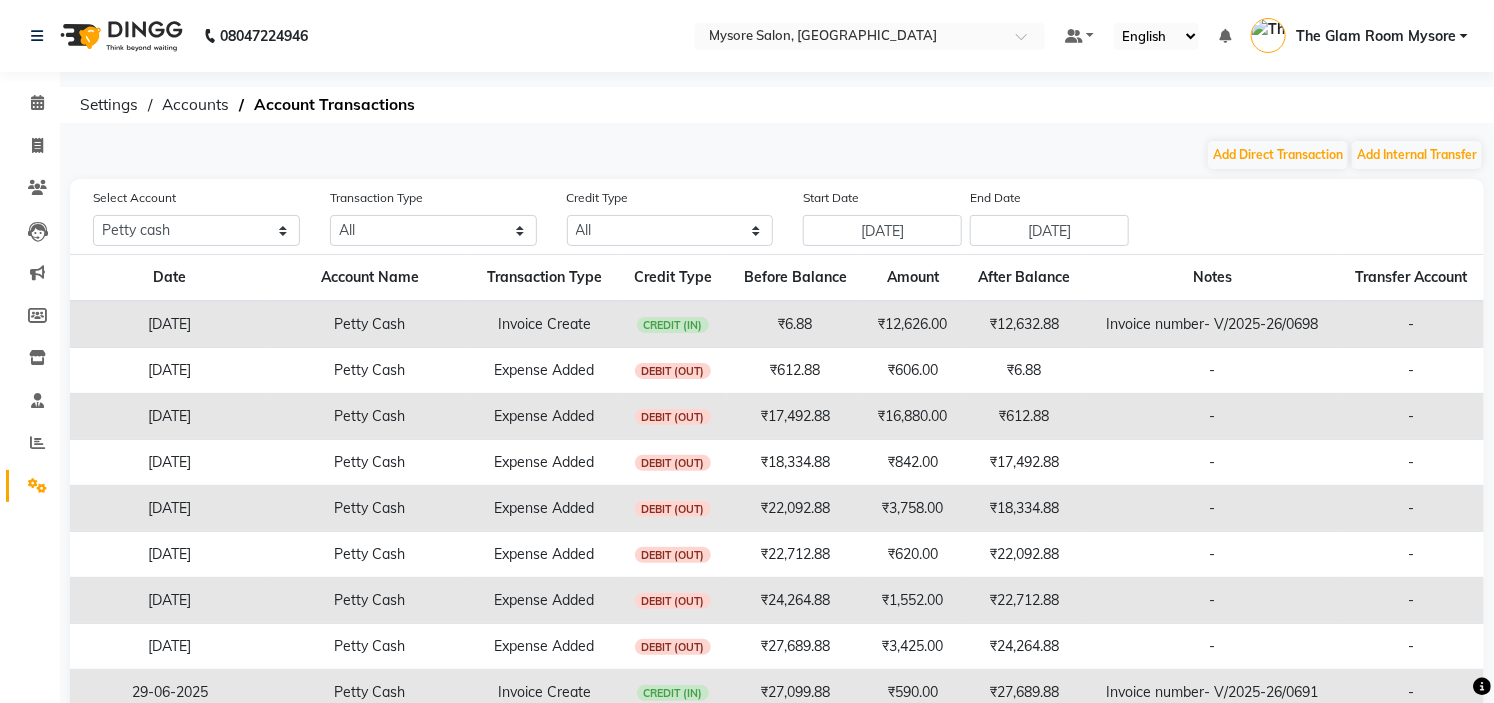 click on "Transaction Type All Direct Internal Transfer Expense Invoice Daily Register" 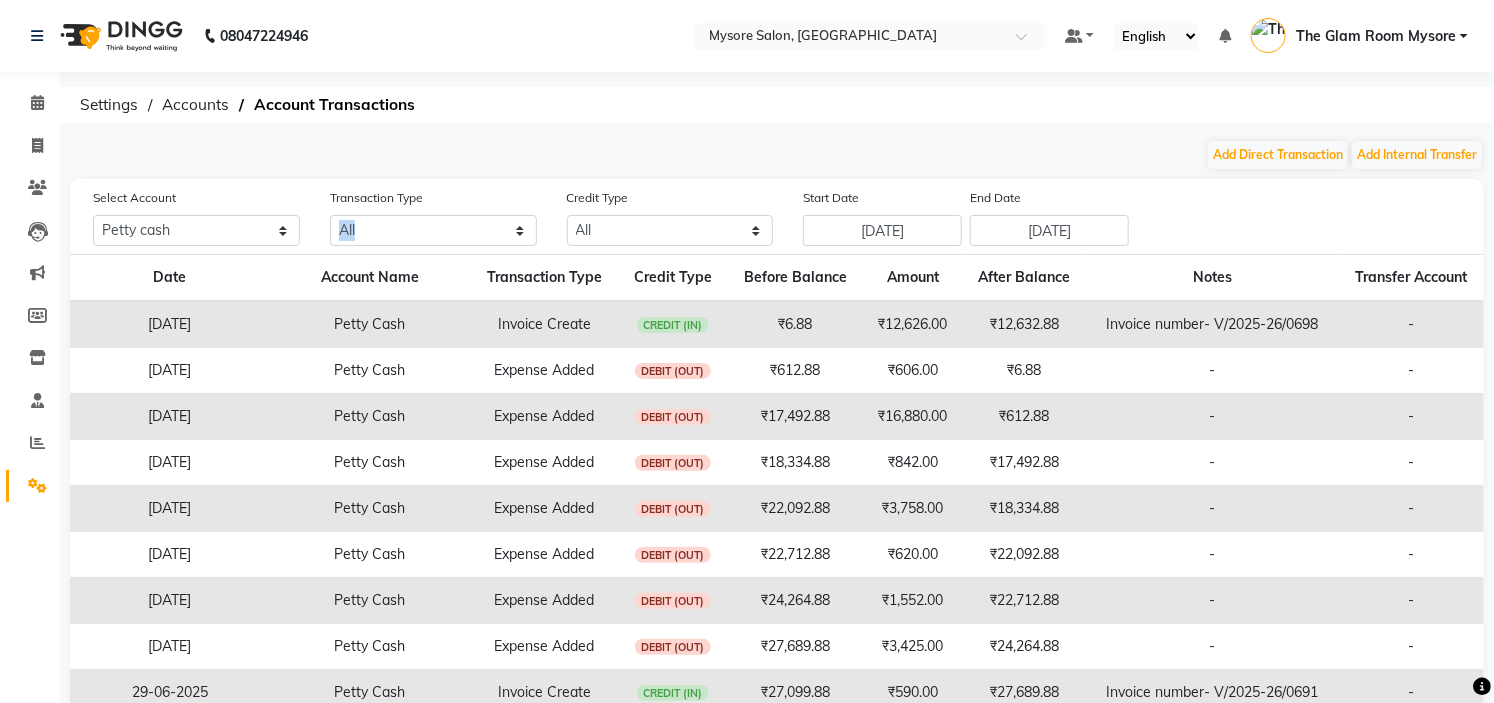click on "Transaction Type All Direct Internal Transfer Expense Invoice Daily Register" 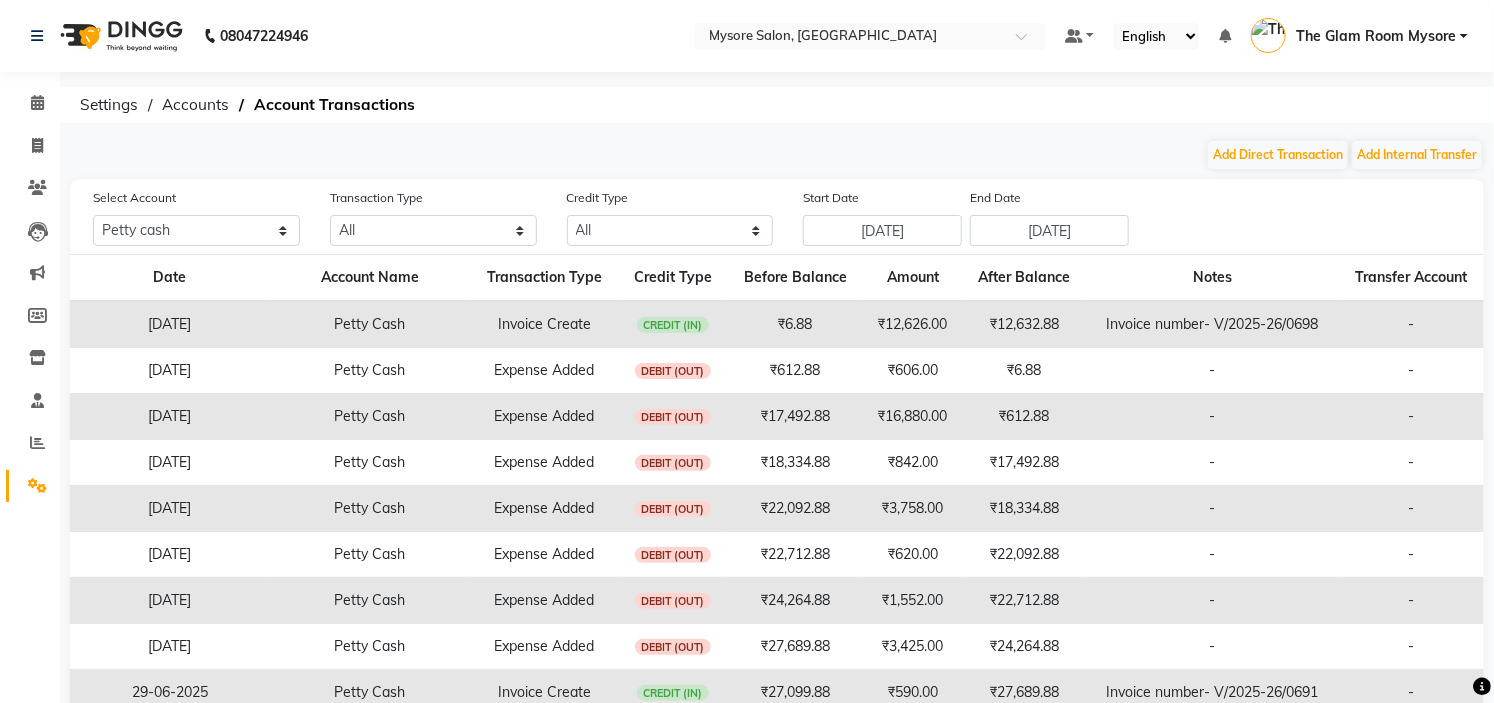 click on "Transaction Type All Direct Internal Transfer Expense Invoice Daily Register" 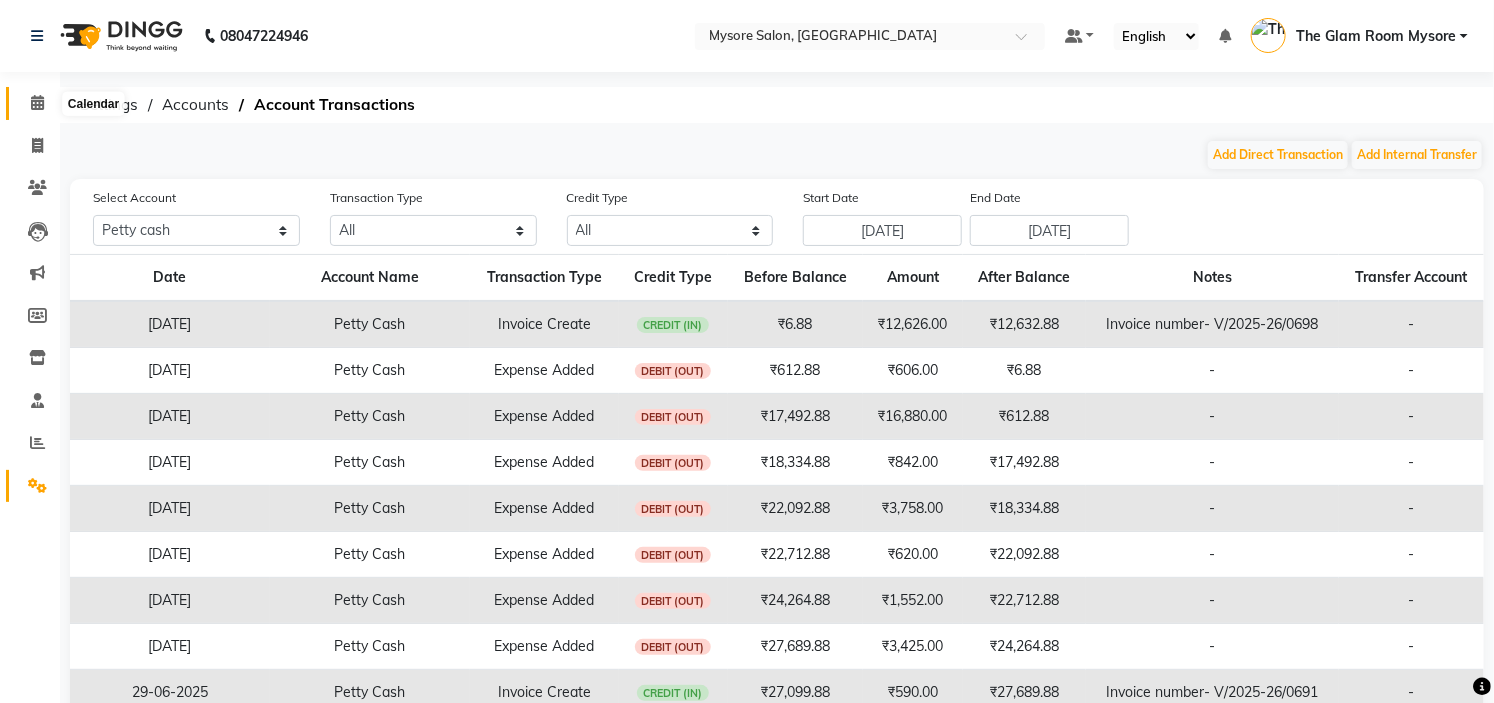 click 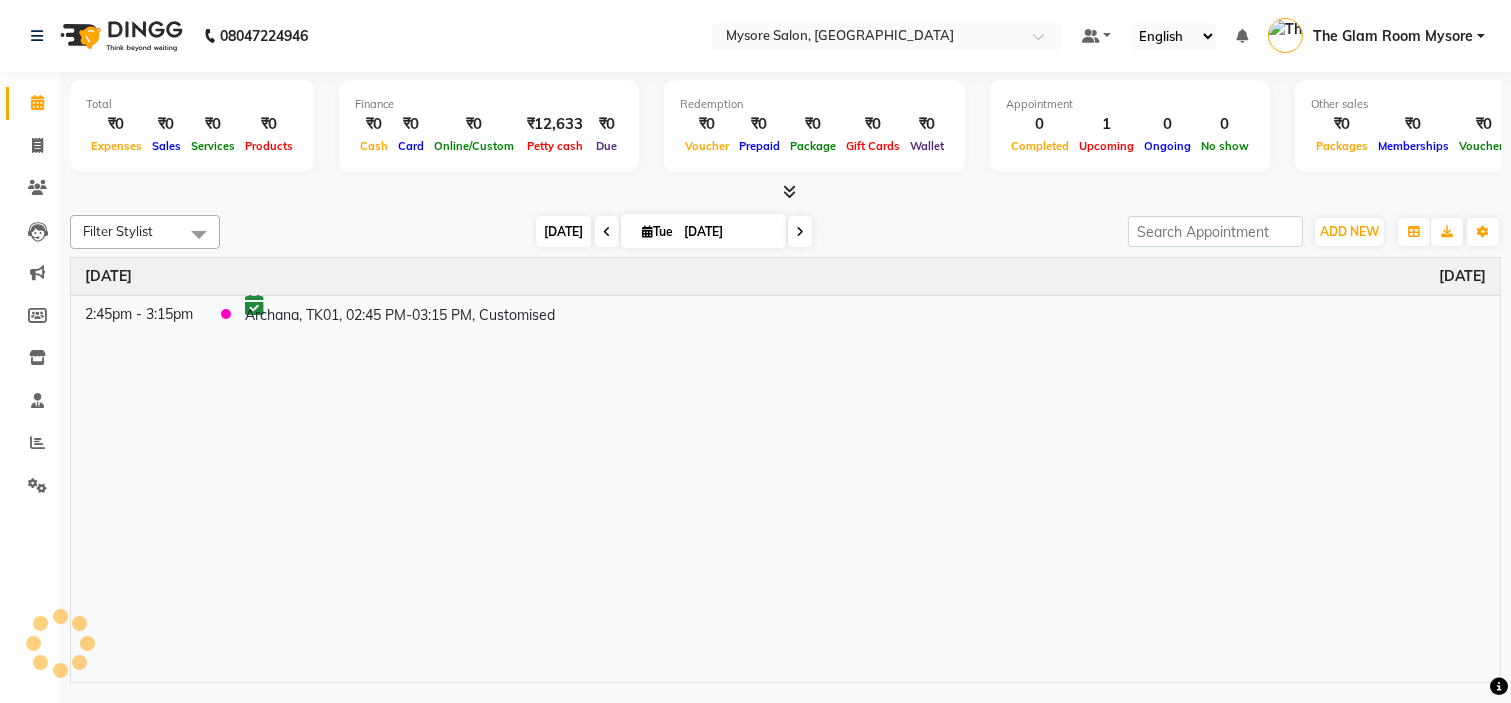 click on "[DATE]" at bounding box center [563, 231] 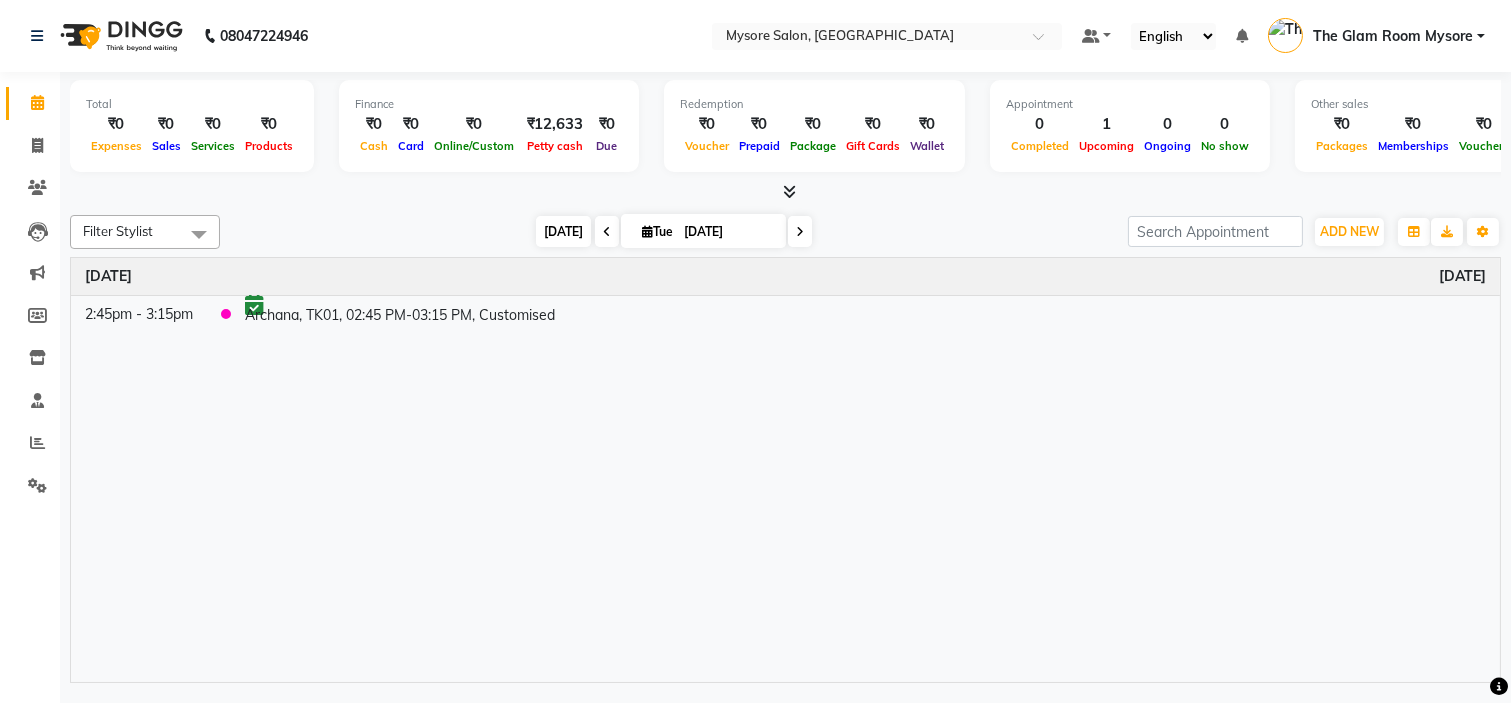 click on "[DATE]" at bounding box center (563, 231) 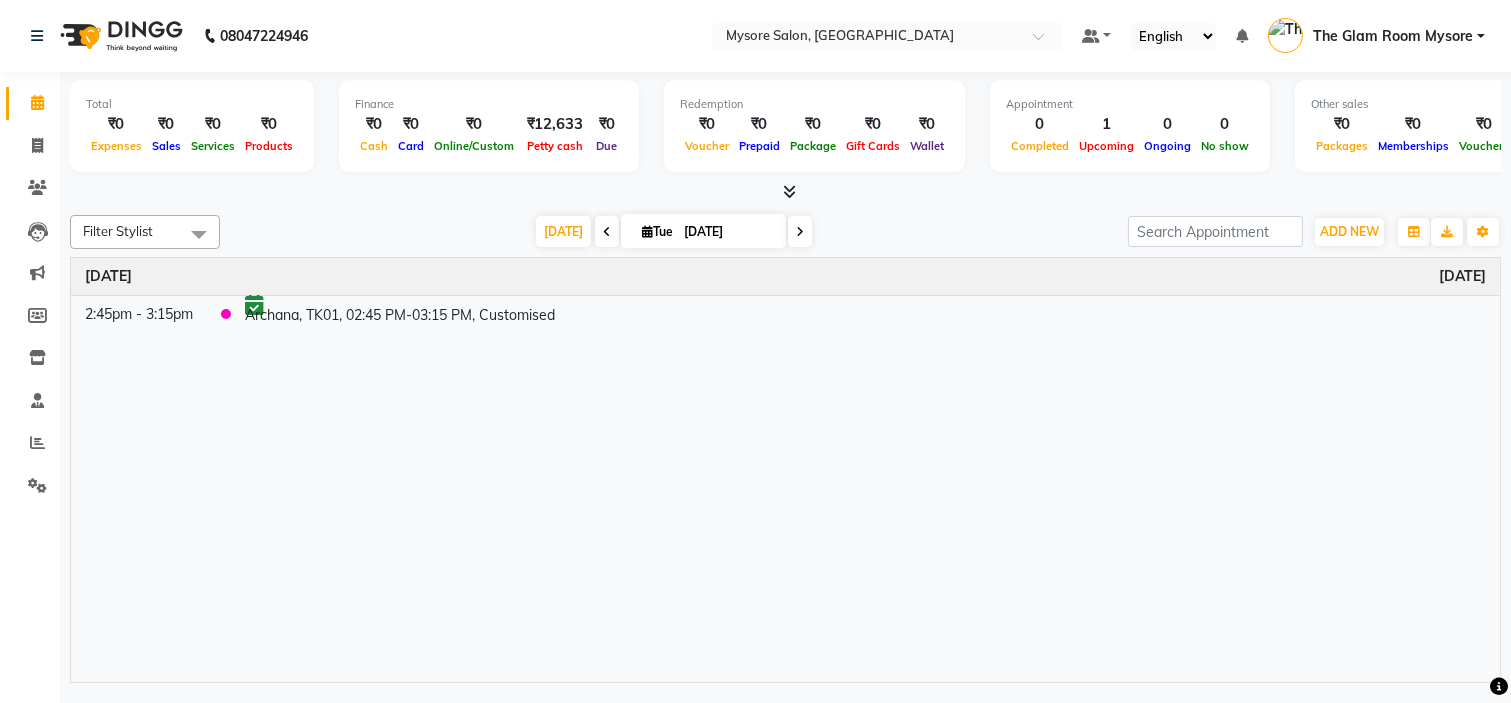 click at bounding box center (789, 191) 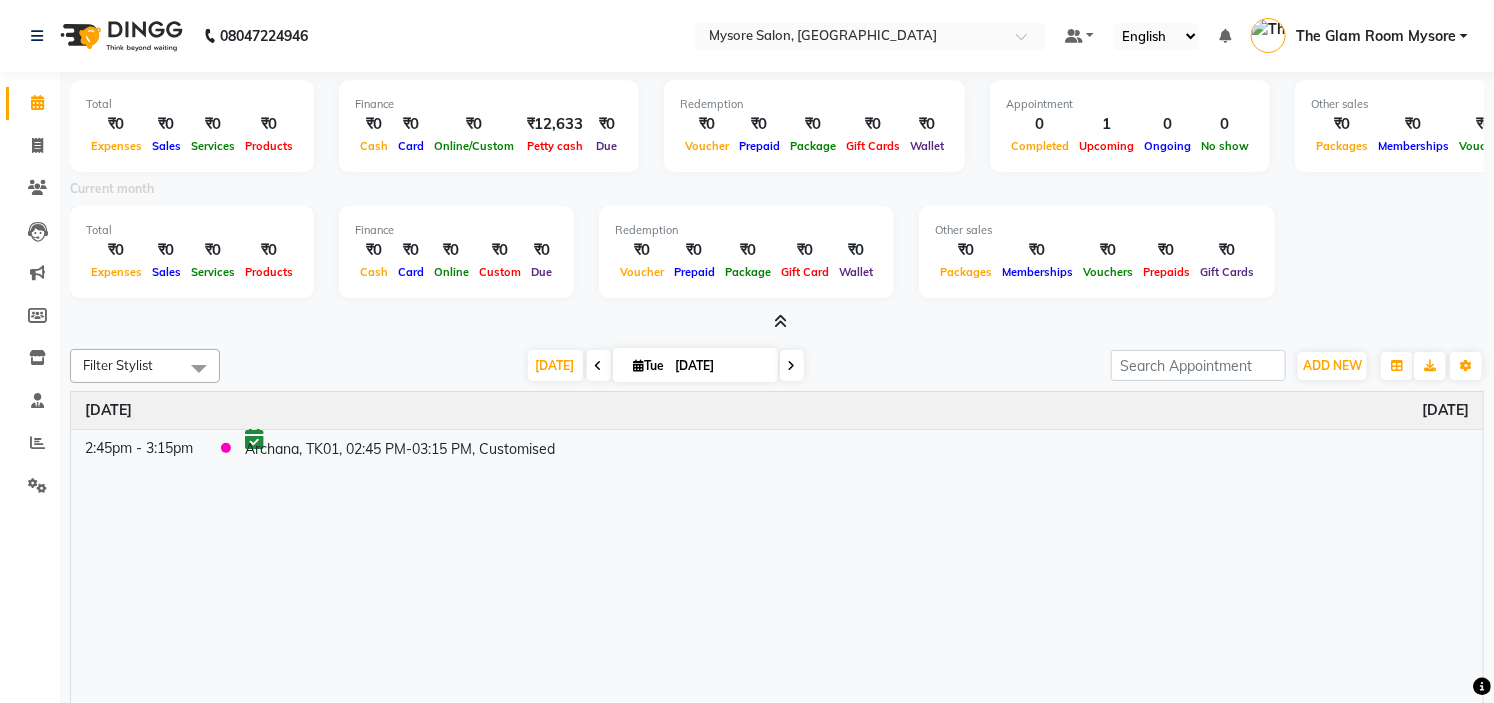 click at bounding box center (781, 321) 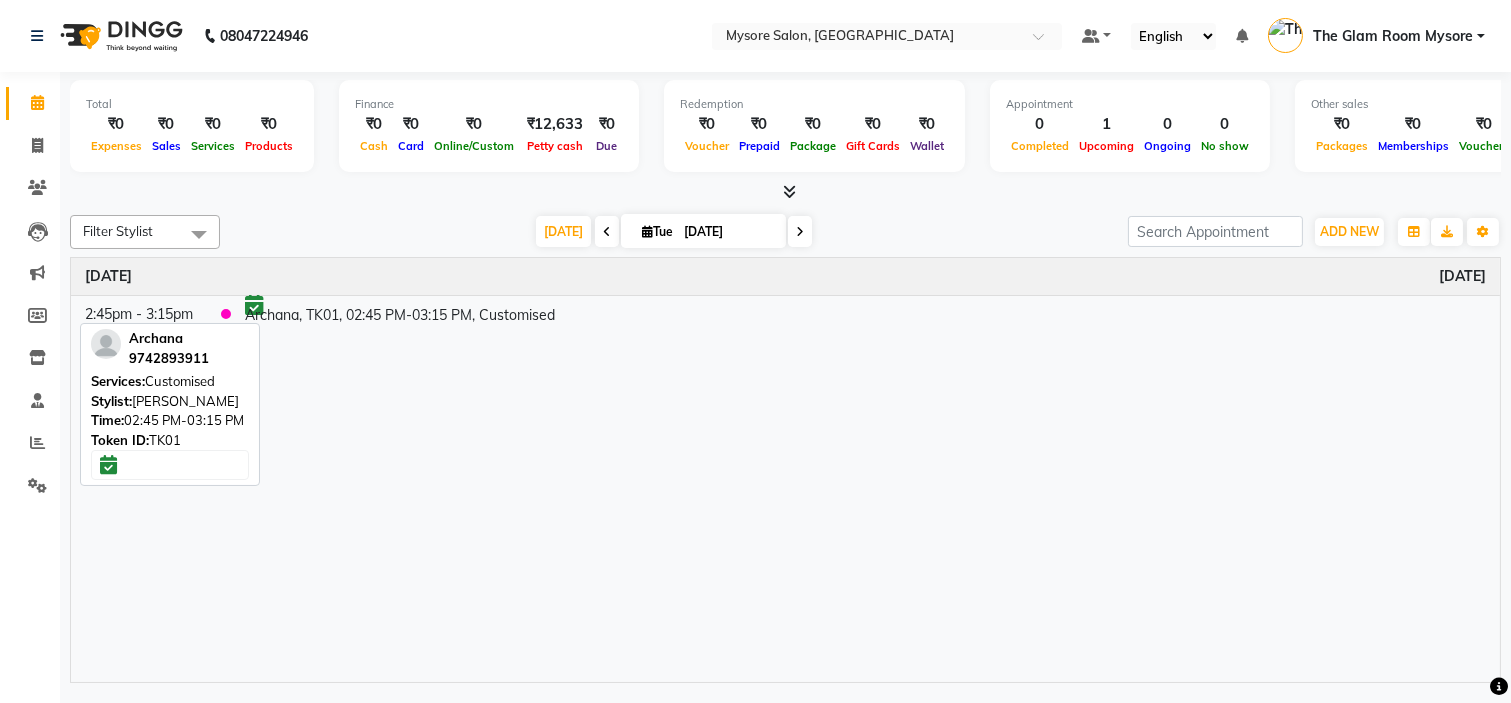 click on "Archana, TK01, 02:45 PM-03:15 PM, Customised" at bounding box center [865, 314] 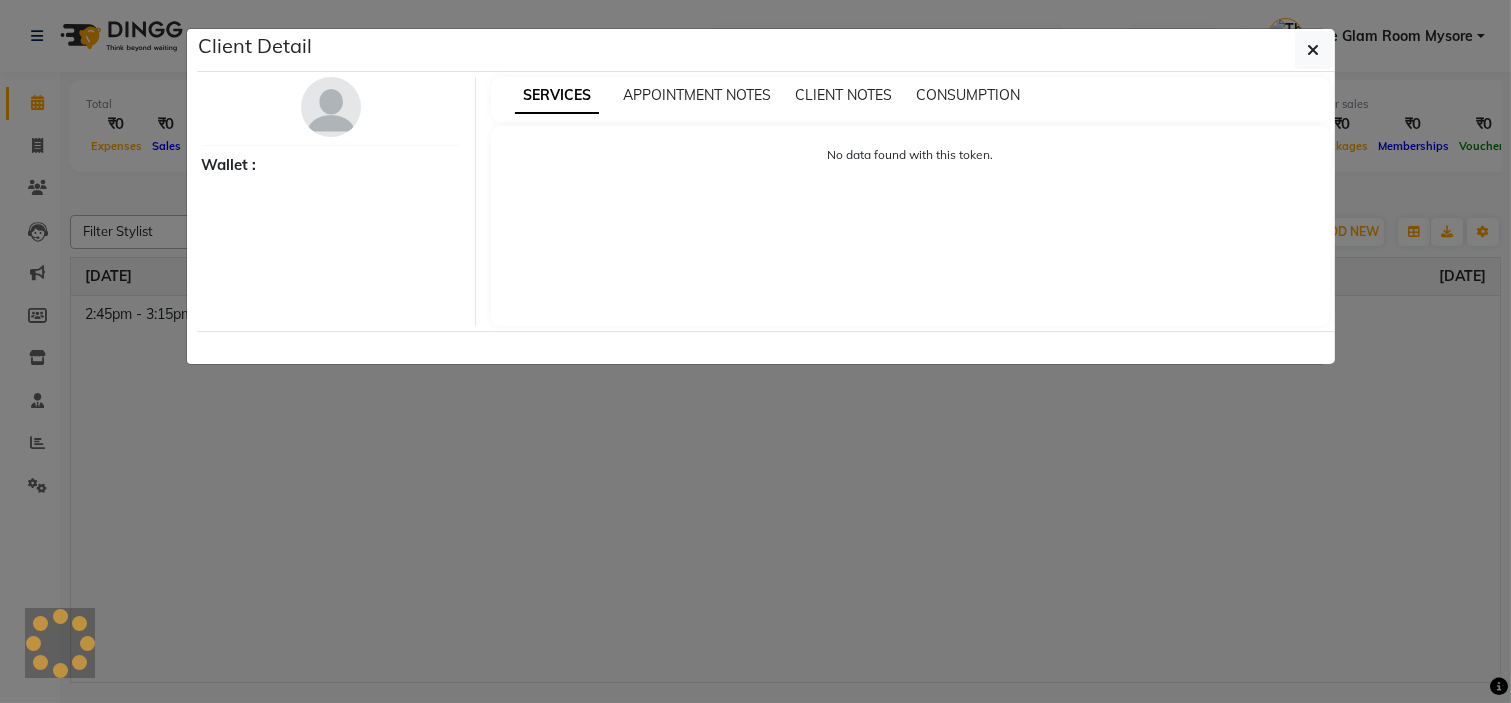 select on "6" 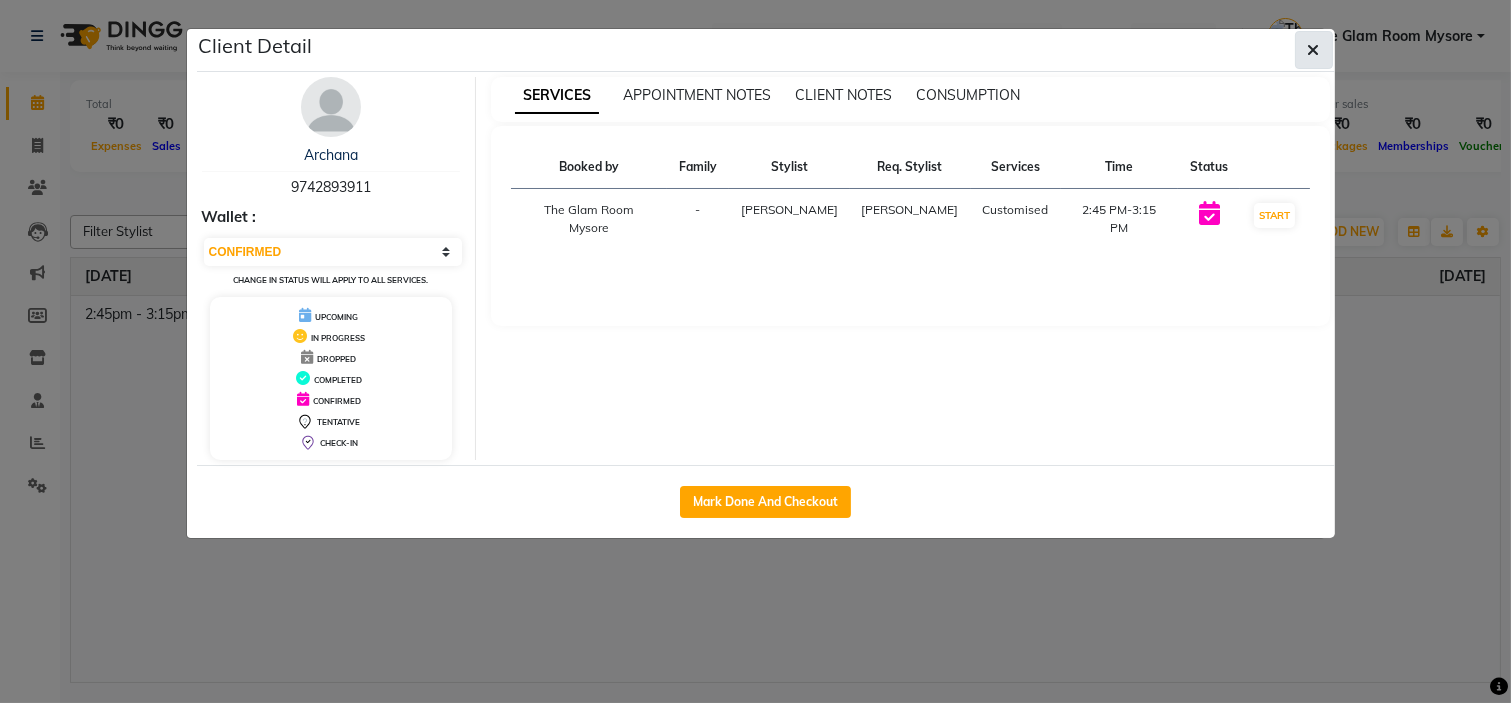 click 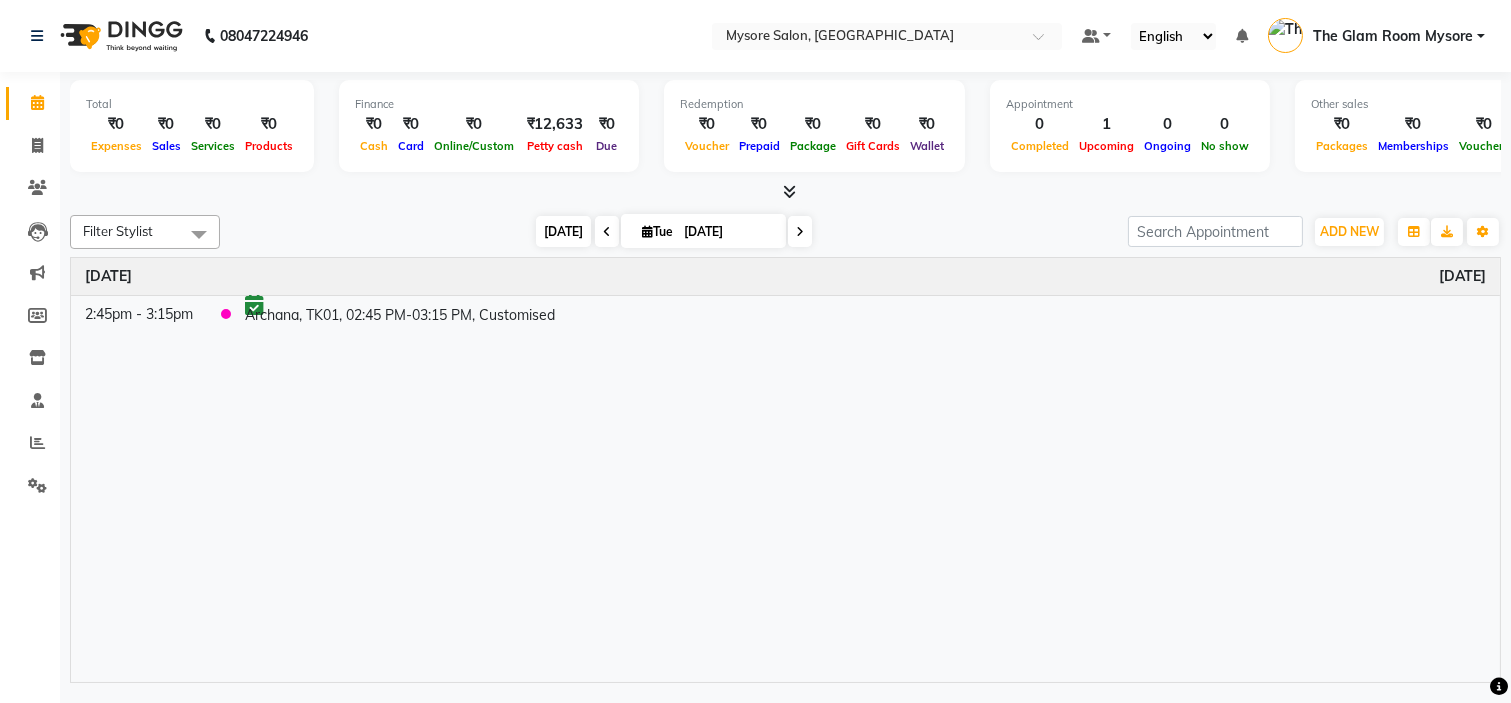 click on "[DATE]" at bounding box center (563, 231) 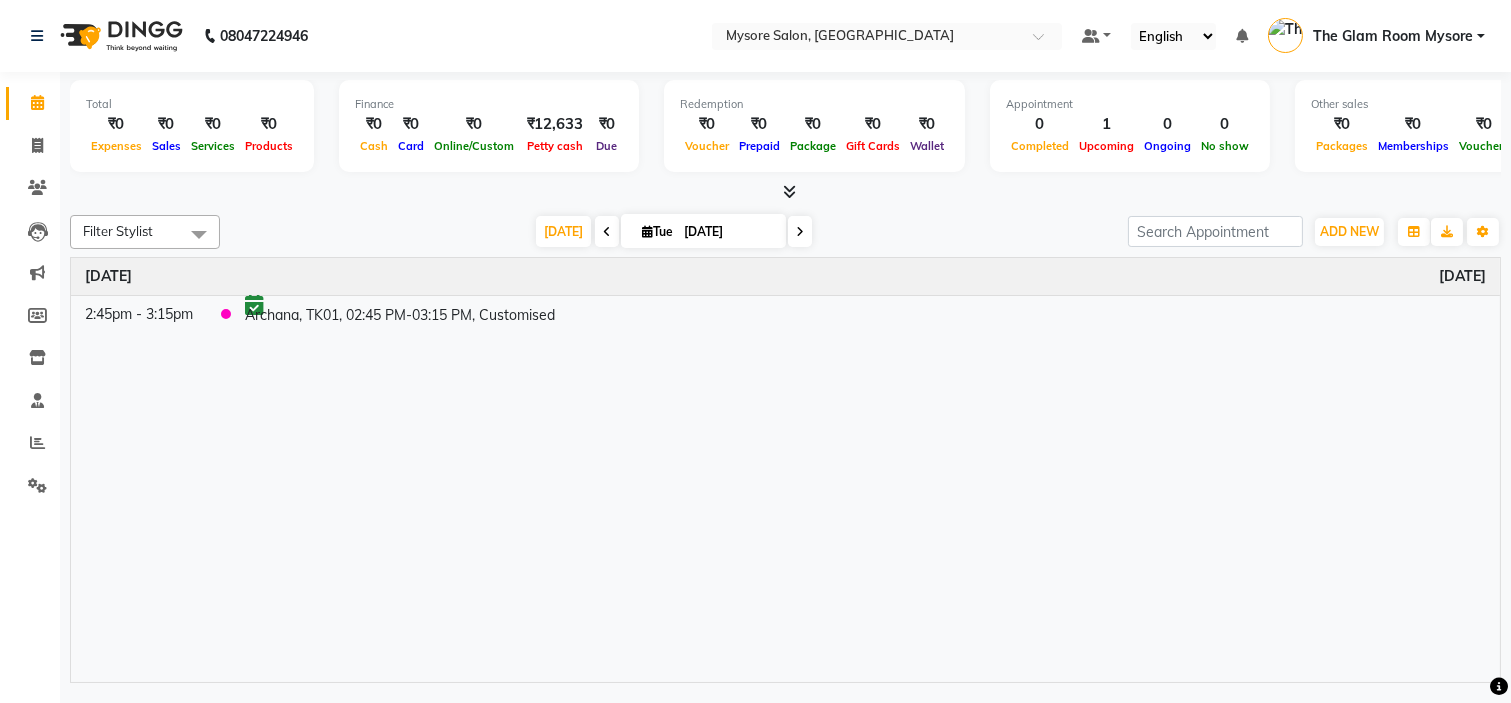 click at bounding box center [800, 231] 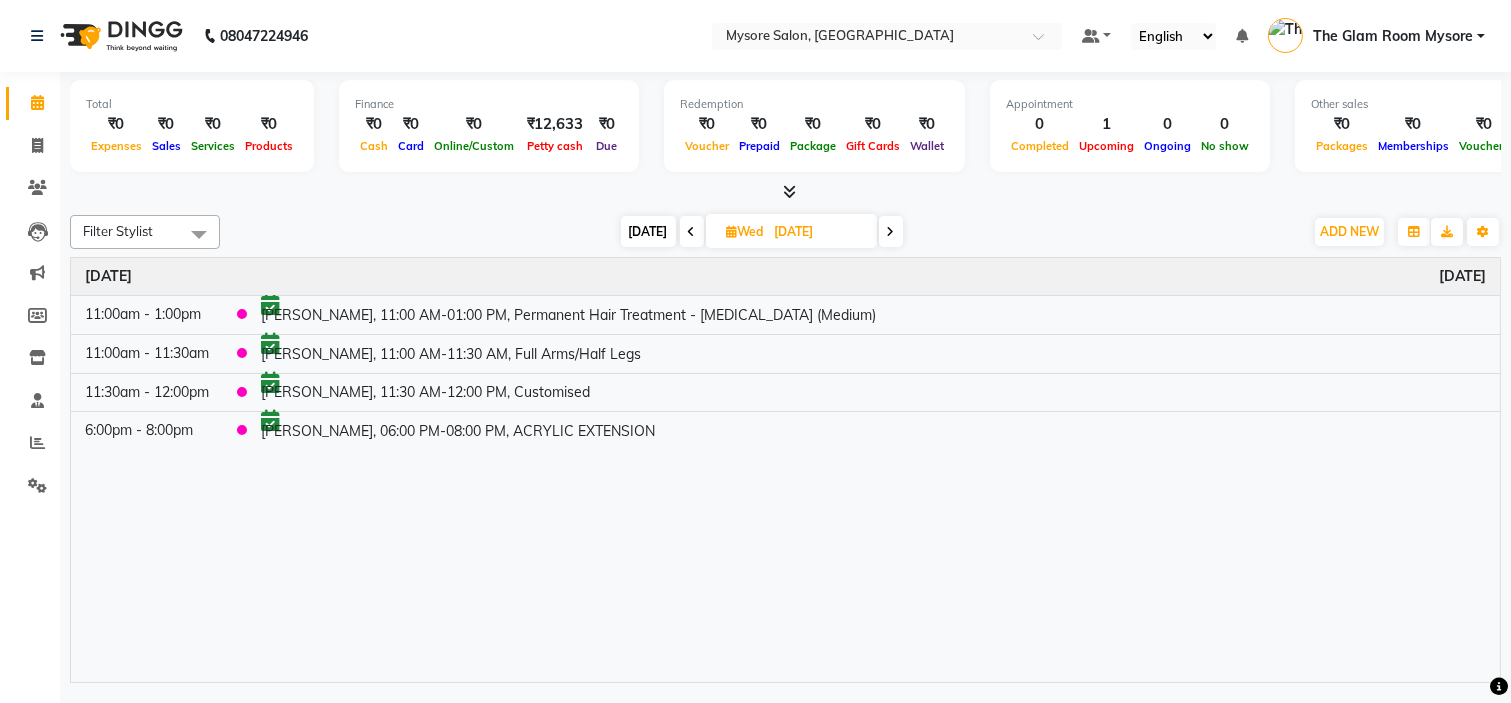 click on "Today  Wed 02-07-2025" at bounding box center (762, 232) 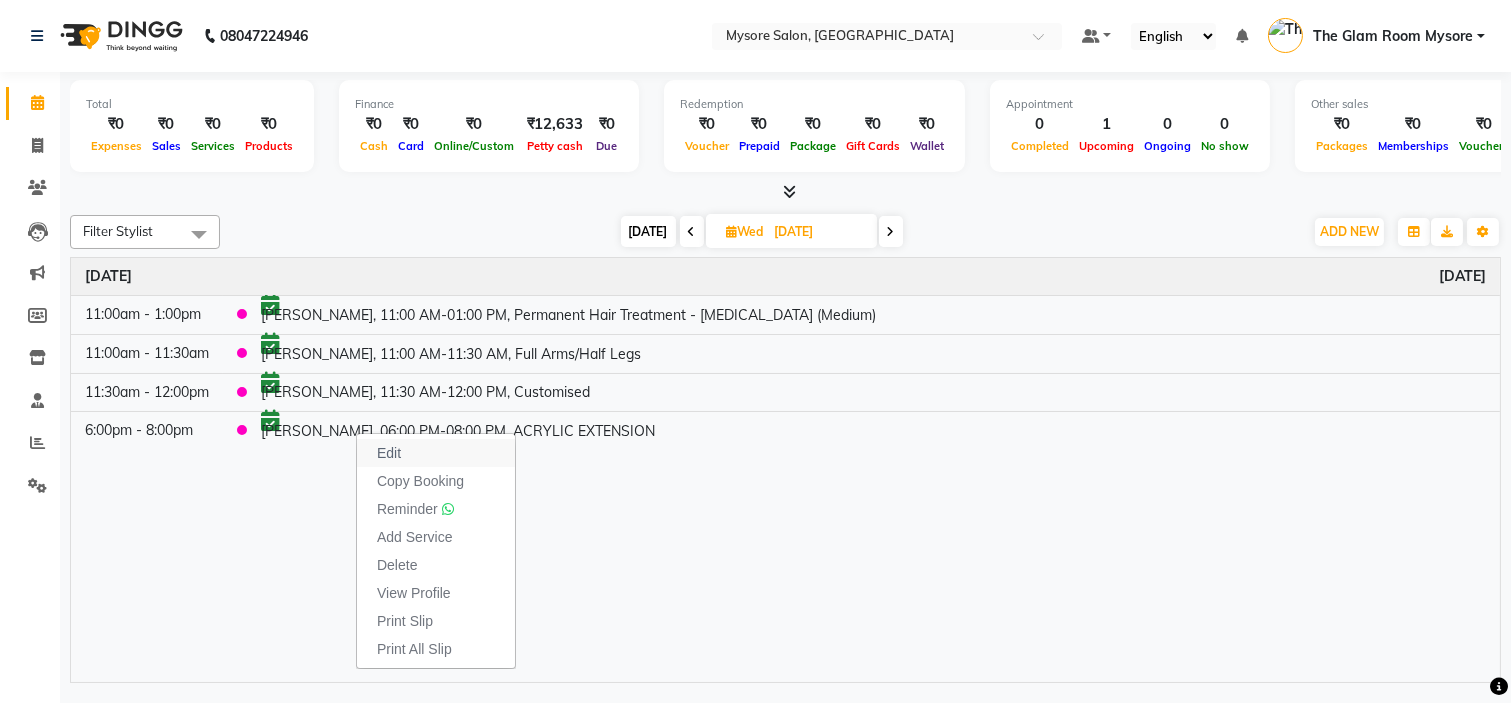 click on "Edit" at bounding box center (389, 453) 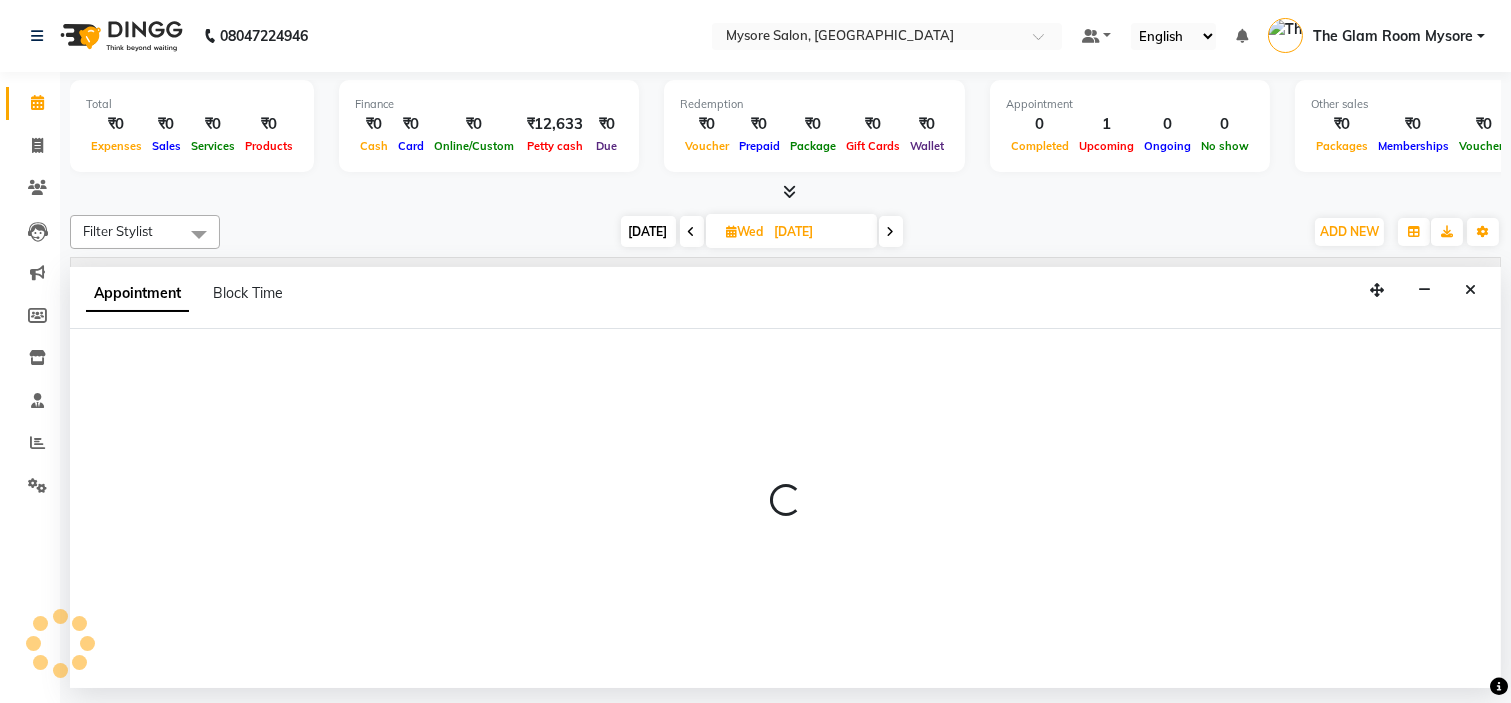 select on "tentative" 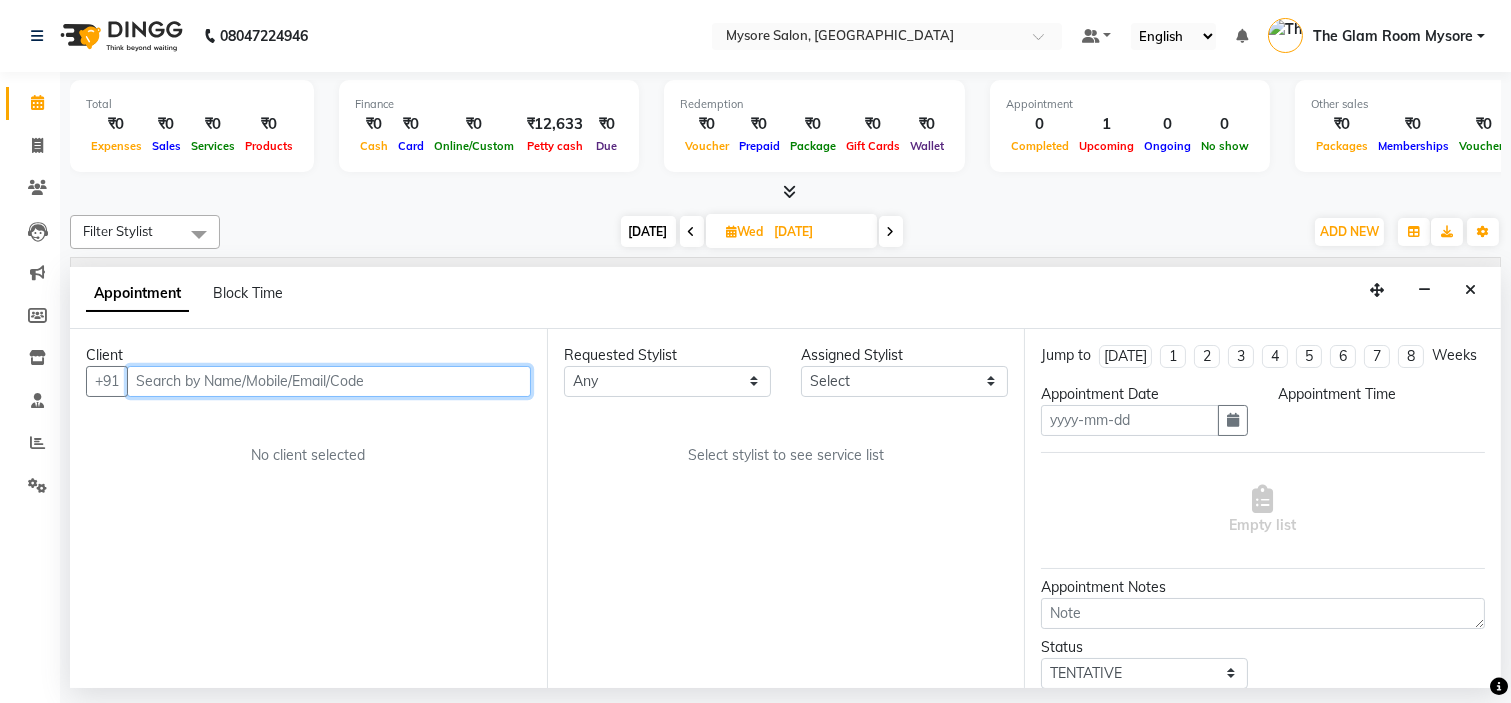 type on "02-07-2025" 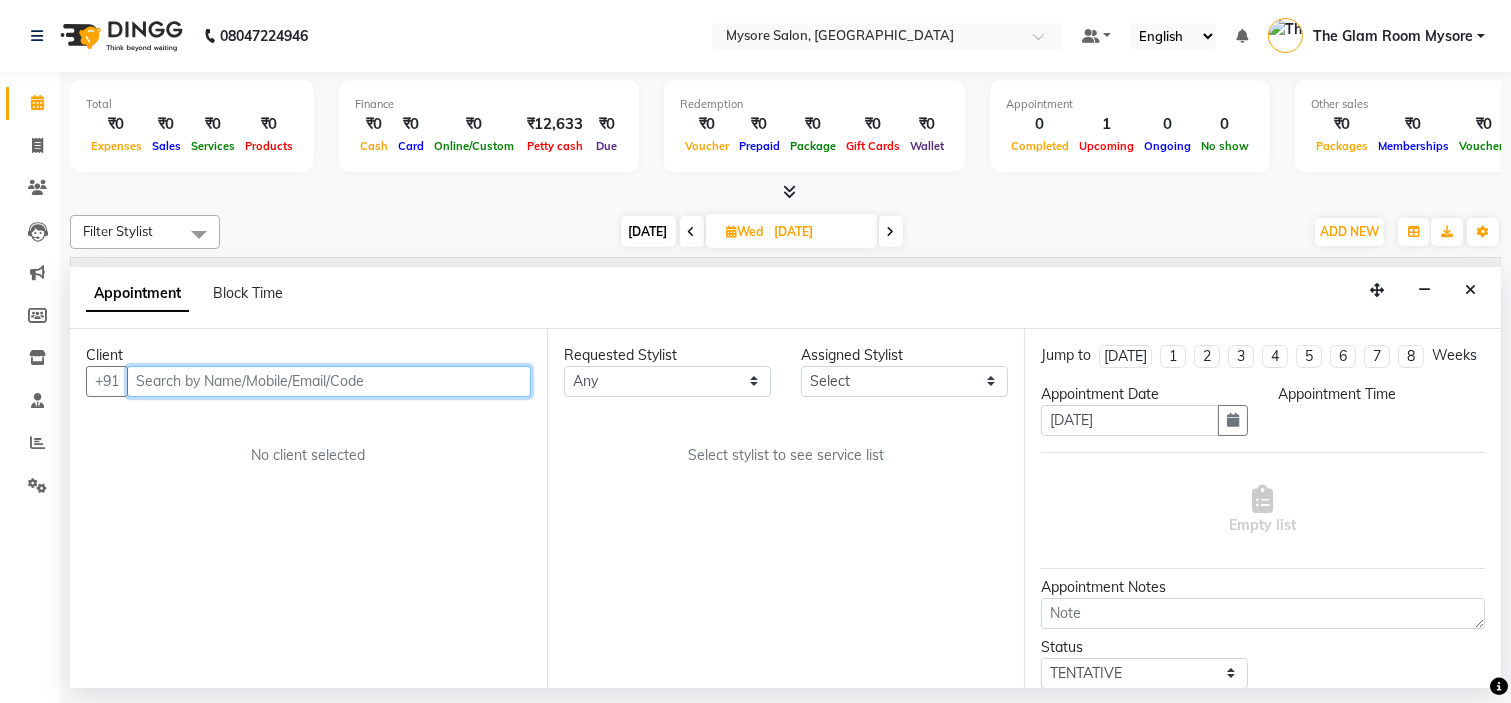 select on "confirm booking" 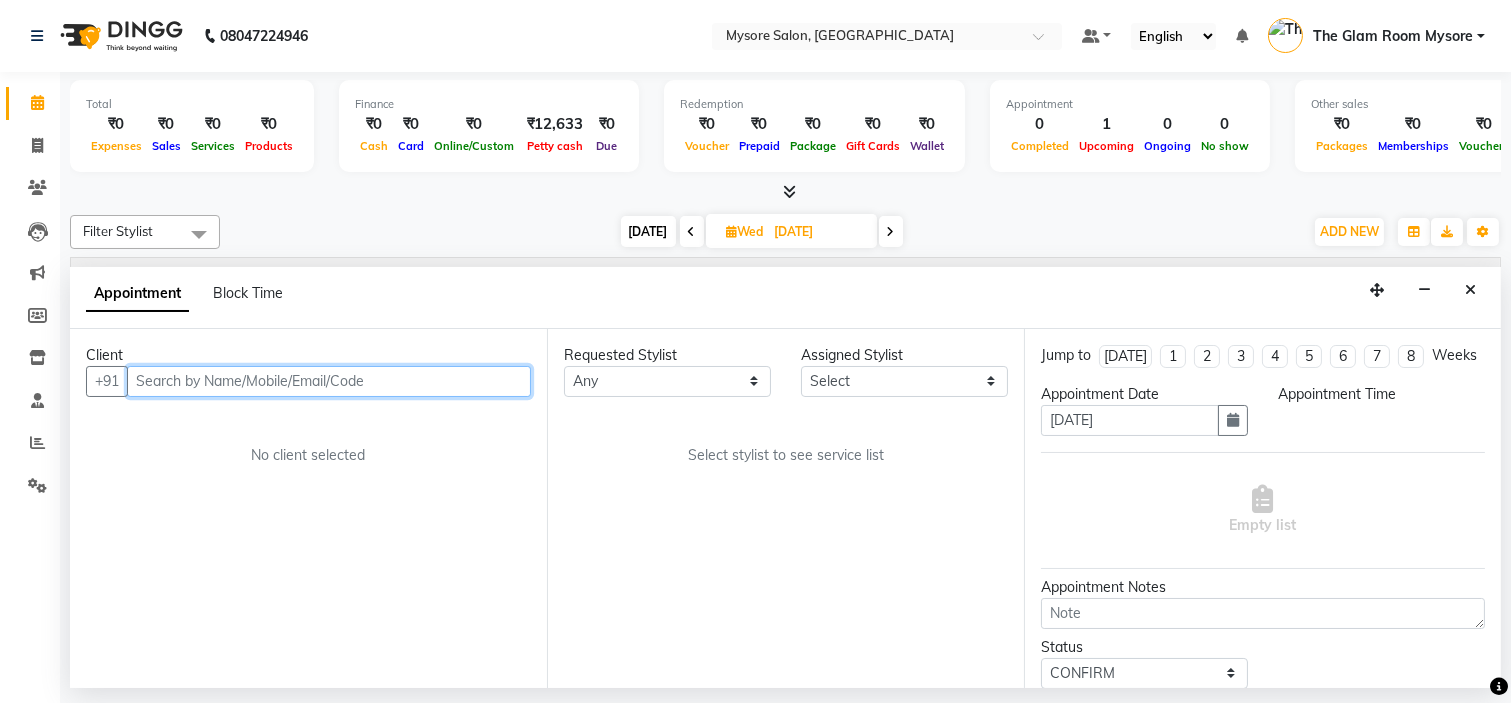 select on "1080" 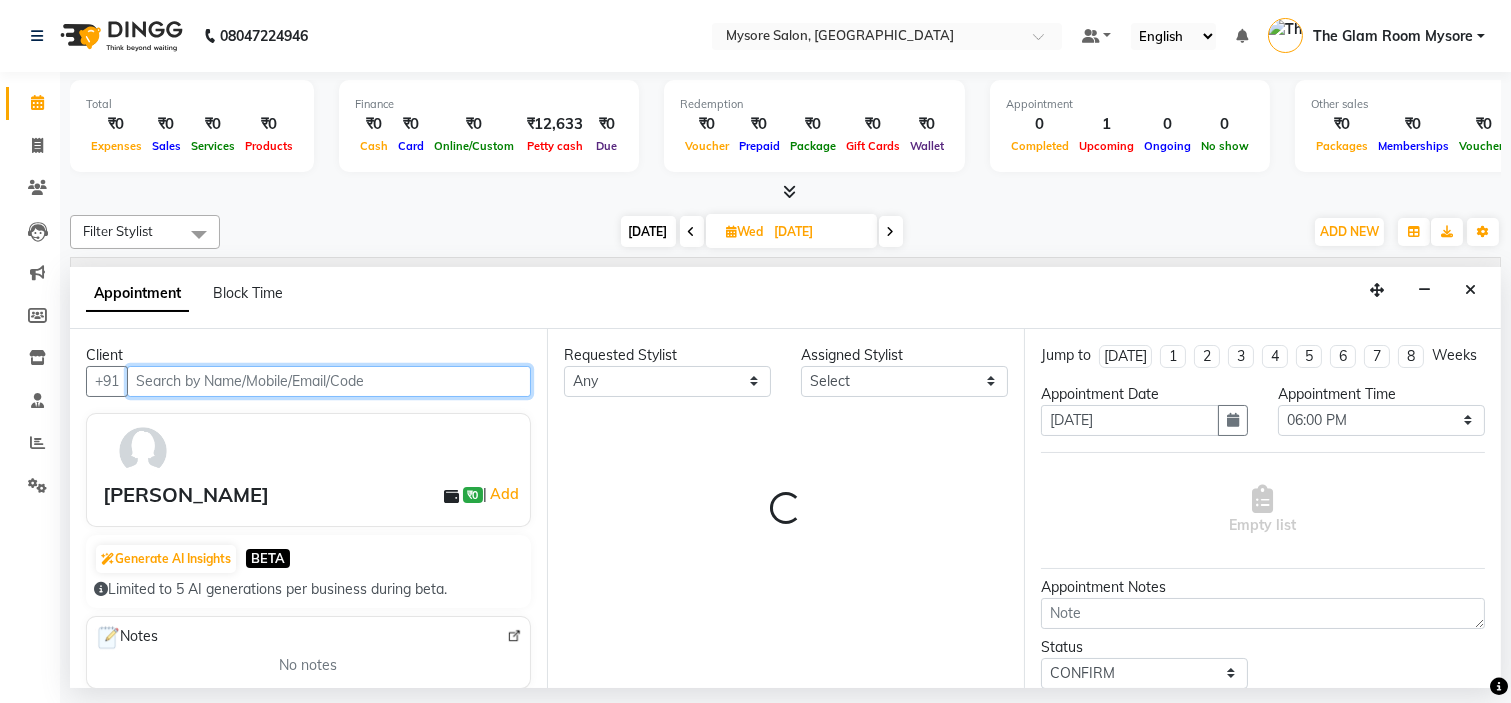 select on "84295" 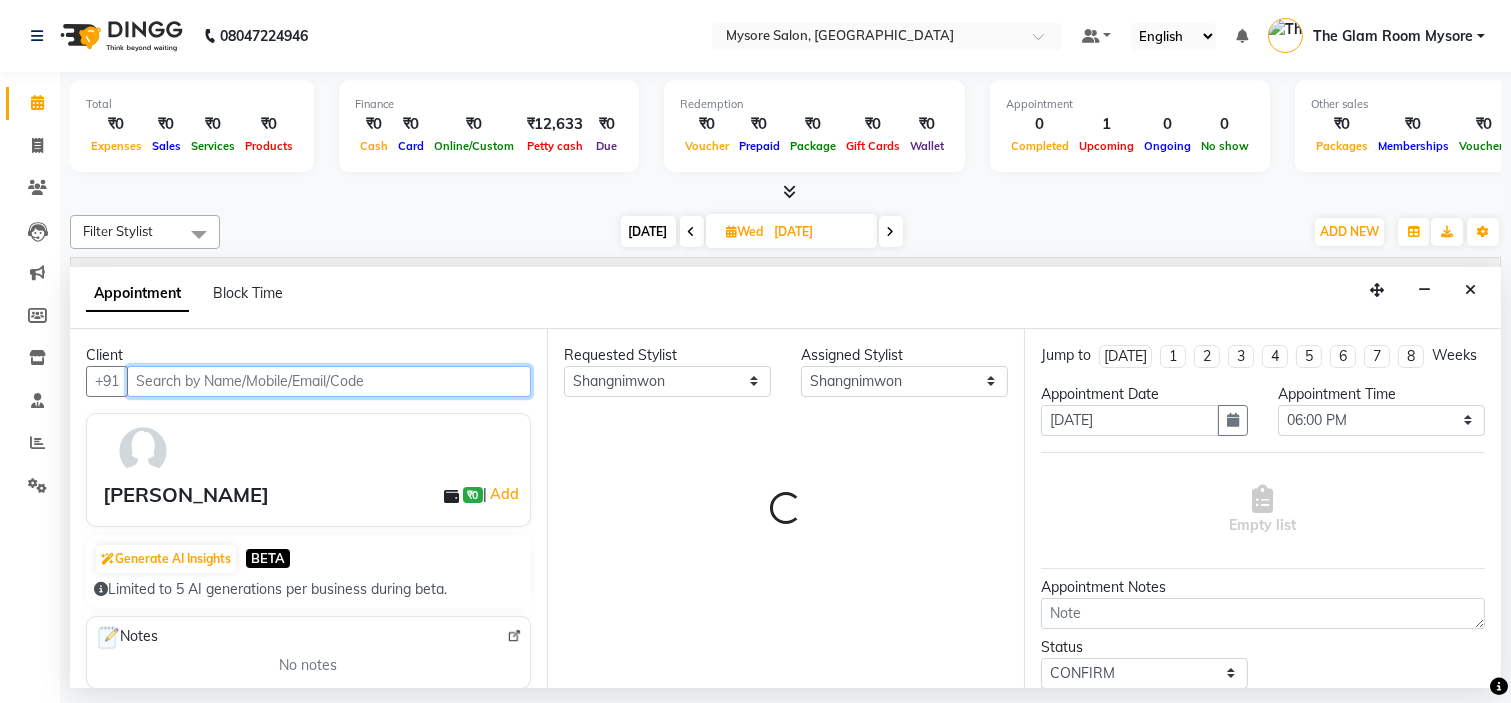 select on "1799" 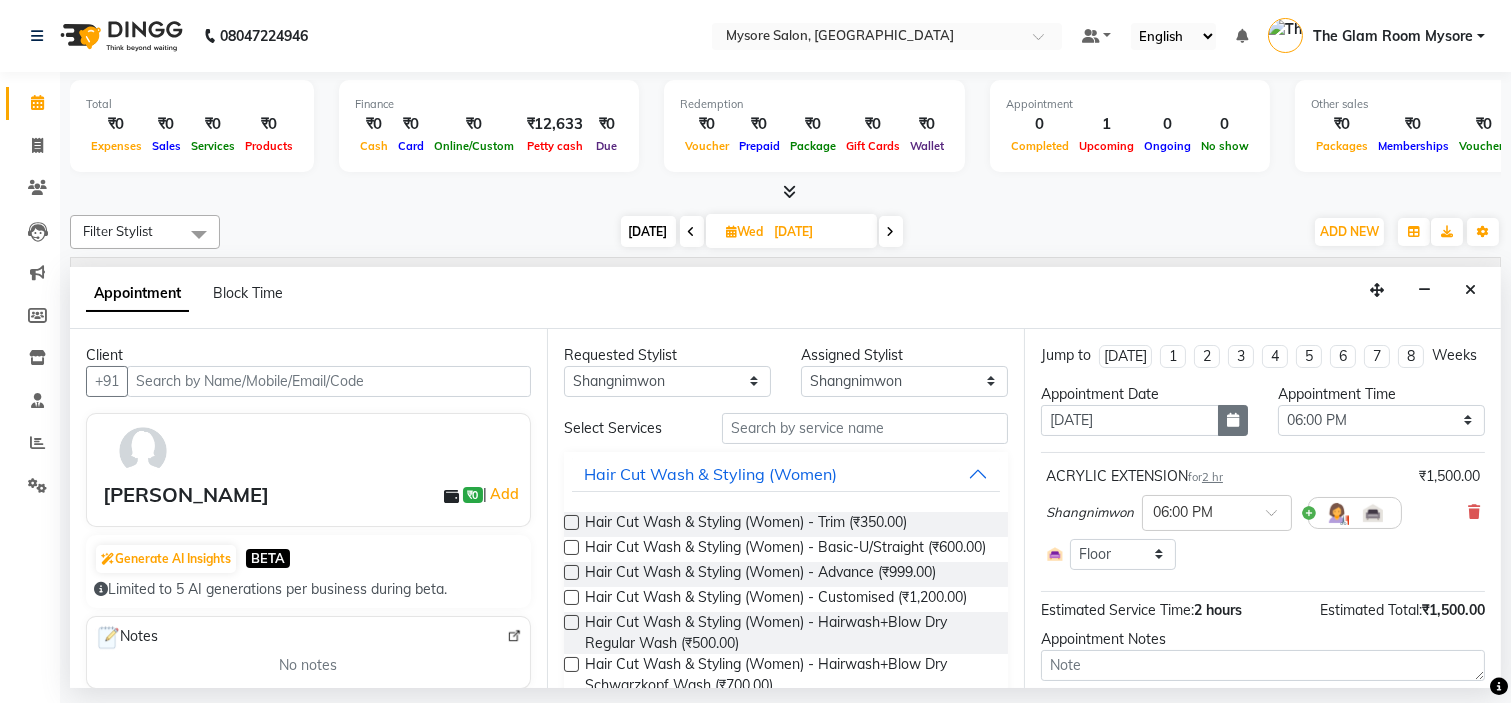 click at bounding box center (1233, 420) 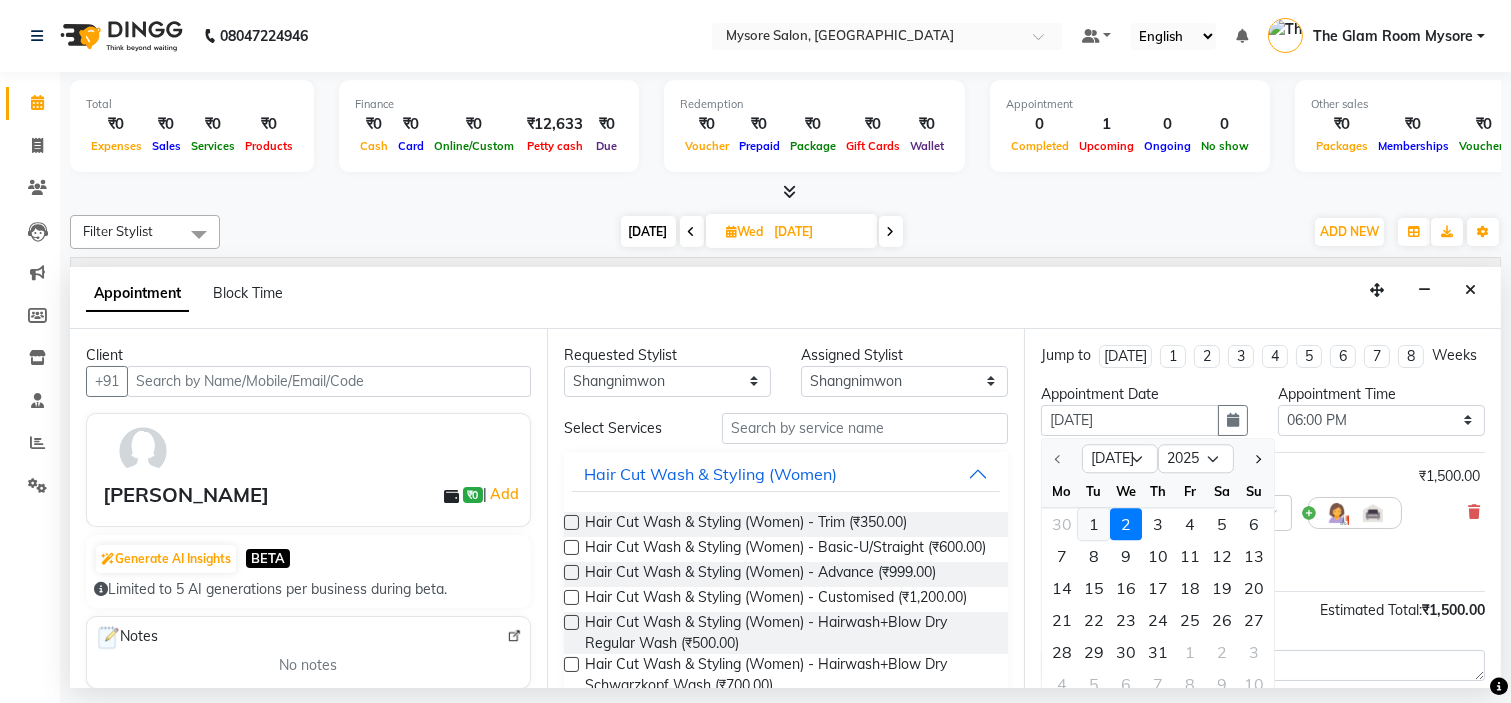 click on "1" at bounding box center (1094, 524) 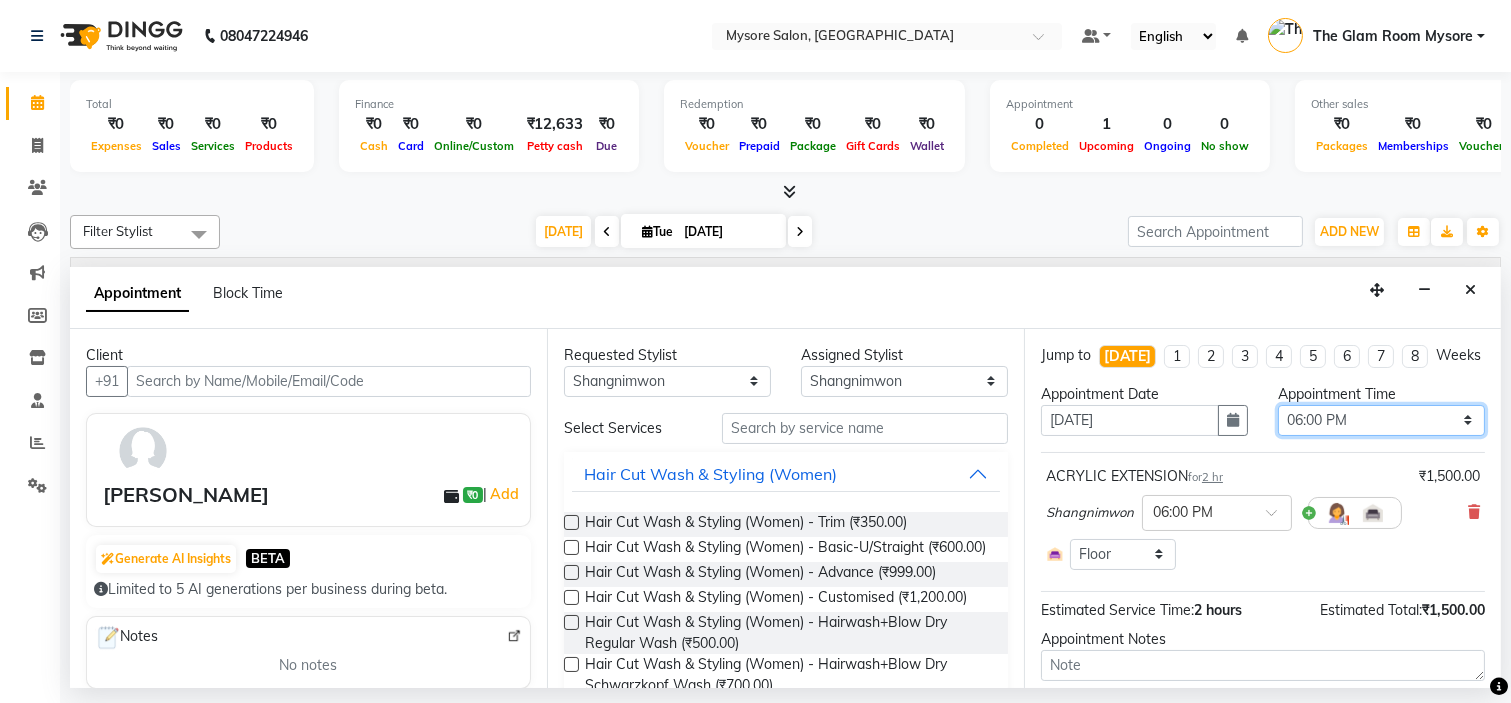 click on "Select 09:00 AM 09:15 AM 09:30 AM 09:45 AM 10:00 AM 10:15 AM 10:30 AM 10:45 AM 11:00 AM 11:15 AM 11:30 AM 11:45 AM 12:00 PM 12:15 PM 12:30 PM 12:45 PM 01:00 PM 01:15 PM 01:30 PM 01:45 PM 02:00 PM 02:15 PM 02:30 PM 02:45 PM 03:00 PM 03:15 PM 03:30 PM 03:45 PM 04:00 PM 04:15 PM 04:30 PM 04:45 PM 05:00 PM 05:15 PM 05:30 PM 05:45 PM 06:00 PM 06:15 PM 06:30 PM 06:45 PM 07:00 PM 07:15 PM 07:30 PM 07:45 PM 08:00 PM" at bounding box center [1381, 420] 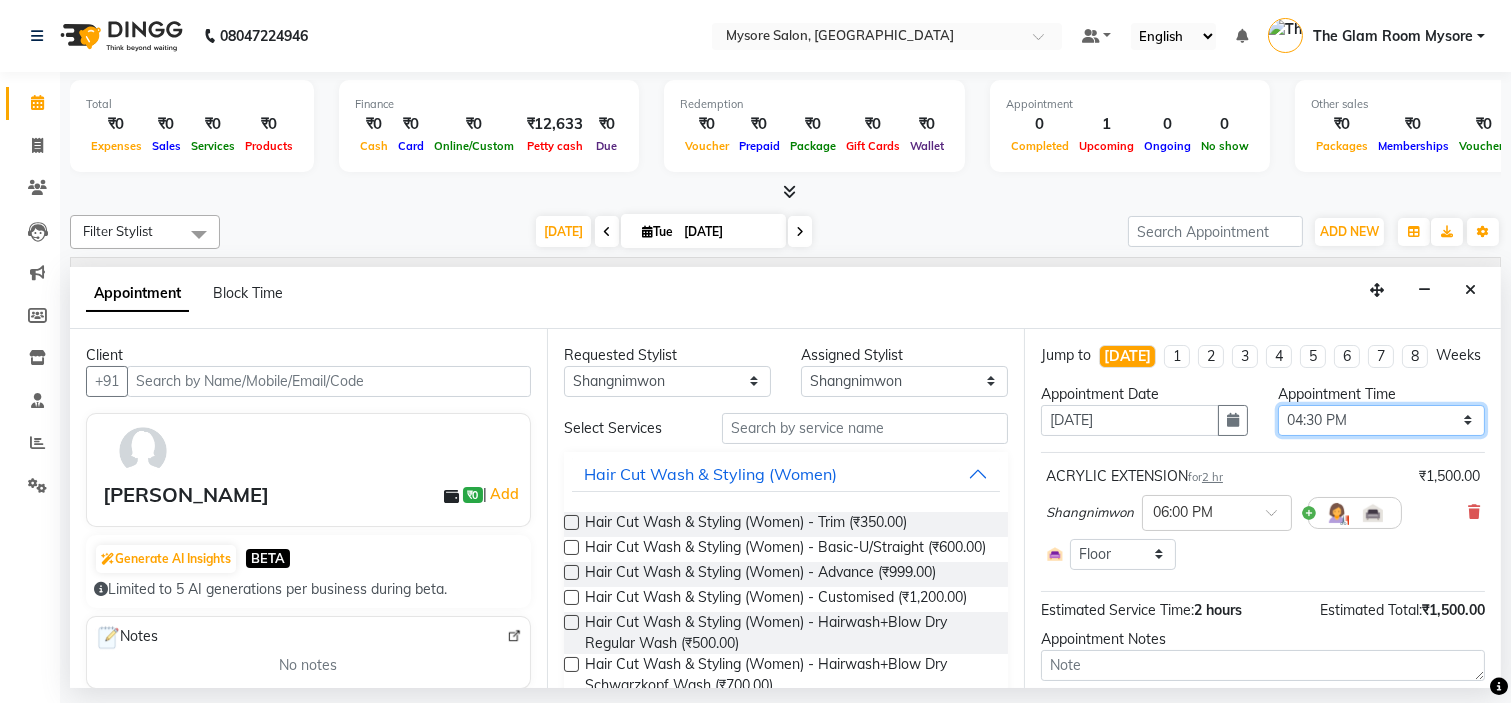 click on "Select 09:00 AM 09:15 AM 09:30 AM 09:45 AM 10:00 AM 10:15 AM 10:30 AM 10:45 AM 11:00 AM 11:15 AM 11:30 AM 11:45 AM 12:00 PM 12:15 PM 12:30 PM 12:45 PM 01:00 PM 01:15 PM 01:30 PM 01:45 PM 02:00 PM 02:15 PM 02:30 PM 02:45 PM 03:00 PM 03:15 PM 03:30 PM 03:45 PM 04:00 PM 04:15 PM 04:30 PM 04:45 PM 05:00 PM 05:15 PM 05:30 PM 05:45 PM 06:00 PM 06:15 PM 06:30 PM 06:45 PM 07:00 PM 07:15 PM 07:30 PM 07:45 PM 08:00 PM" at bounding box center (1381, 420) 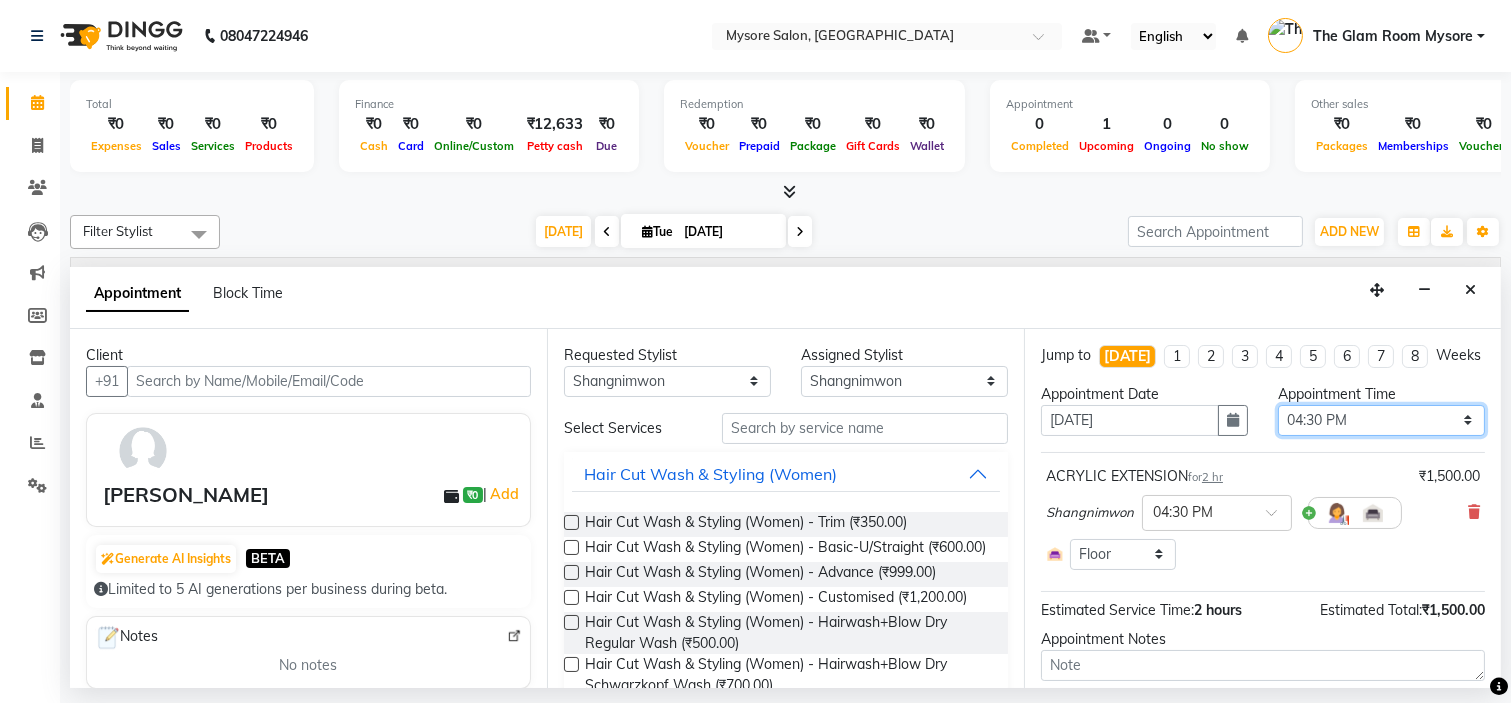 scroll, scrollTop: 138, scrollLeft: 0, axis: vertical 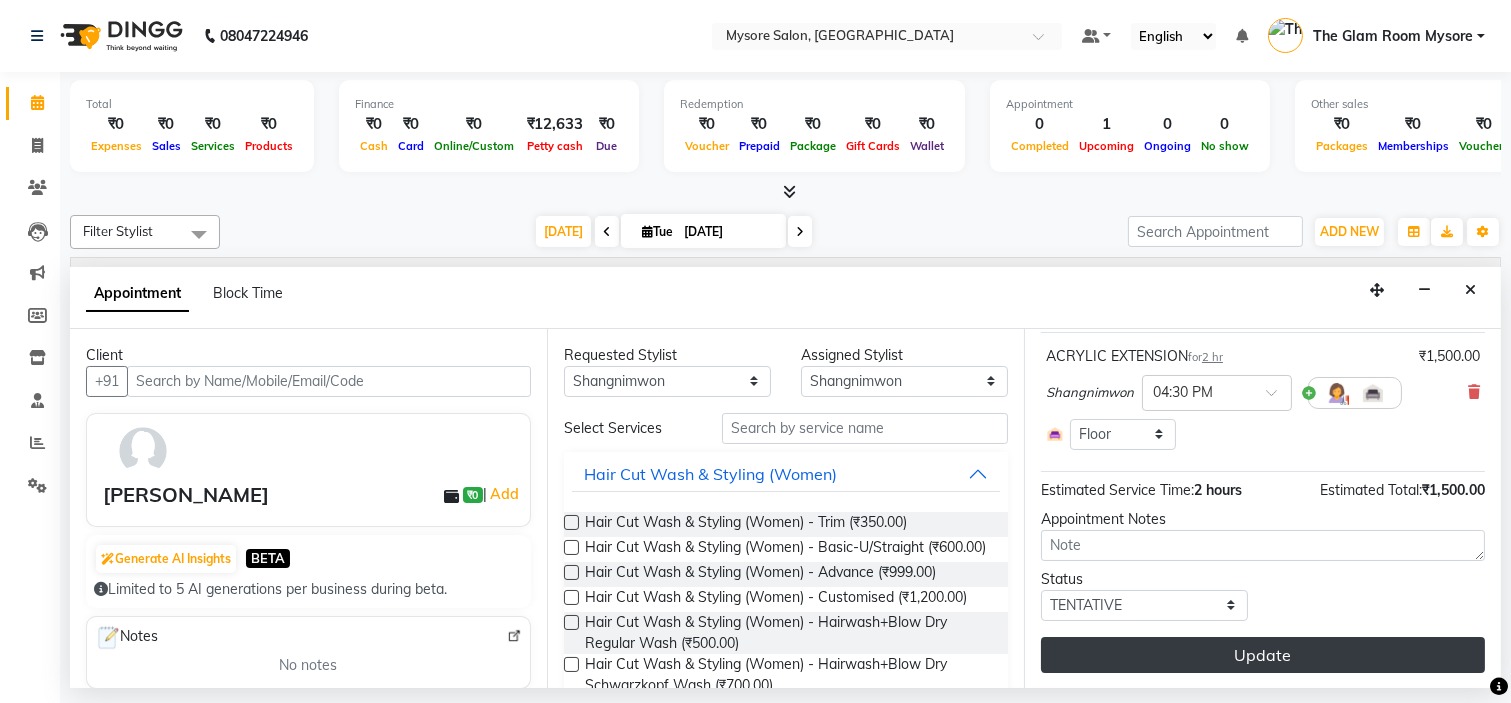 click on "Update" at bounding box center [1263, 655] 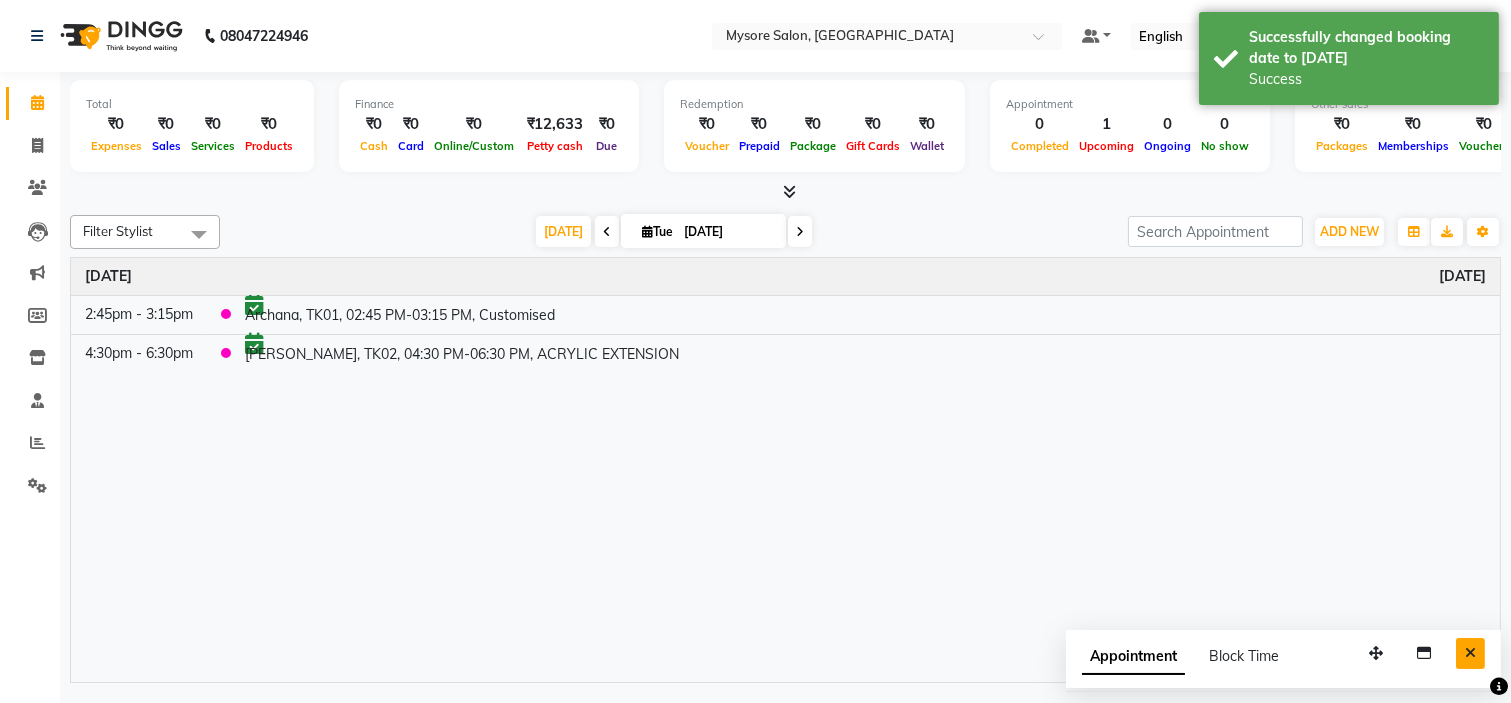 click at bounding box center [1470, 653] 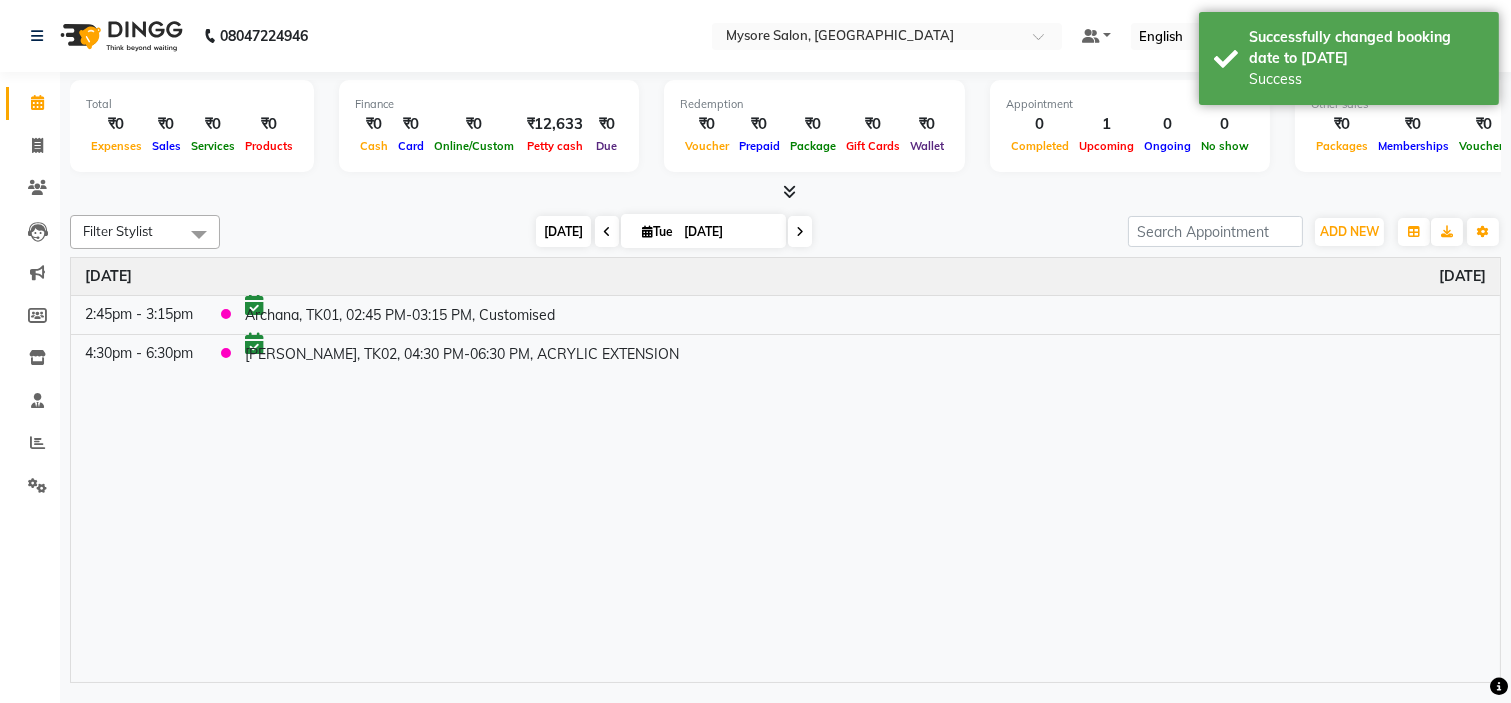 click on "[DATE]" at bounding box center (563, 231) 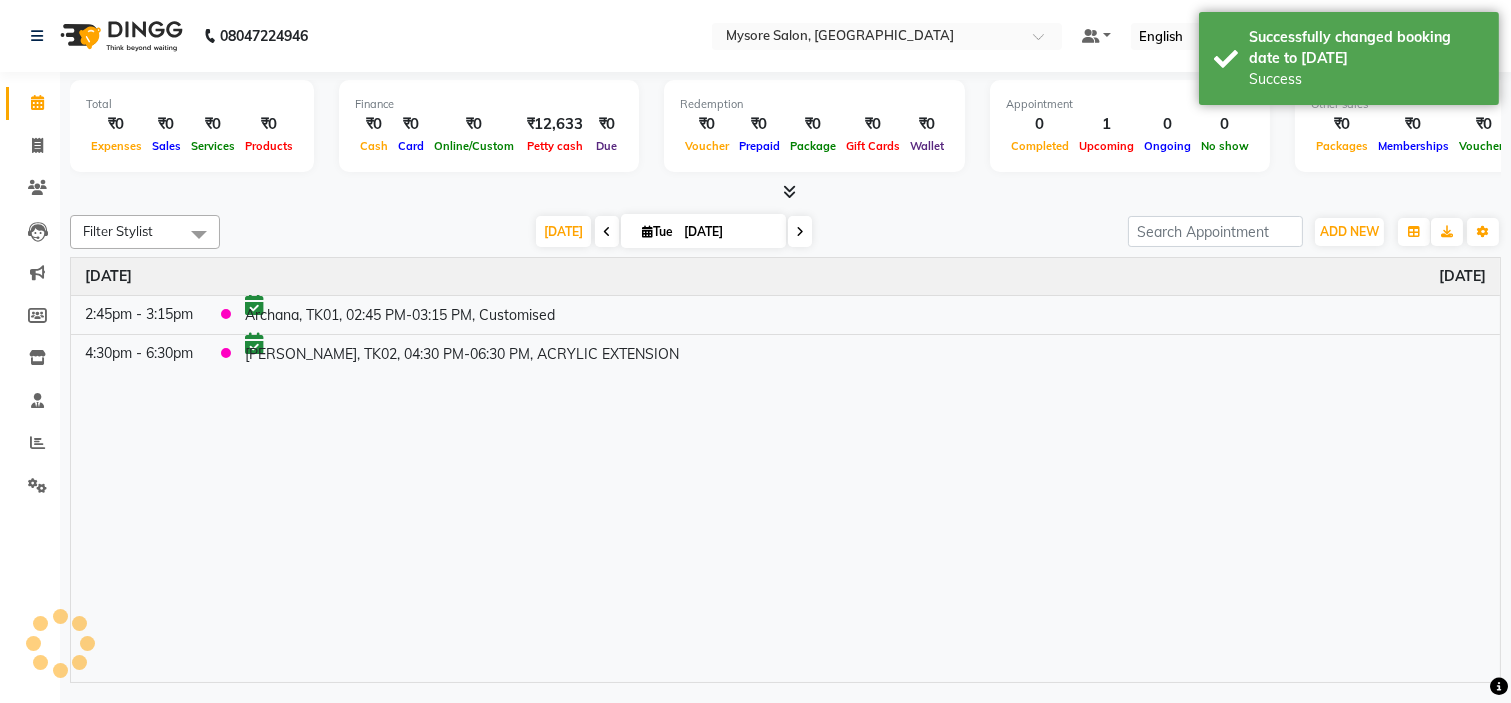 click at bounding box center [800, 232] 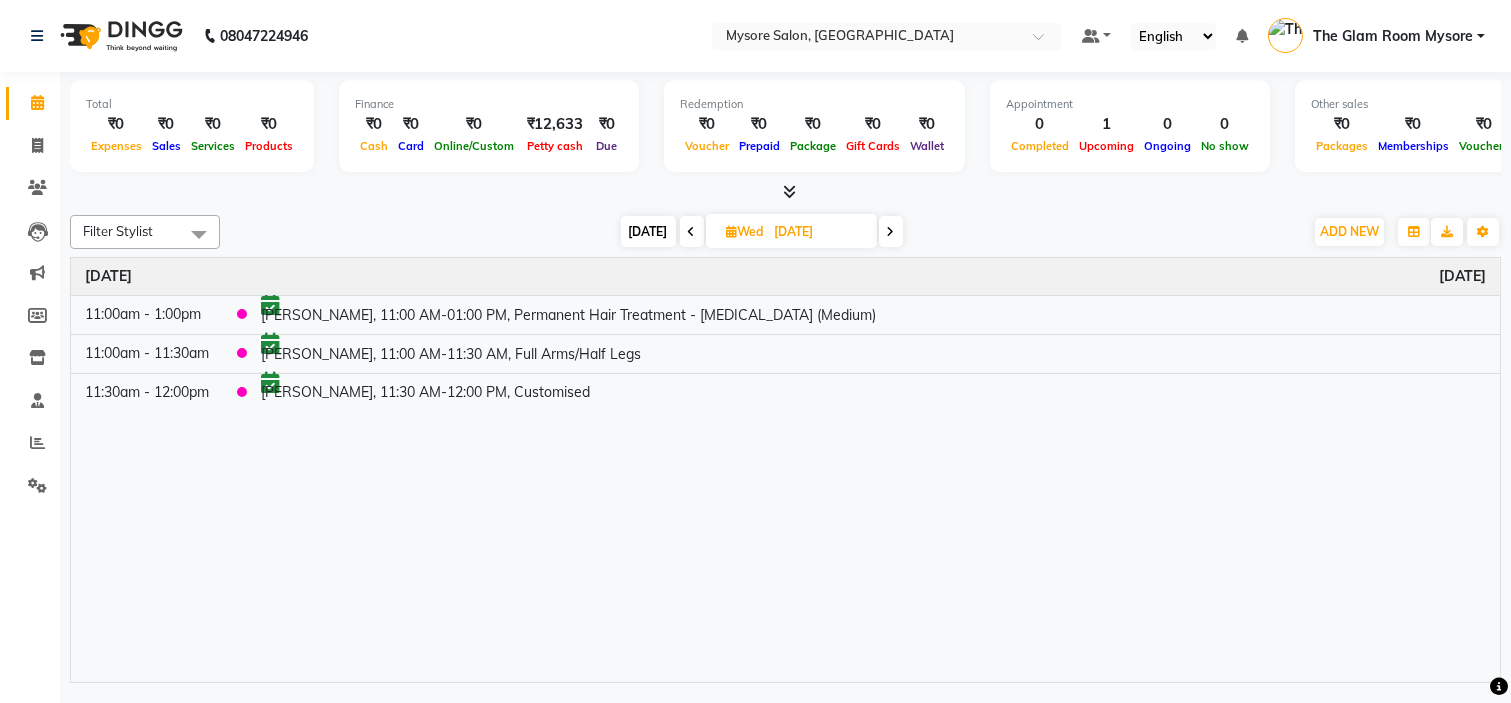 click on "[DATE]" at bounding box center [648, 231] 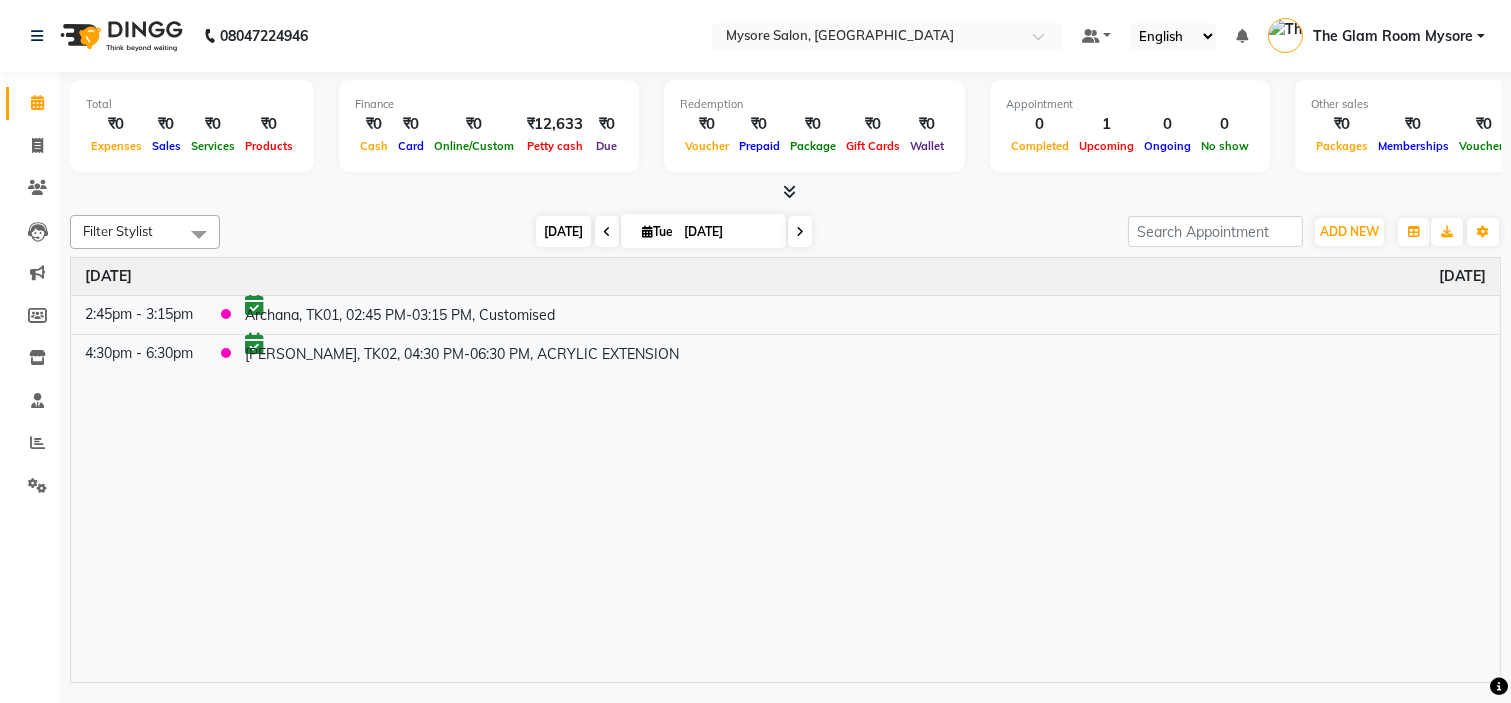 click on "[DATE]" at bounding box center (563, 231) 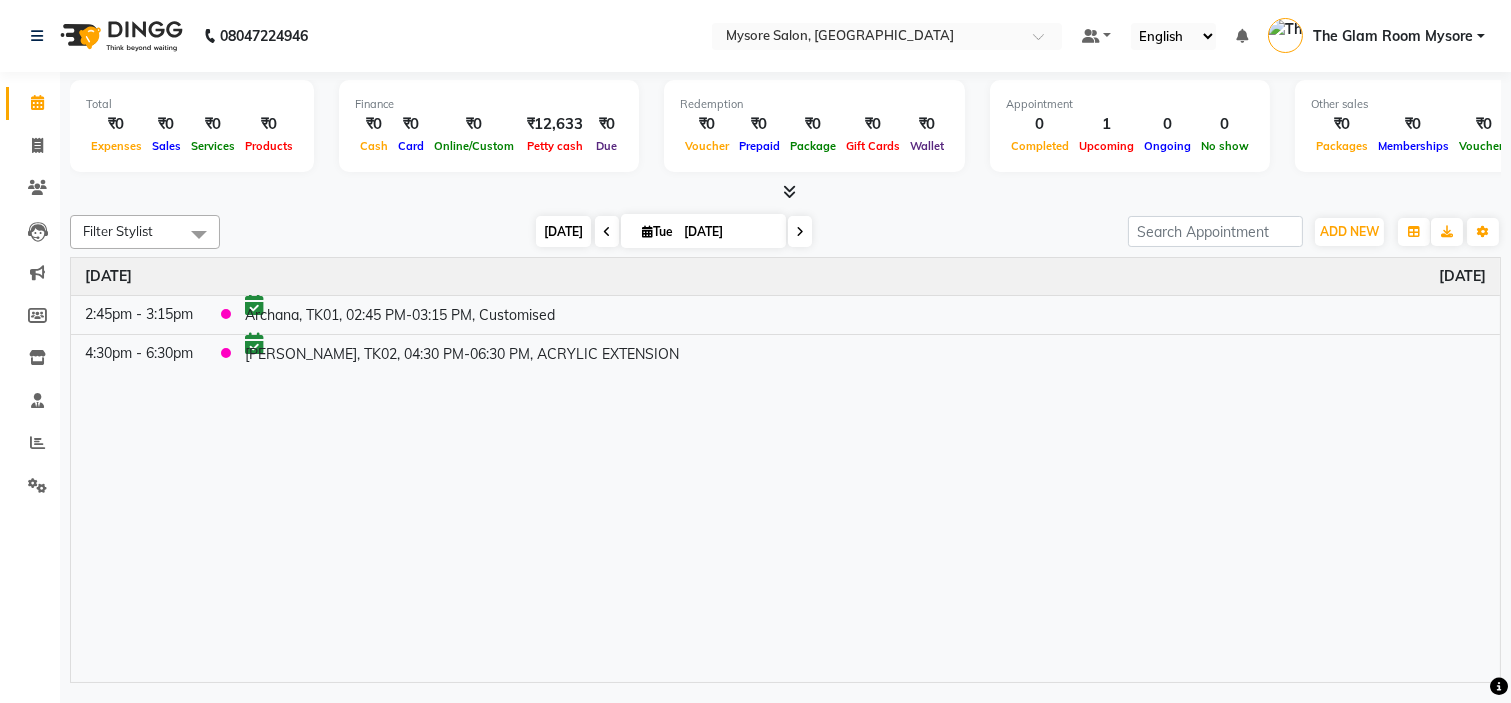 click on "[DATE]" at bounding box center (563, 231) 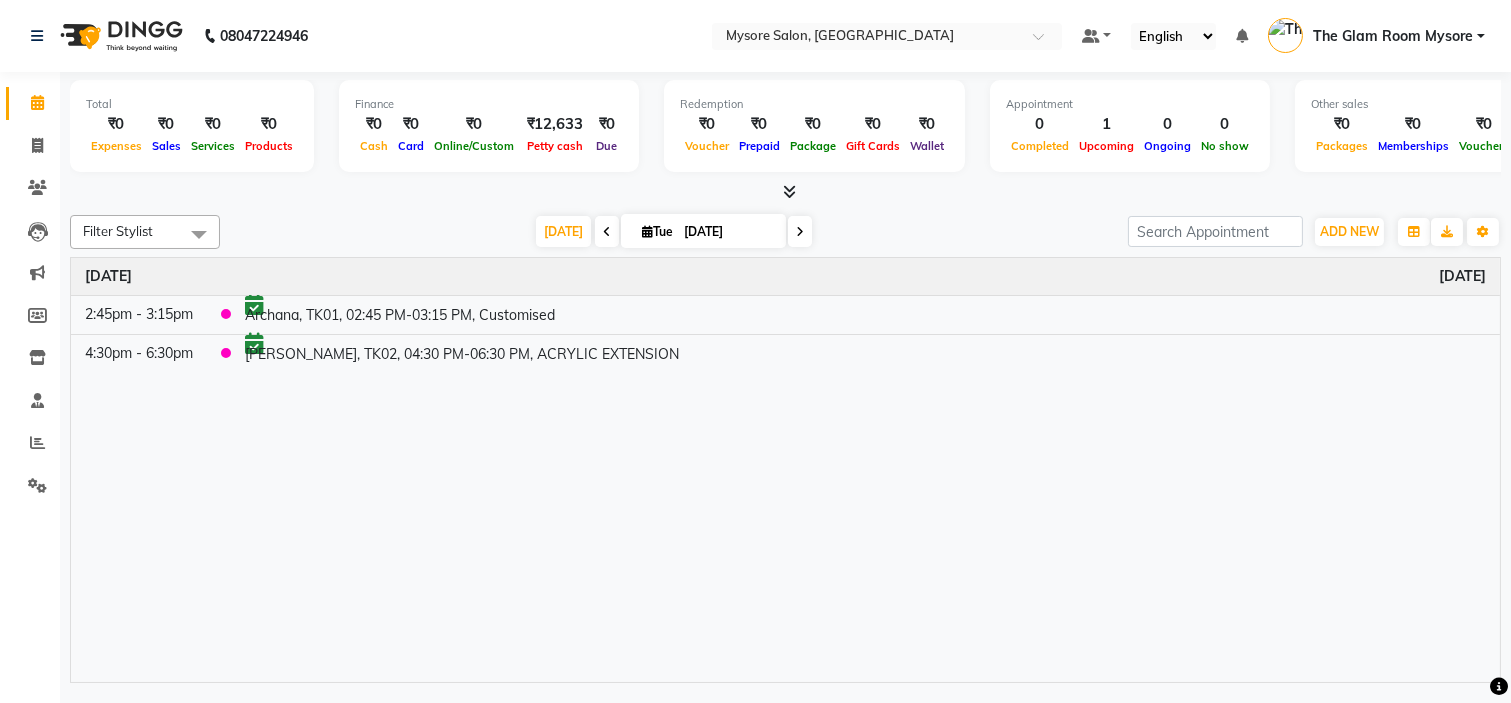 click on "Filter Stylist Select All Ankita Arti Ashwini Ayaan DR. Apurva Fatma Jayshree Lakshmi Paul Ruhul alom Shangnimwon Steve Sumaiya Banu Sumit Teja Tezz The Glam Room Mysore Today  Tue 01-07-2025 Toggle Dropdown Add Appointment Add Invoice Add Expense Add Attendance Add Client Add Transaction Toggle Dropdown Add Appointment Add Invoice Add Expense Add Attendance Add Client ADD NEW Toggle Dropdown Add Appointment Add Invoice Add Expense Add Attendance Add Client Add Transaction Filter Stylist Select All Ankita Arti Ashwini Ayaan DR. Apurva Fatma Jayshree Lakshmi Paul Ruhul alom Shangnimwon Steve Sumaiya Banu Sumit Teja Tezz The Glam Room Mysore Group By  Staff View   Room View  View as Vertical  Vertical - Week View  Horizontal  Horizontal - Week View  List  Toggle Dropdown Calendar Settings Manage Tags   Arrange Stylists   Reset Stylists  Full Screen Appointment Form Zoom 100% Time Event Tuesday July 1, 2025 2:45pm - 3:15pm     Archana, TK01, 02:45 PM-03:15 PM, Customised 4:30pm - 6:30pm" 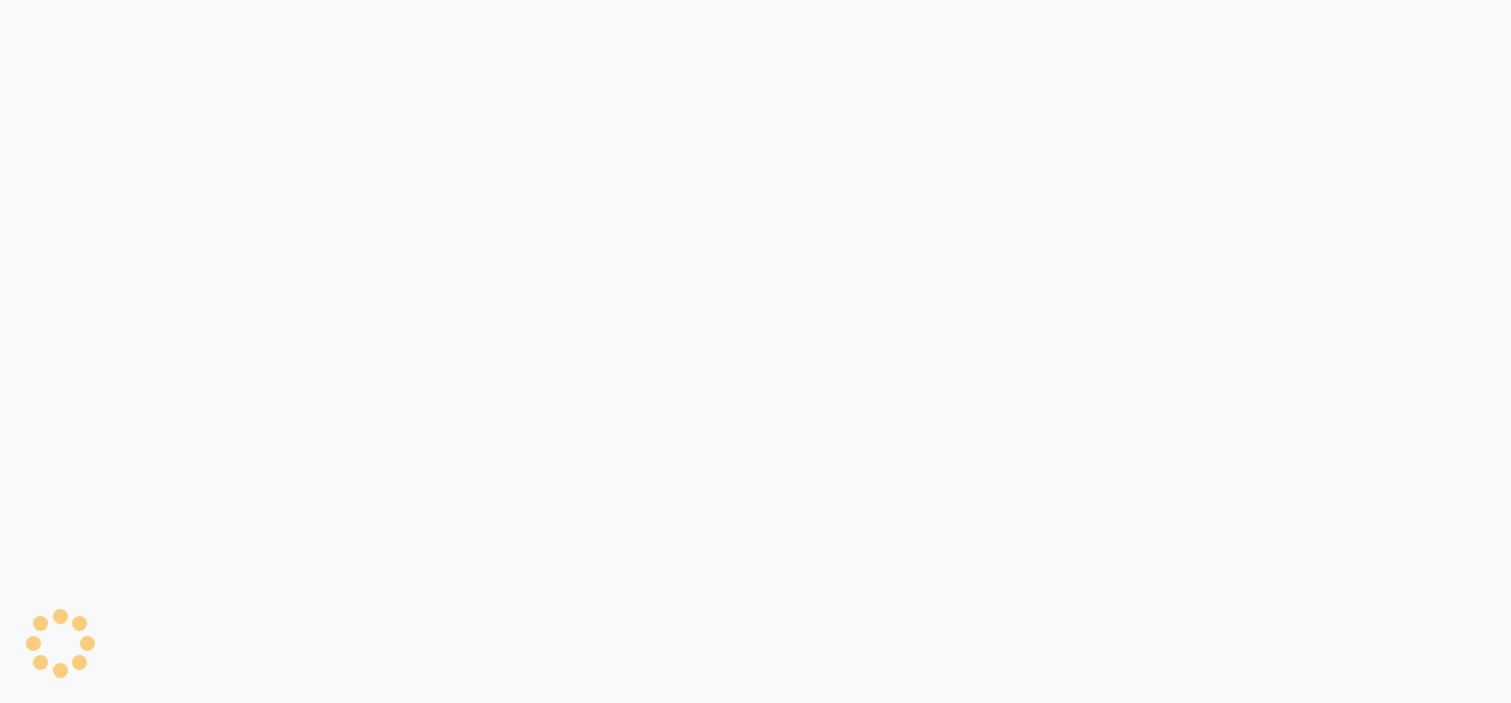 scroll, scrollTop: 0, scrollLeft: 0, axis: both 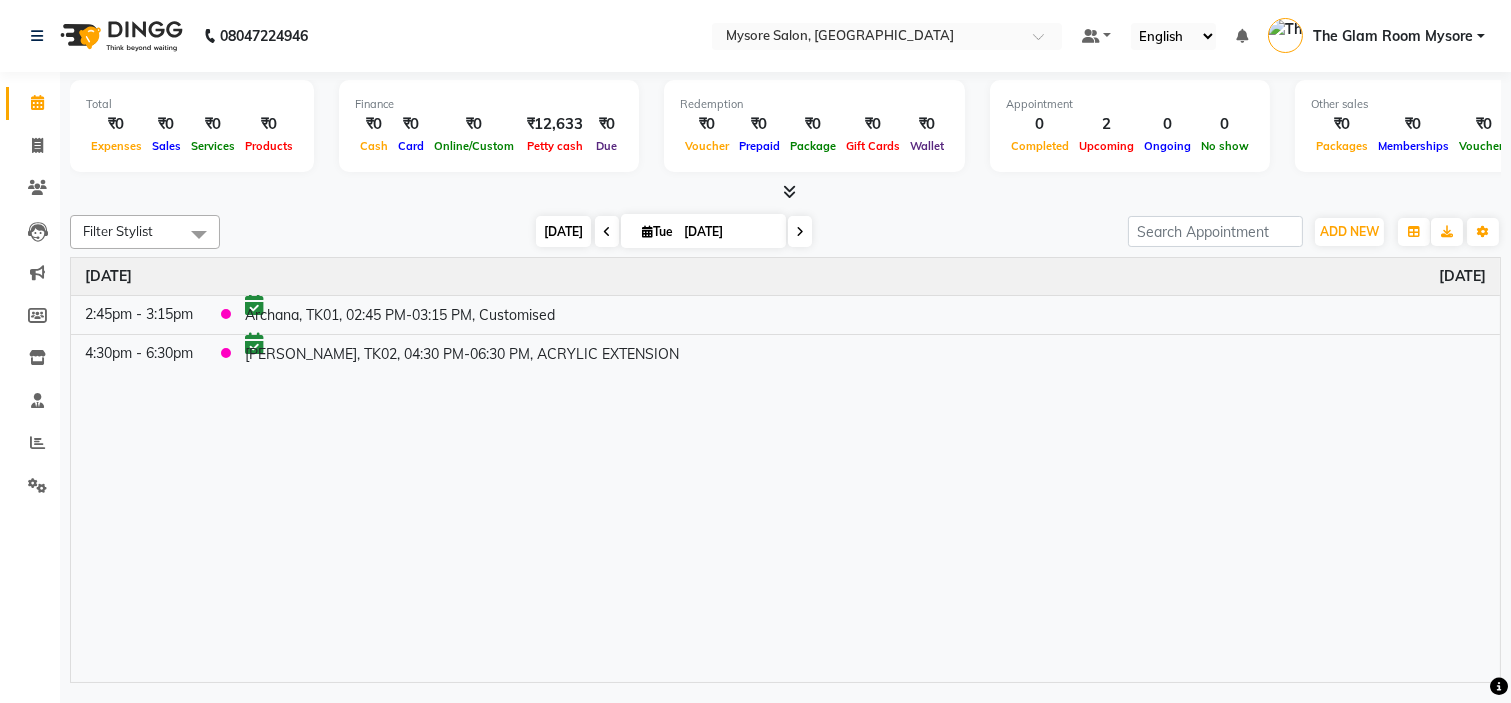 click on "[DATE]" at bounding box center [563, 231] 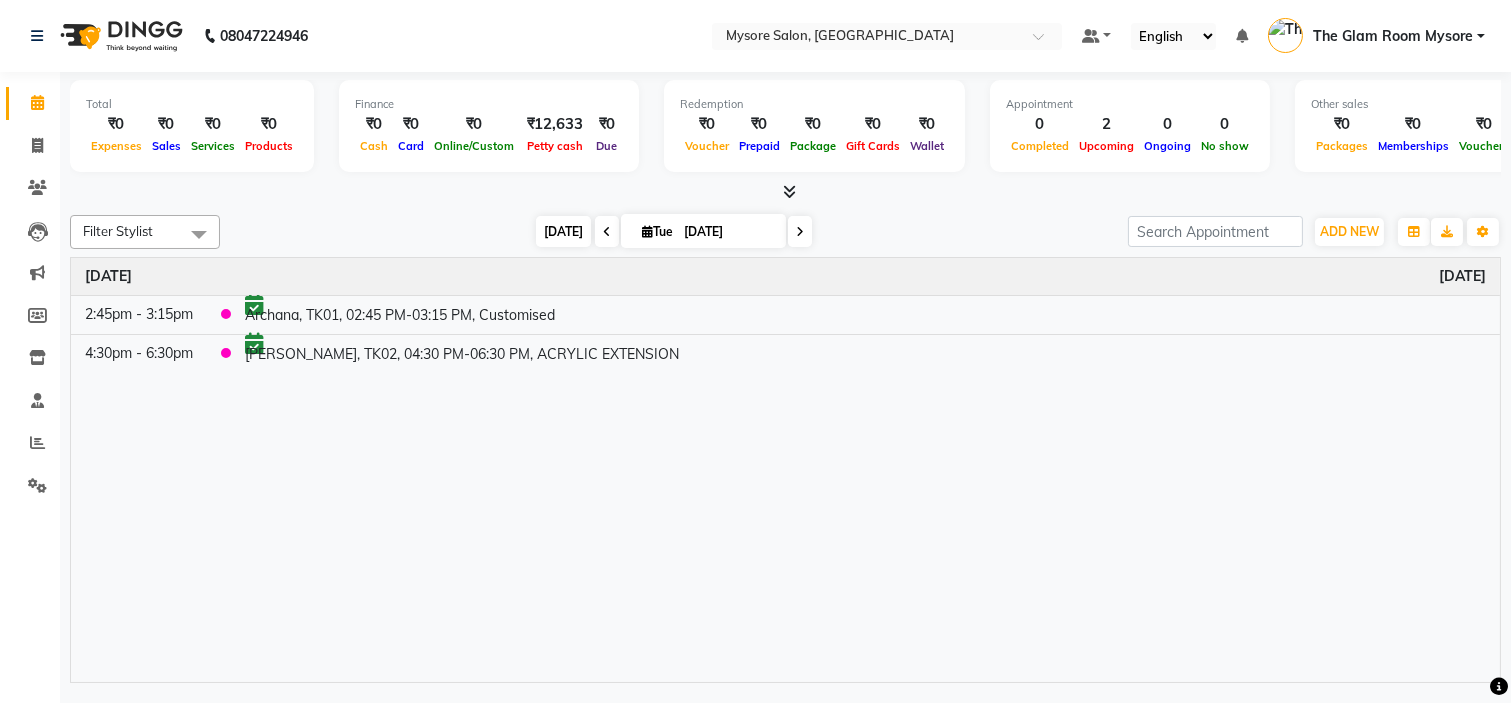 click on "[DATE]" at bounding box center [563, 231] 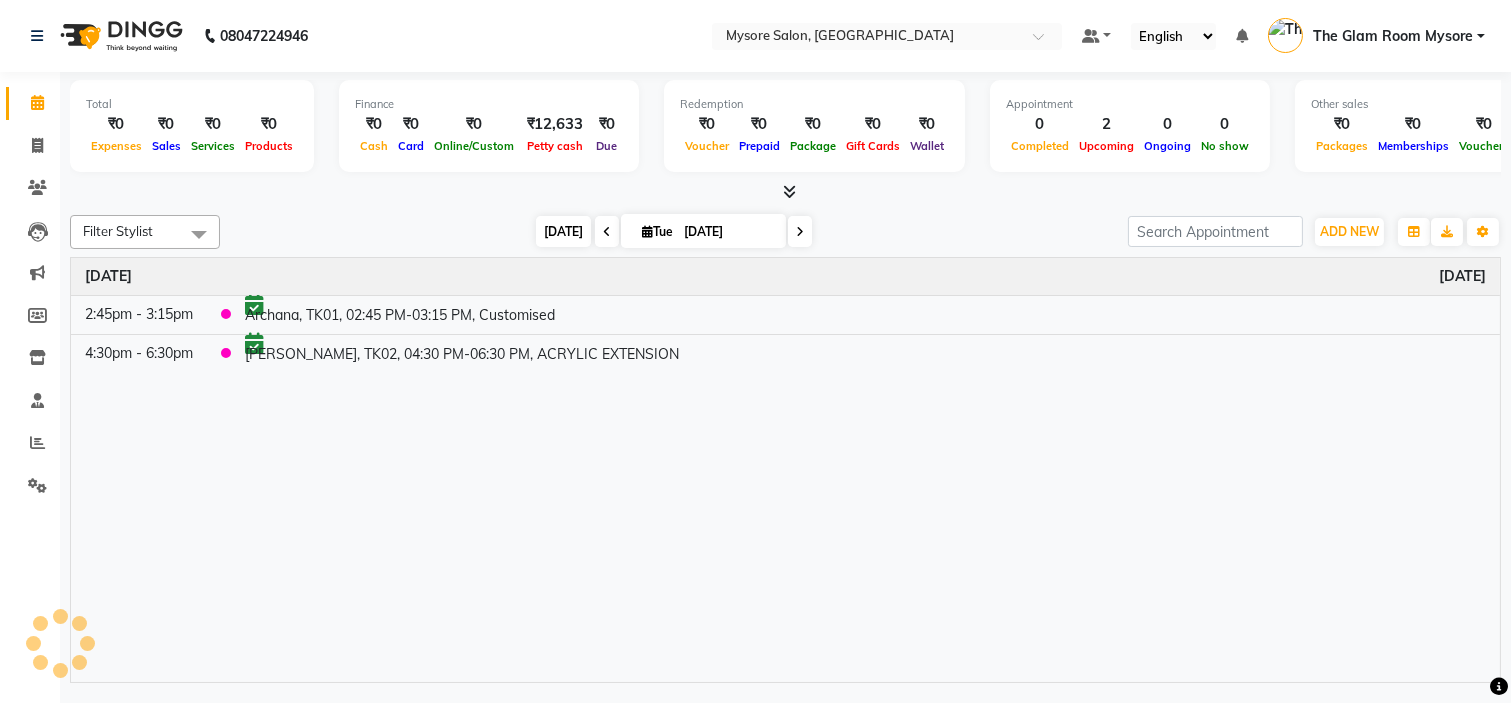 click on "[DATE]" at bounding box center [563, 231] 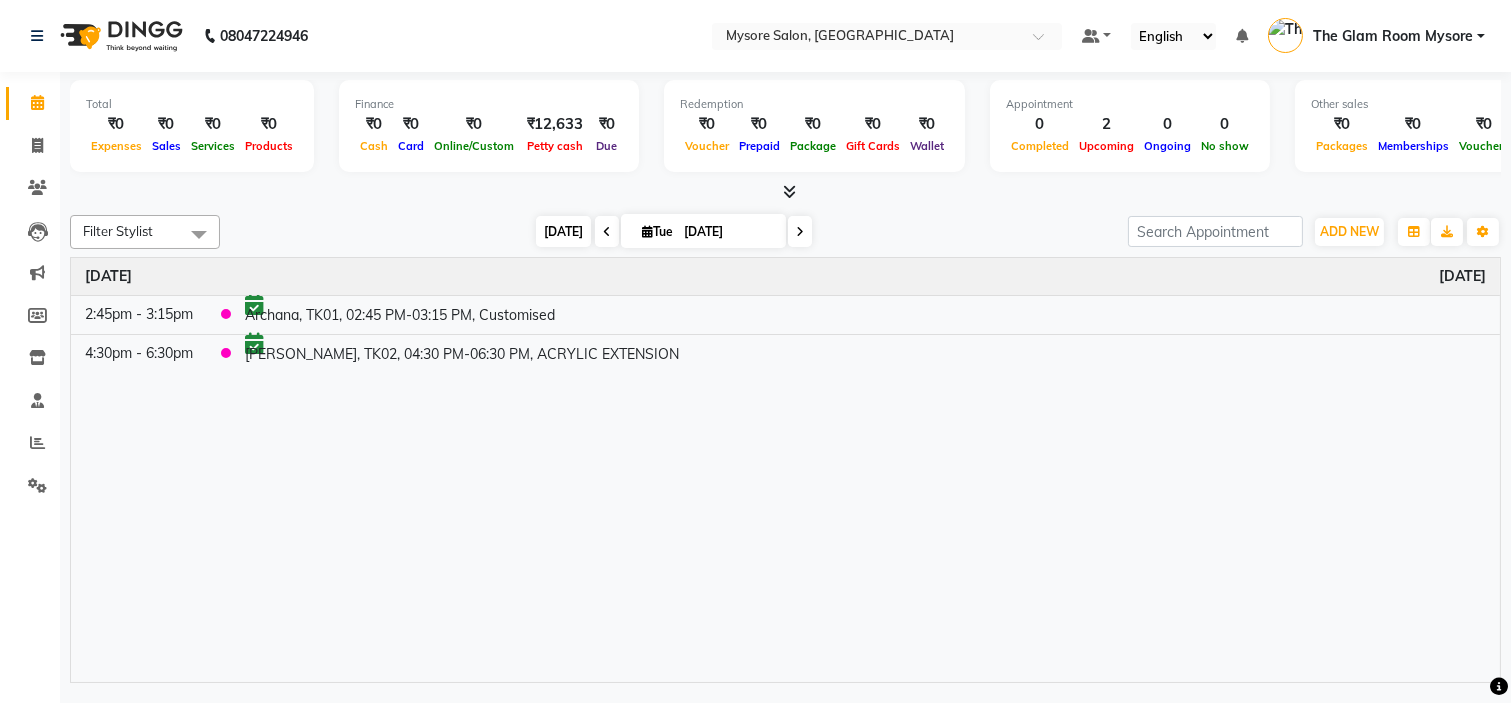 click on "[DATE]" at bounding box center (563, 231) 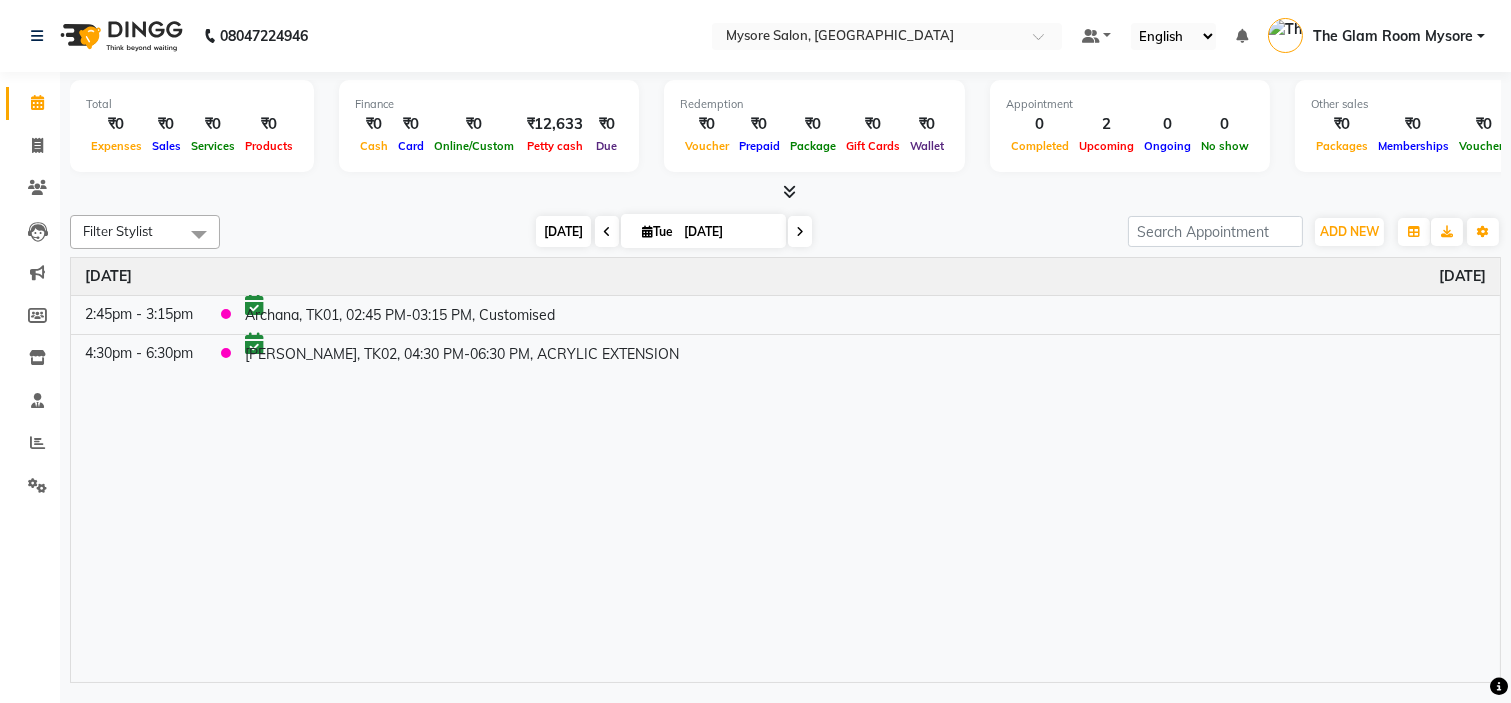 click on "[DATE]" at bounding box center (563, 231) 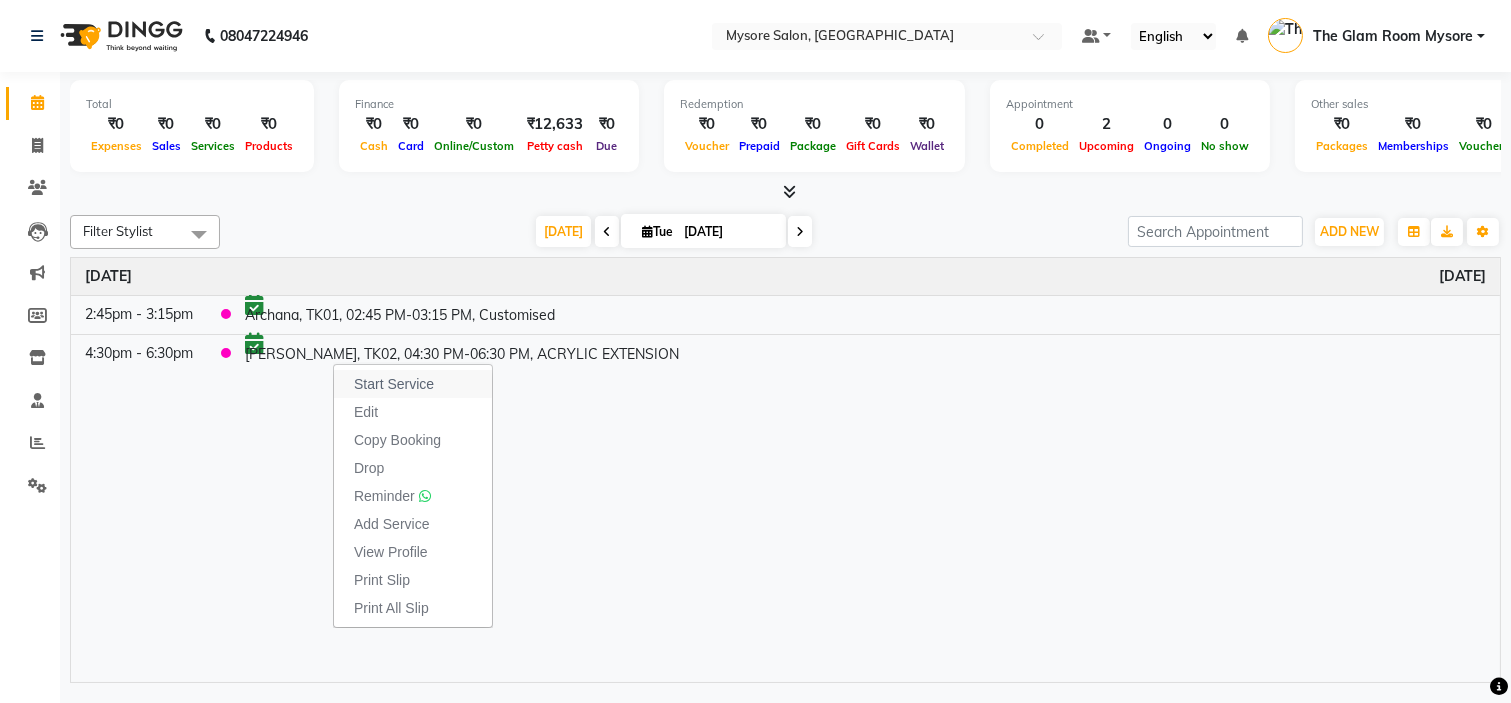 click on "Start Service" at bounding box center (394, 384) 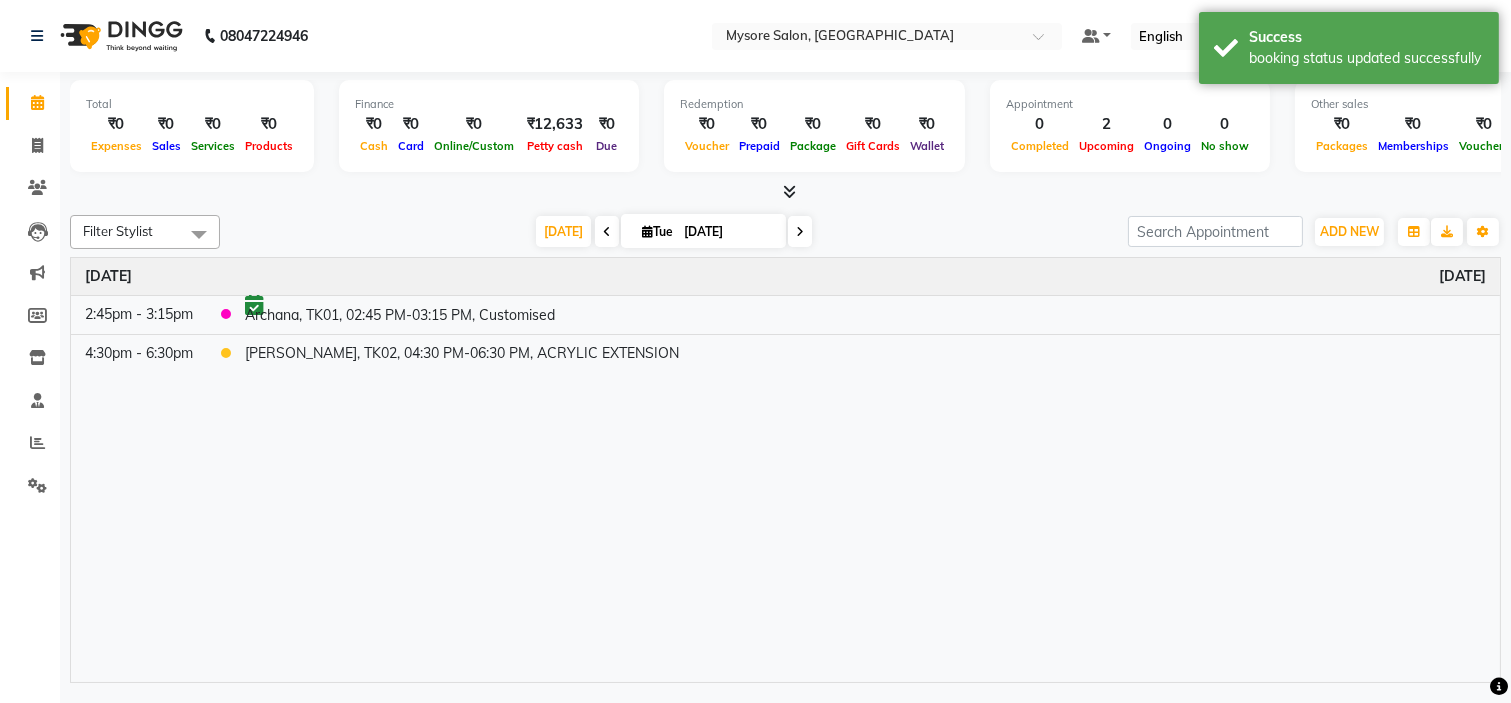 click at bounding box center (785, 192) 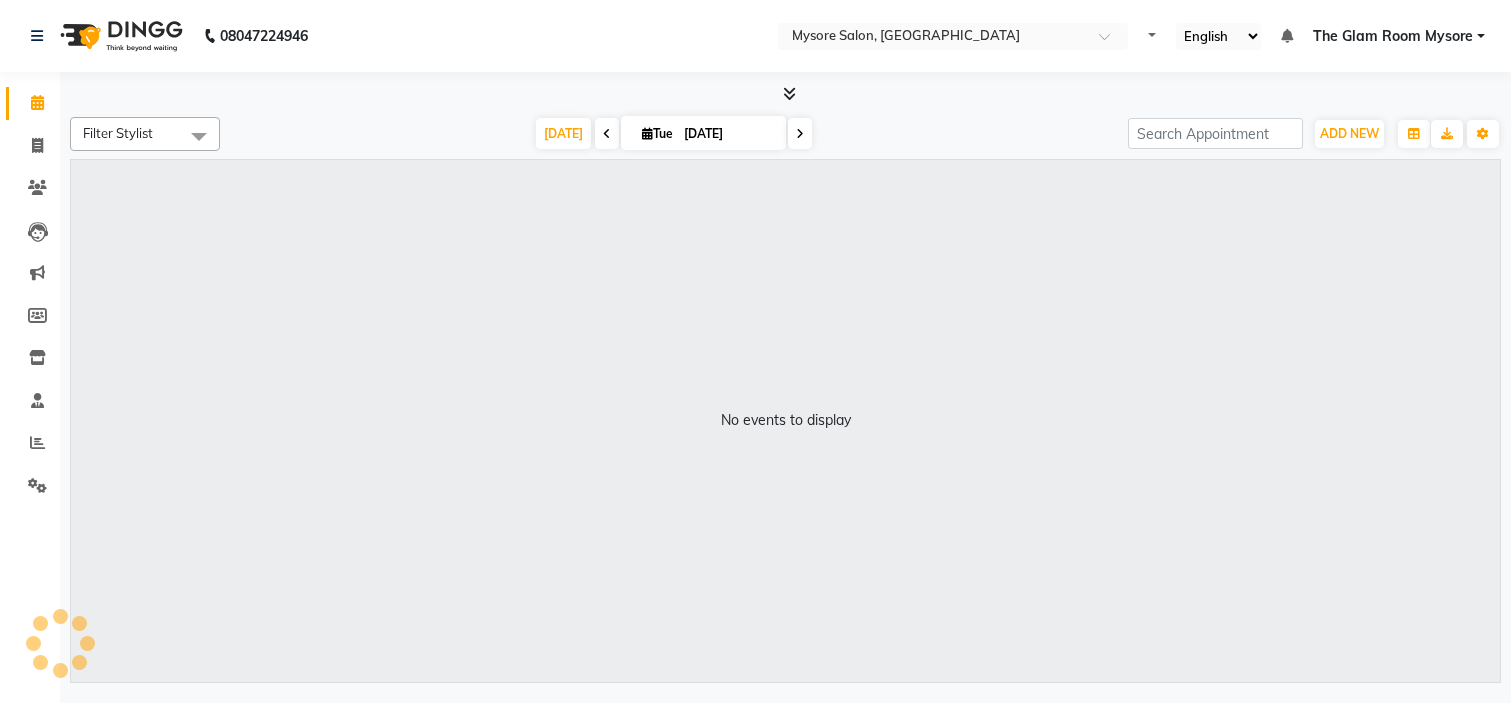 scroll, scrollTop: 0, scrollLeft: 0, axis: both 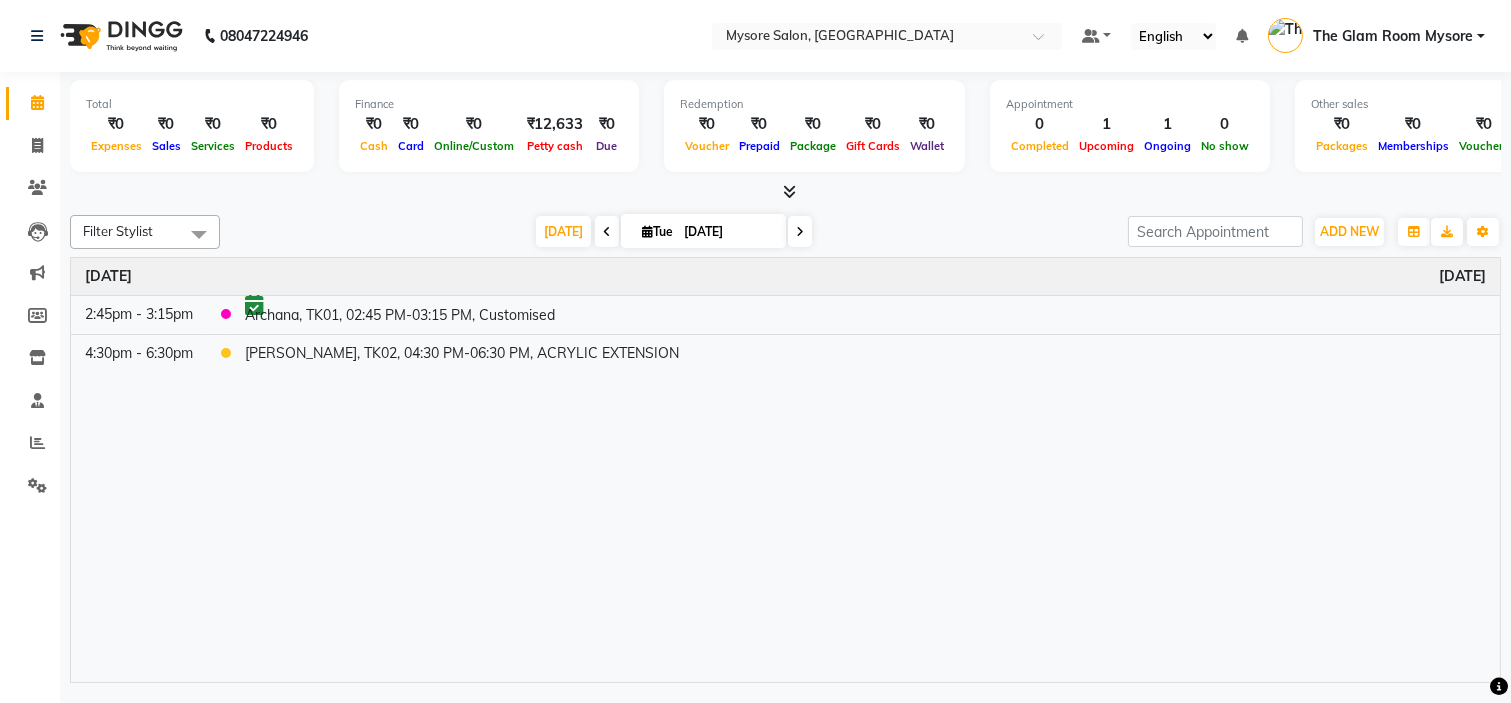 click on "Time Event [DATE] 2:45pm - 3:15pm     Archana, TK01, 02:45 PM-03:15 PM, Customised 4:30pm - 6:30pm    [GEOGRAPHIC_DATA], TK02, 04:30 PM-06:30 PM, ACRYLIC EXTENSION" at bounding box center (785, 470) 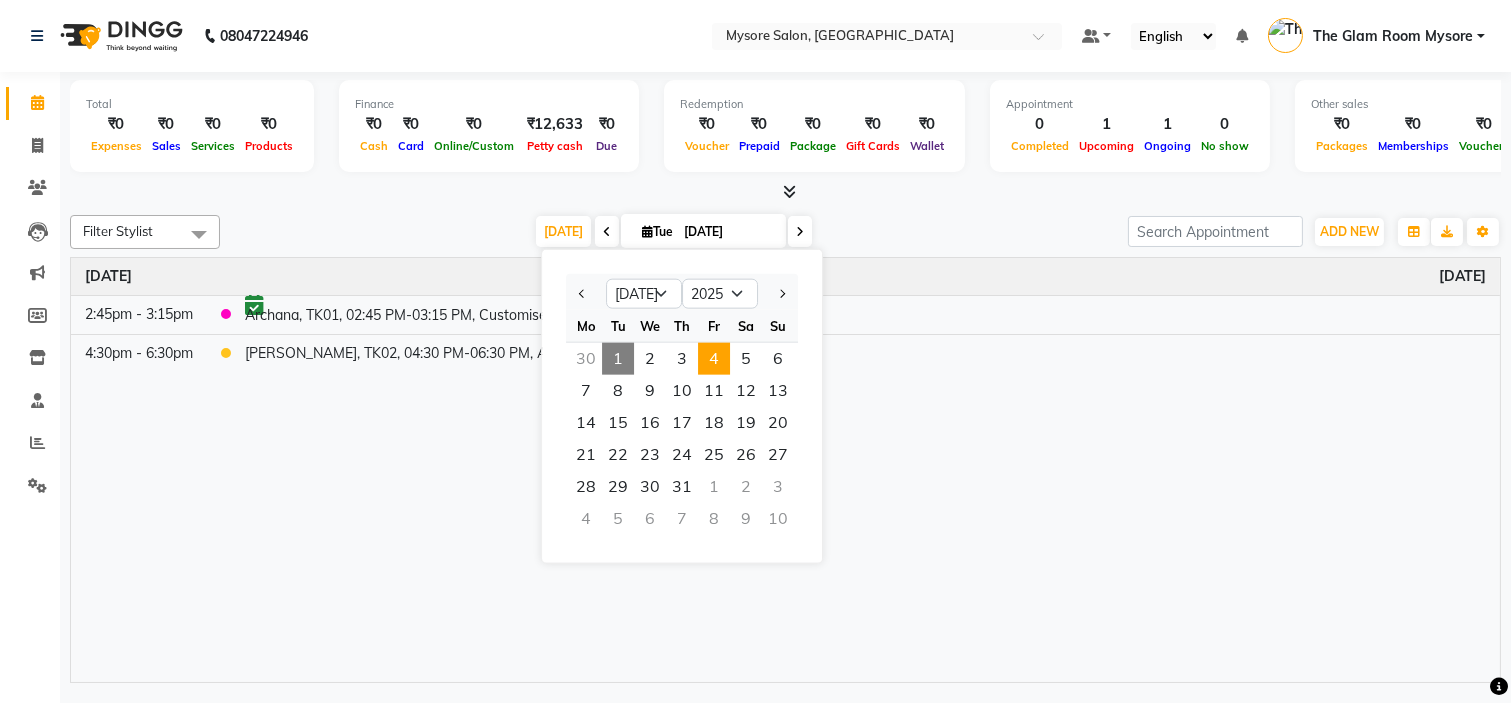 click on "4" at bounding box center [714, 359] 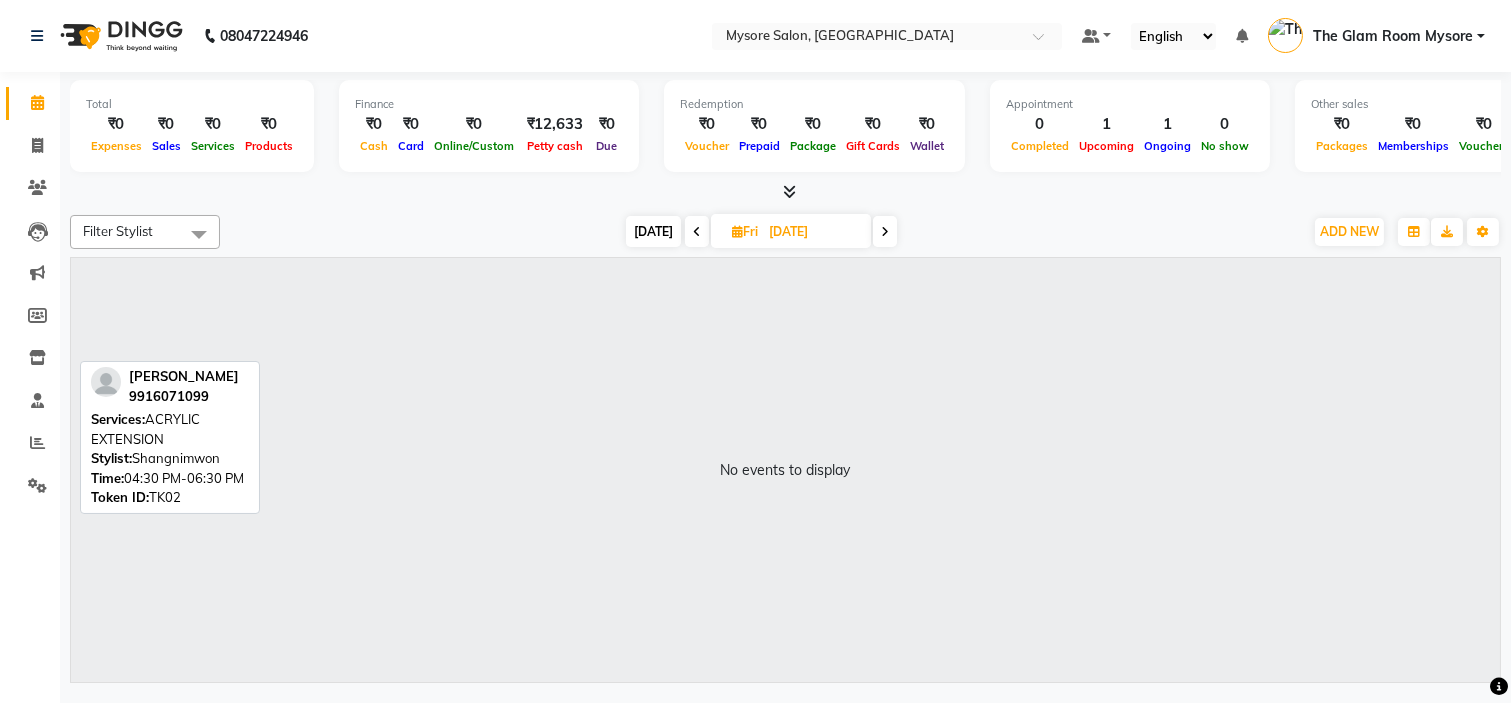 click at bounding box center (697, 232) 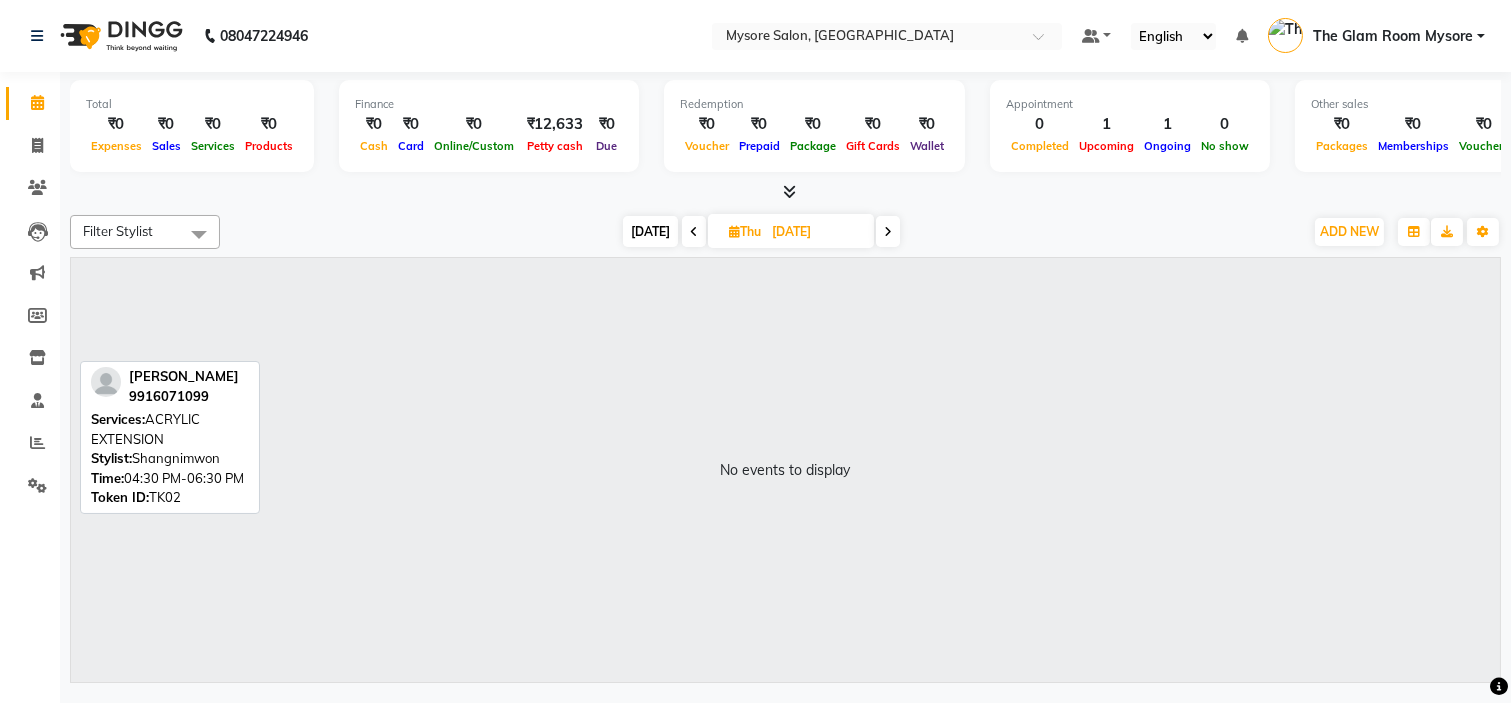 click on "[DATE]" at bounding box center [650, 231] 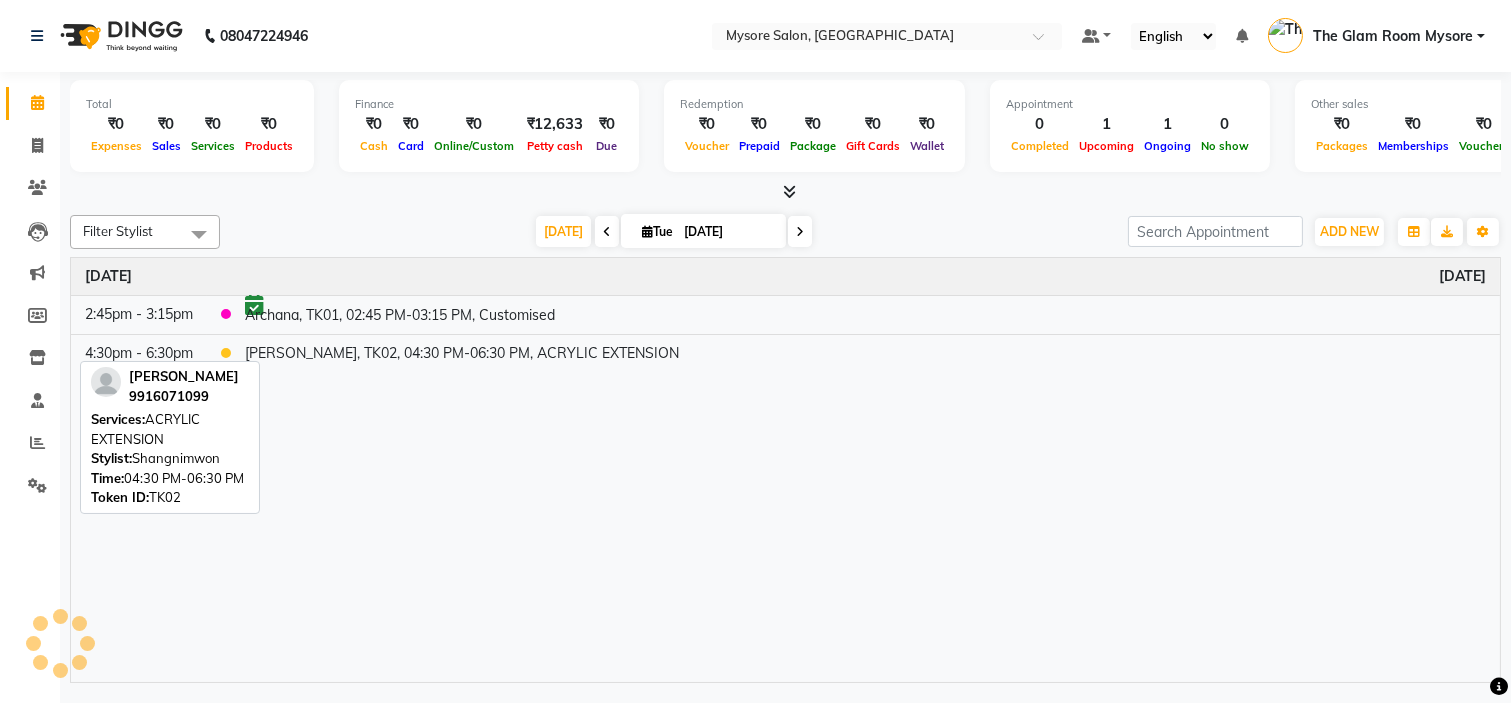 click on "[DATE]  [DATE]" at bounding box center (674, 232) 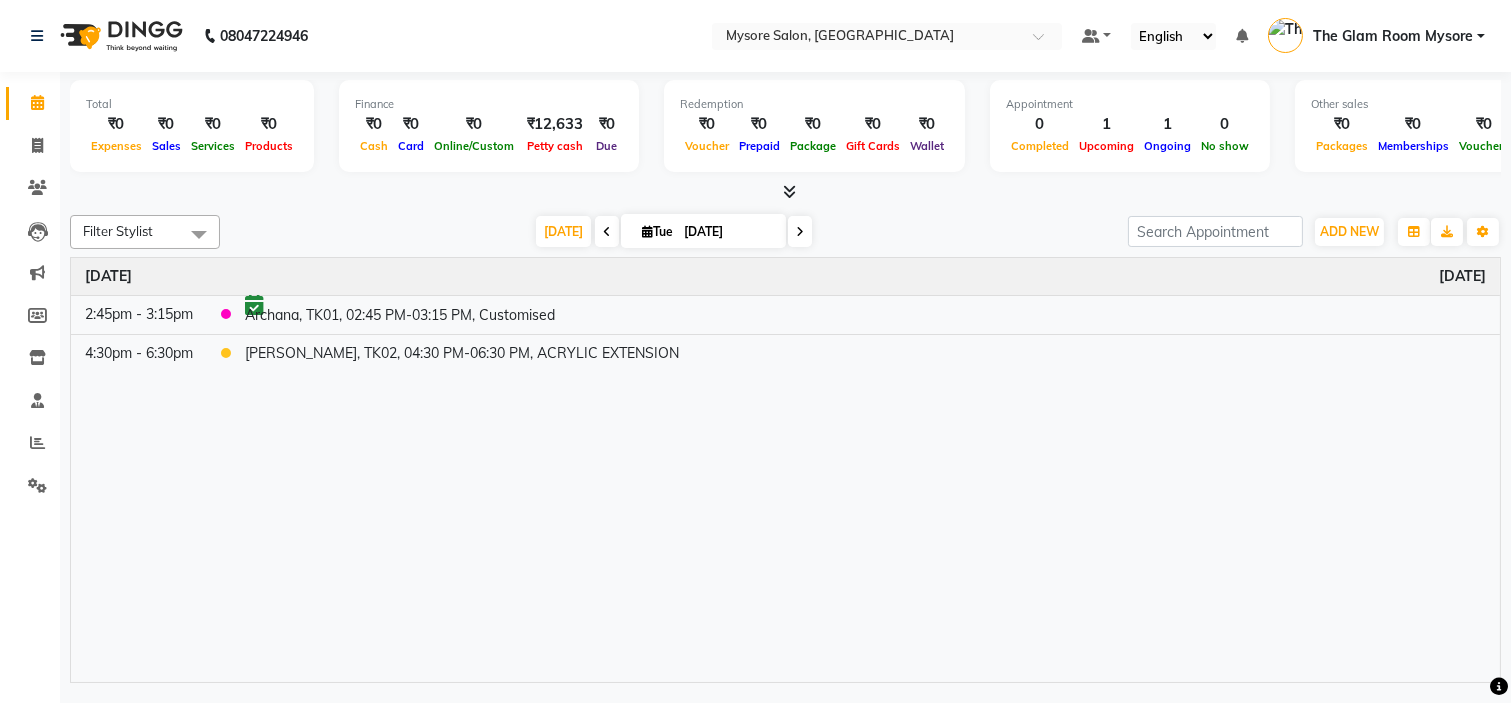 click on "Time Event [DATE] 2:45pm - 3:15pm     Archana, TK01, 02:45 PM-03:15 PM, Customised 4:30pm - 6:30pm    [GEOGRAPHIC_DATA], TK02, 04:30 PM-06:30 PM, ACRYLIC EXTENSION" at bounding box center [785, 470] 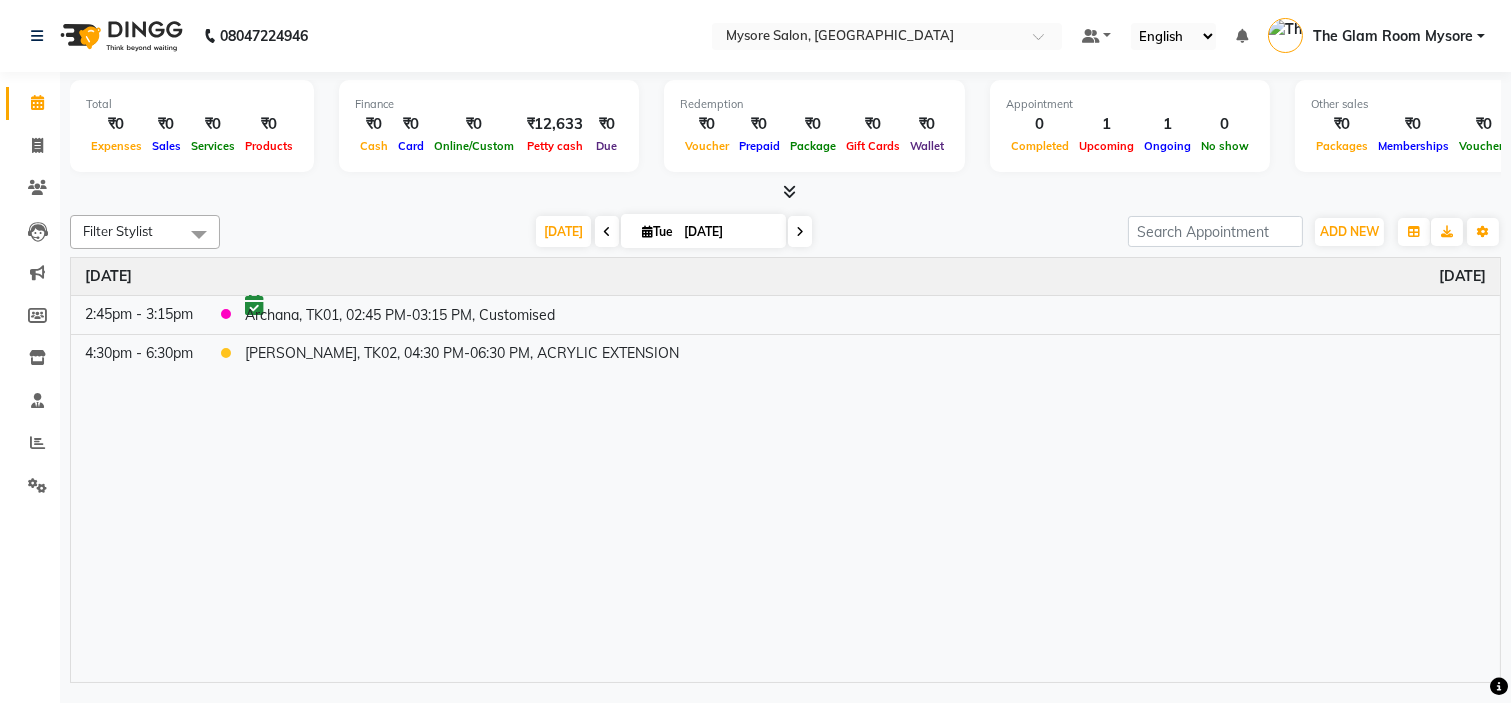 click on "[DATE]" at bounding box center [728, 232] 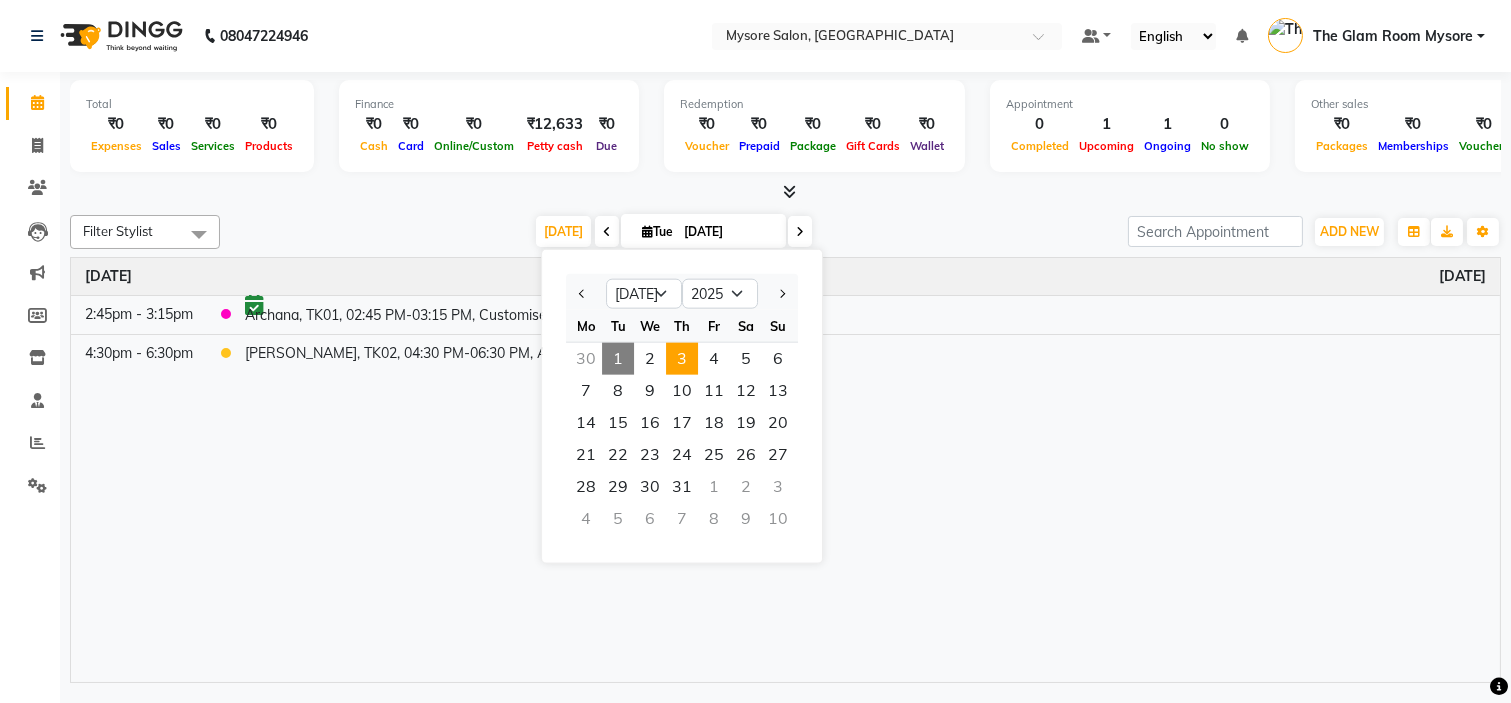click on "3" at bounding box center (682, 359) 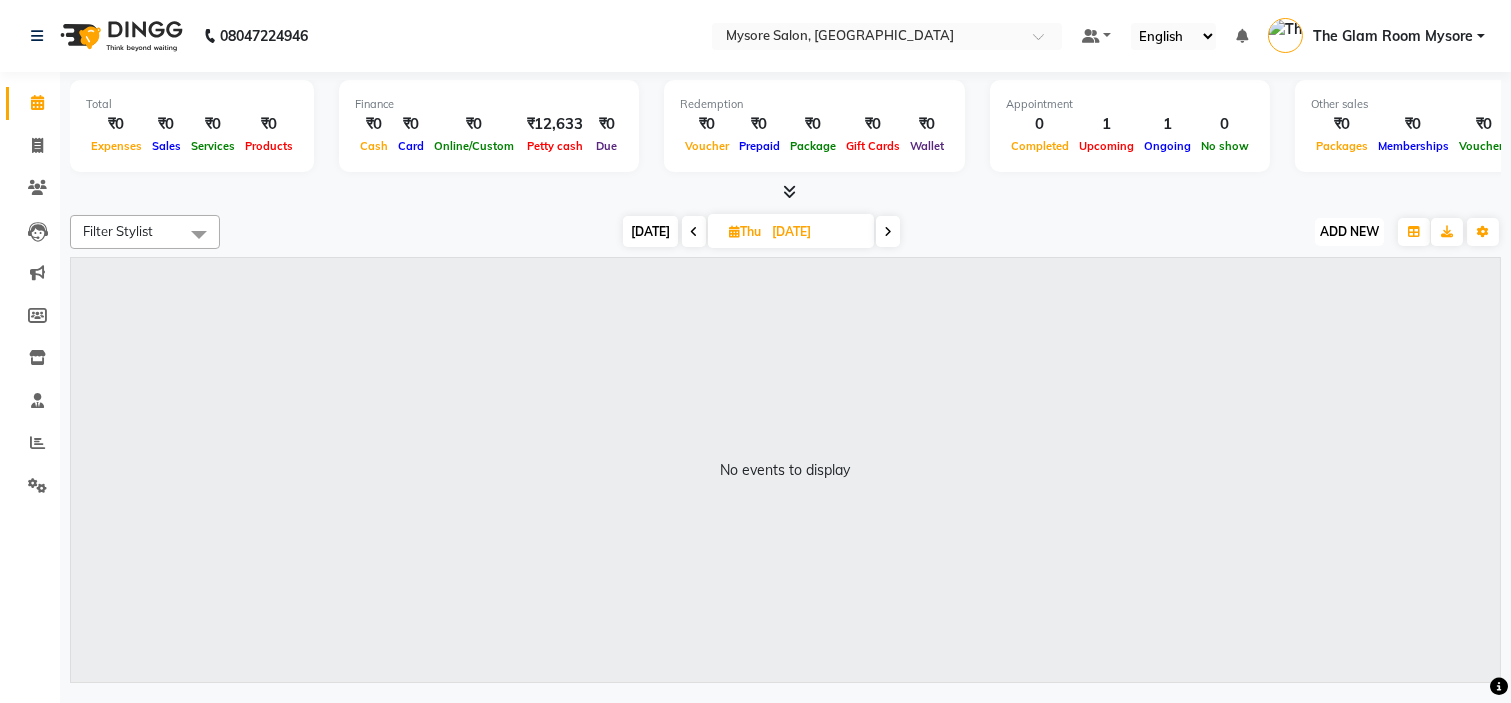 click on "ADD NEW Toggle Dropdown" at bounding box center (1349, 232) 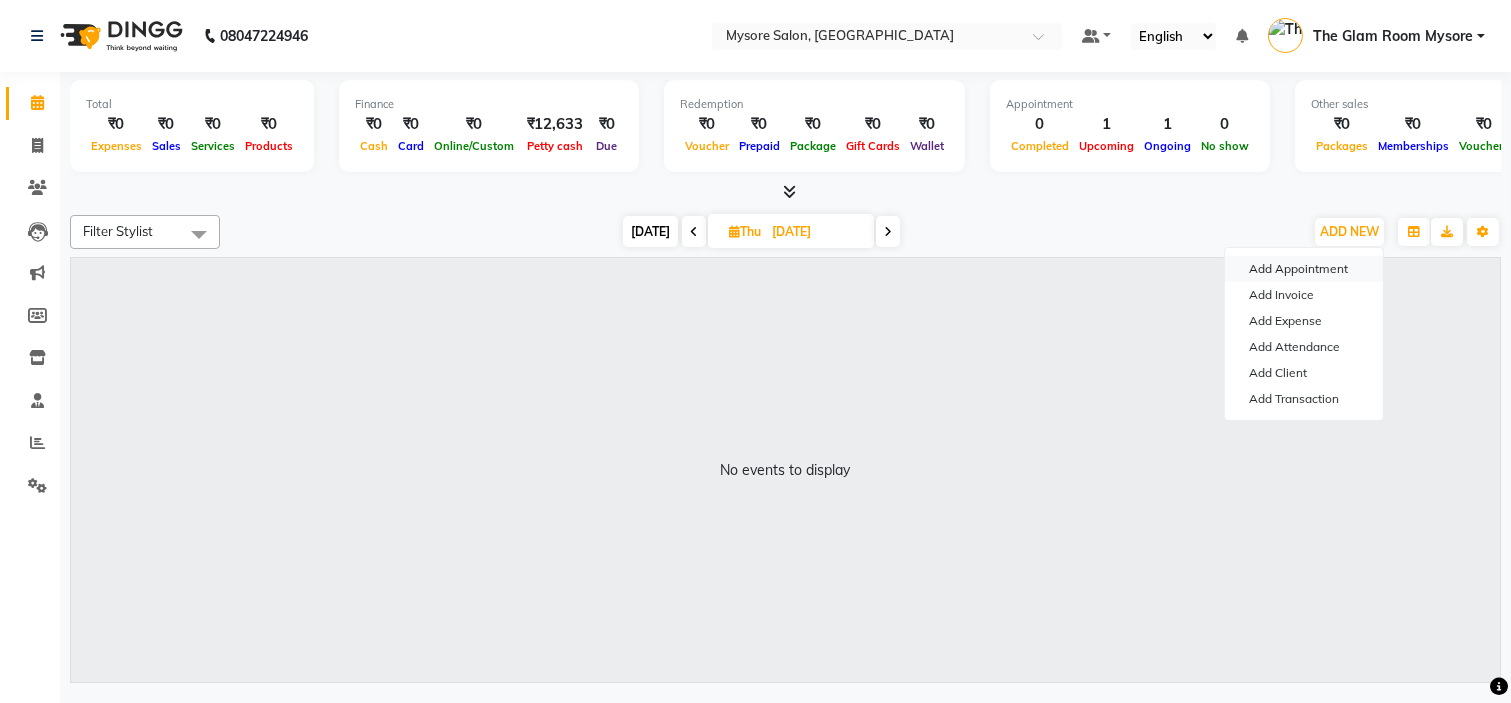 click on "Add Appointment" at bounding box center (1304, 269) 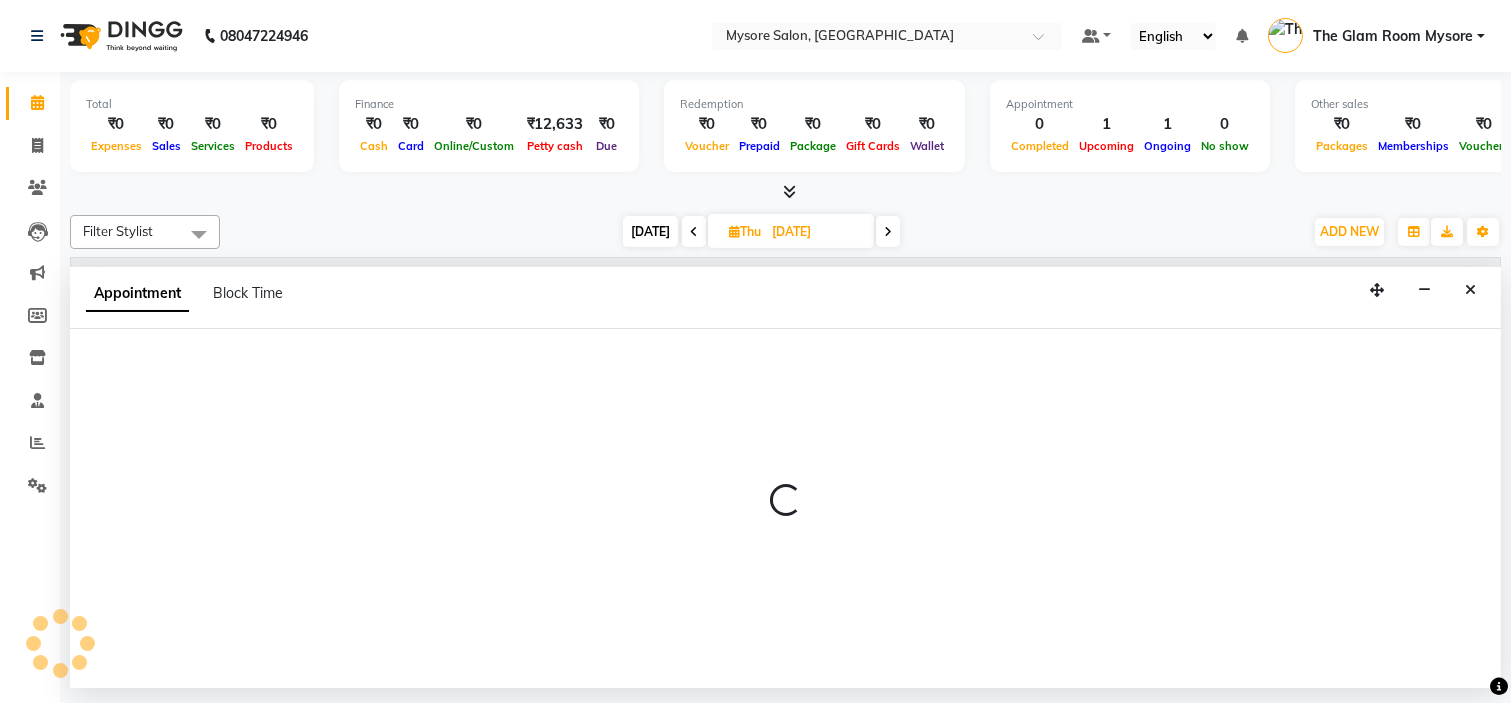 select on "tentative" 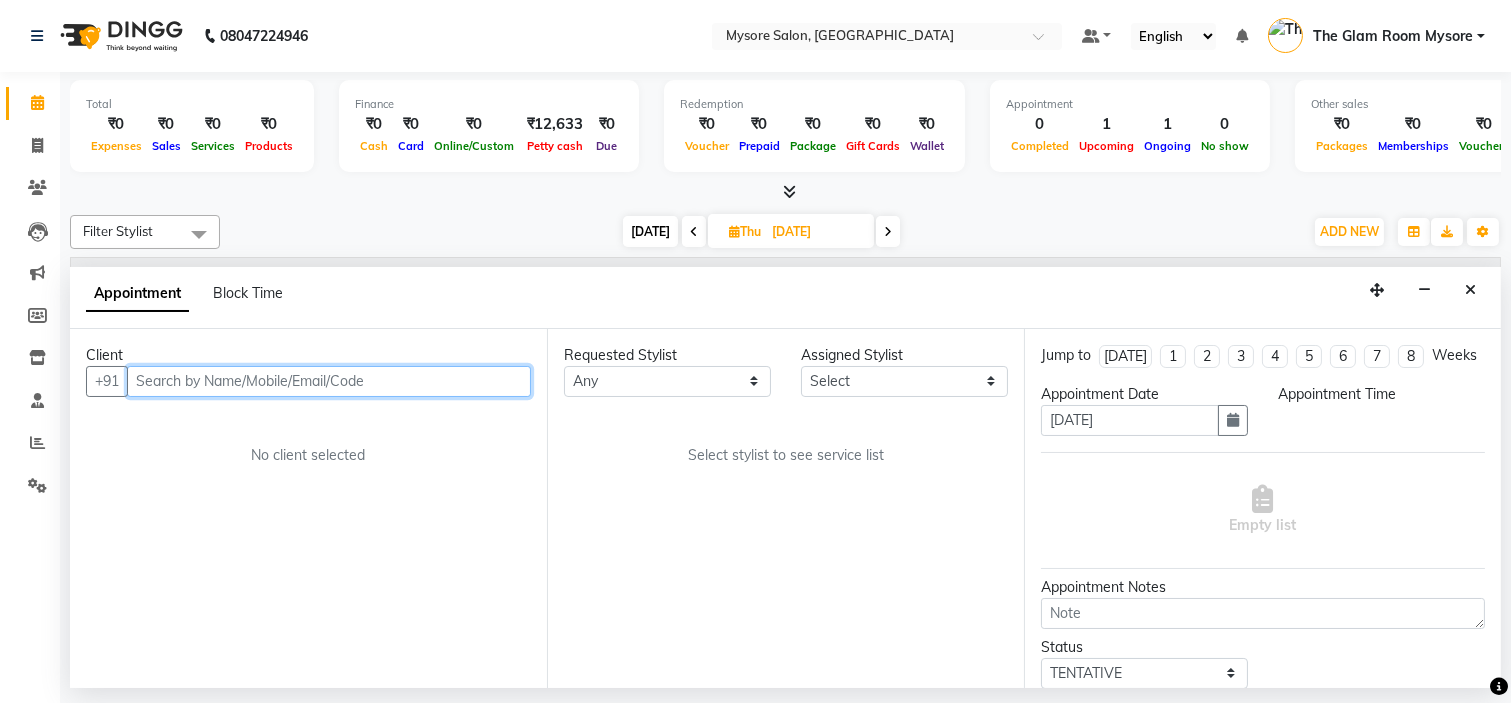 select on "540" 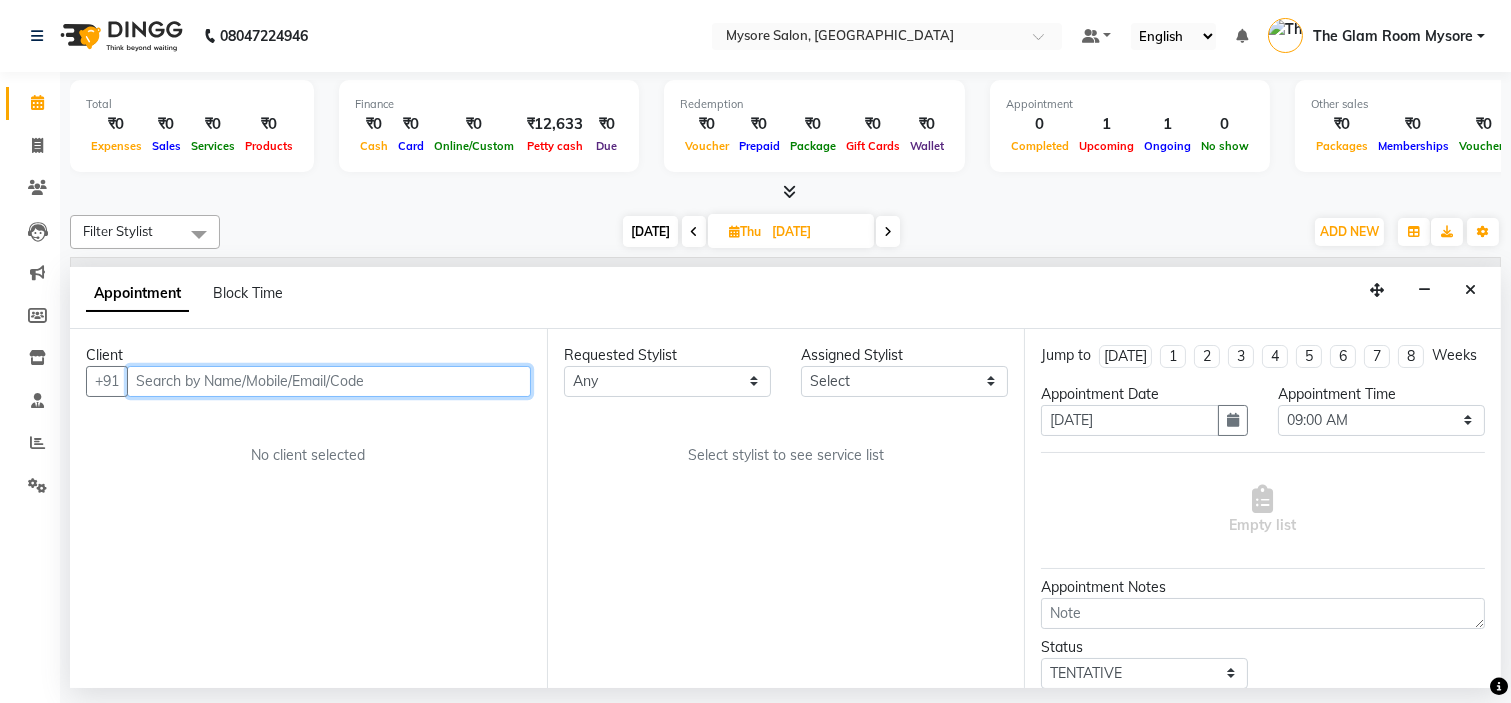 click at bounding box center [329, 381] 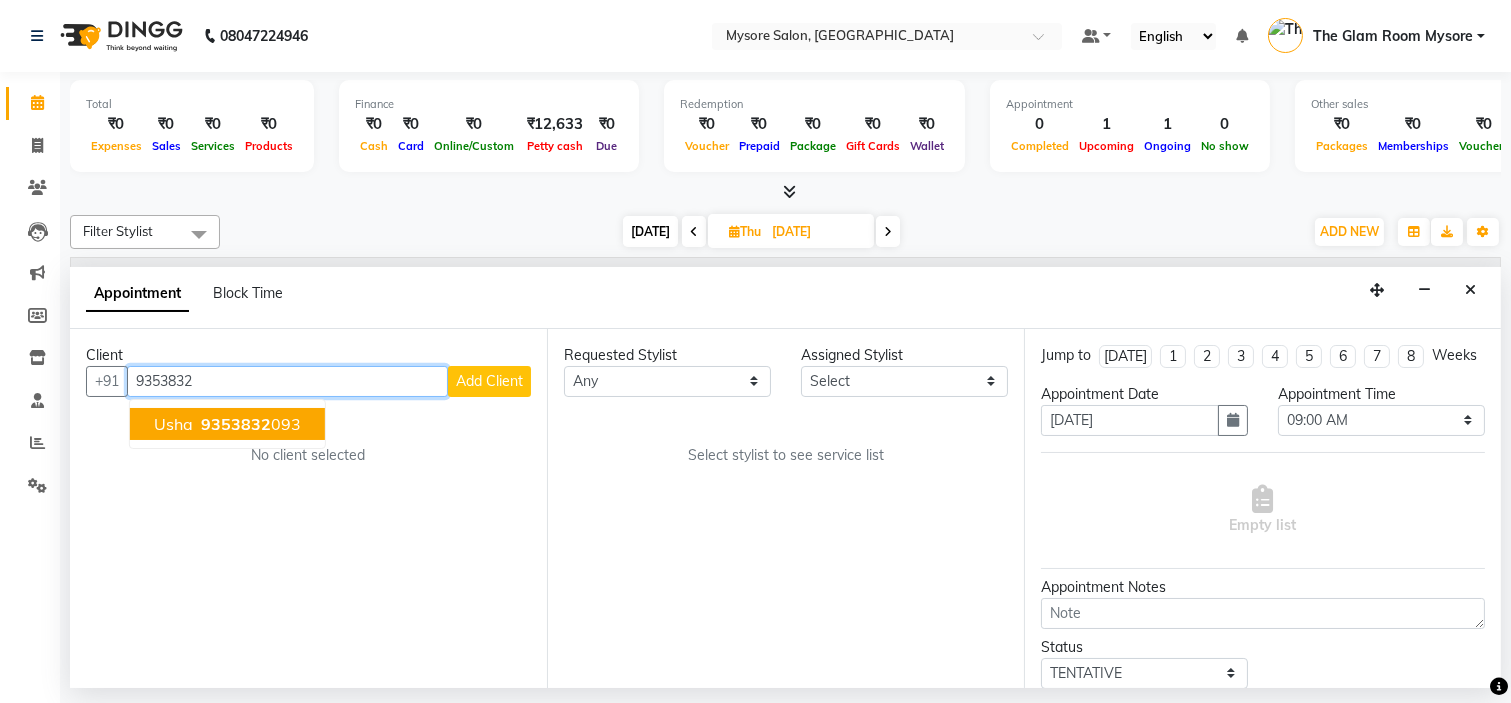 click on "Usha   9353832 093" at bounding box center [227, 424] 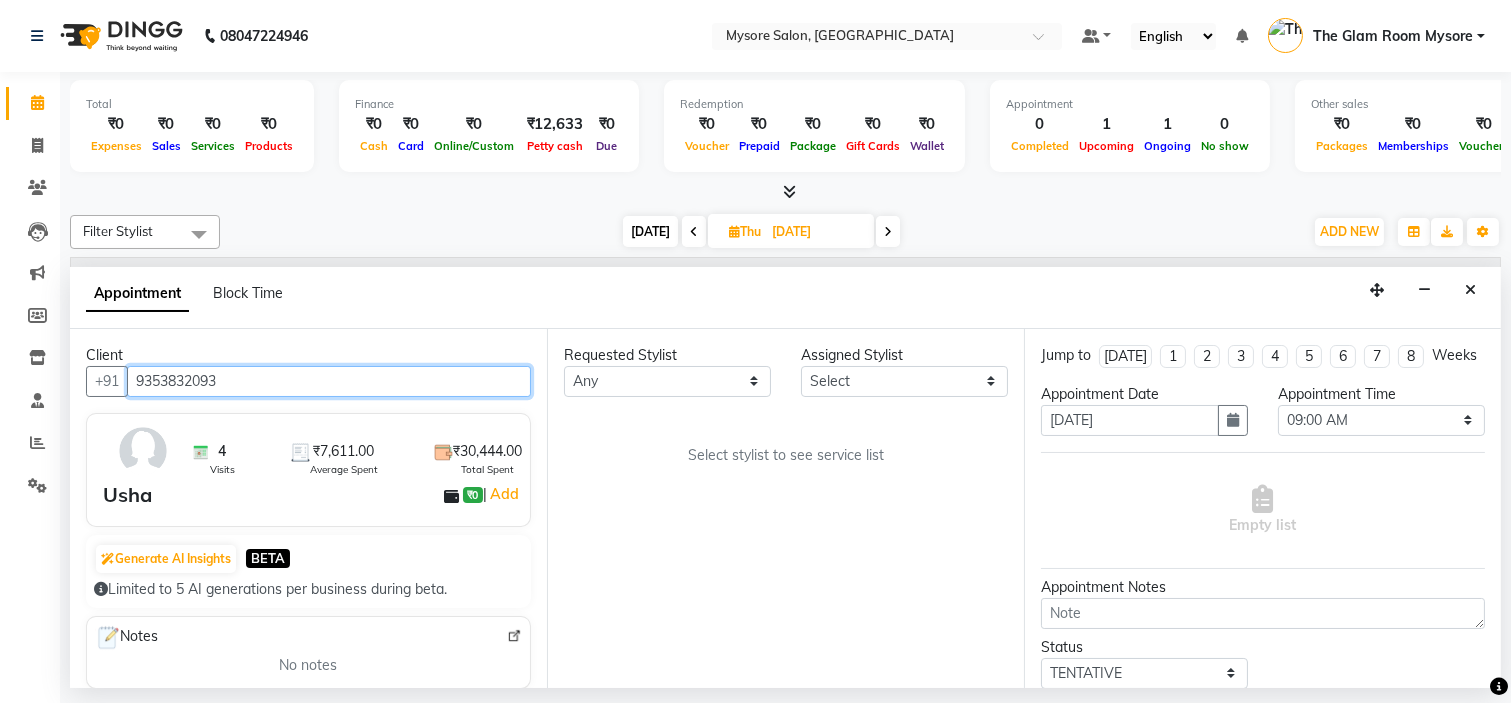 click on "9353832093" at bounding box center [329, 381] 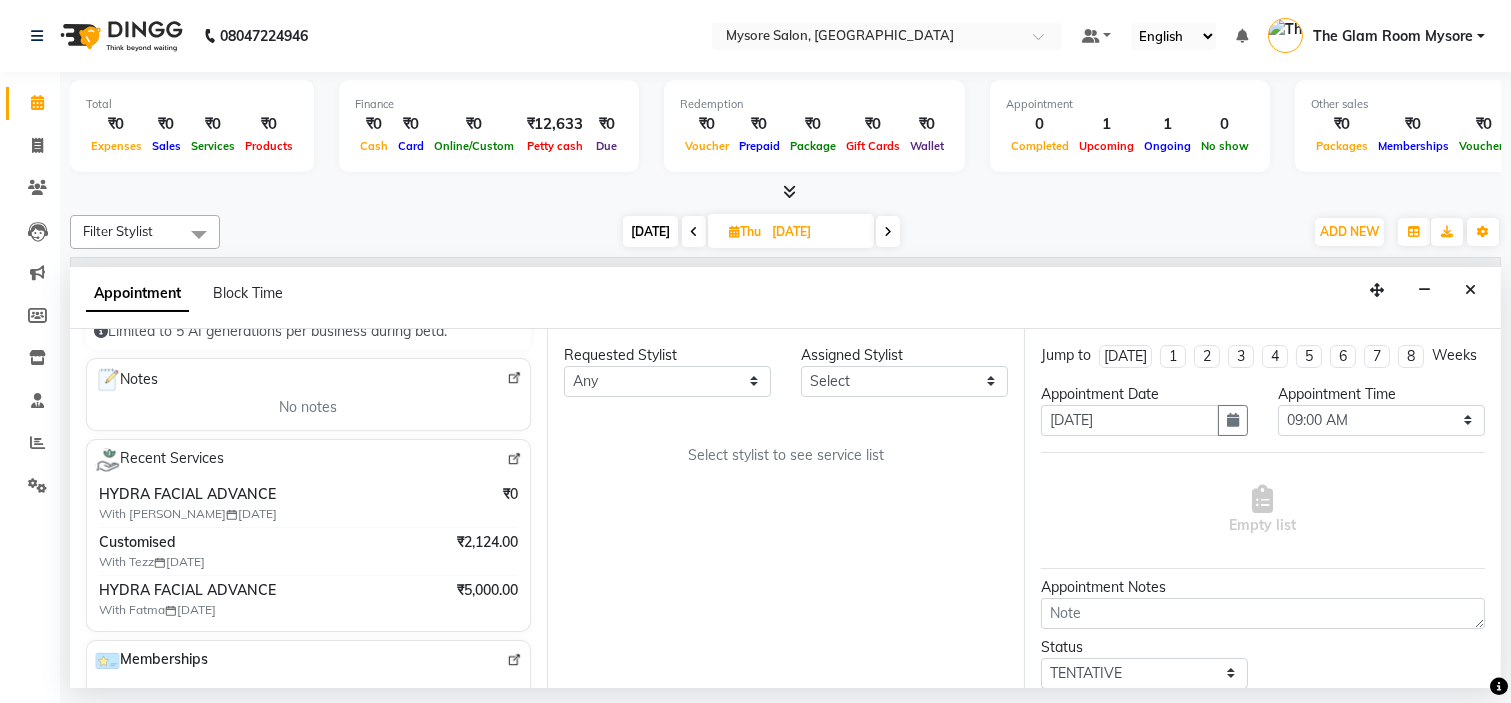 scroll, scrollTop: 266, scrollLeft: 0, axis: vertical 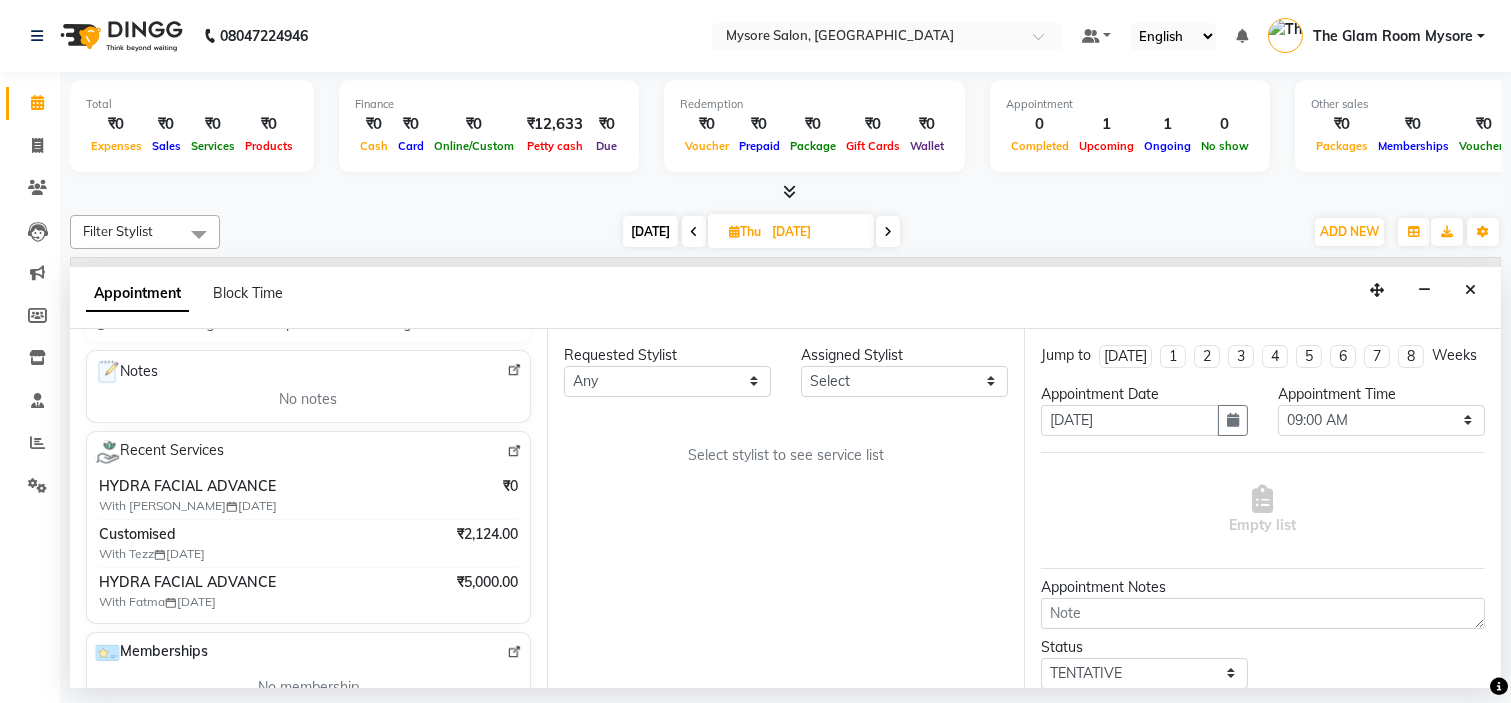 type on "9353832093" 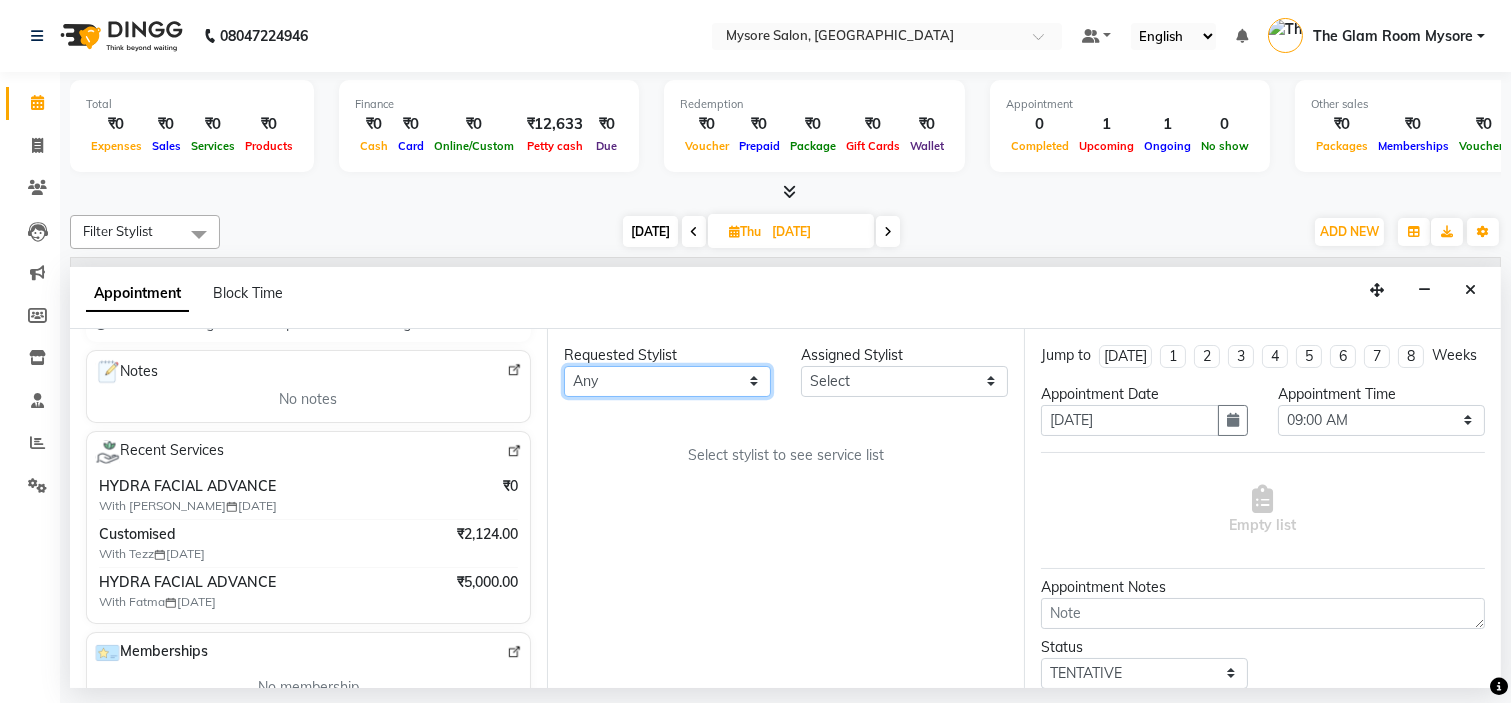 click on "Any [PERSON_NAME] [PERSON_NAME] [PERSON_NAME] [PERSON_NAME] [PERSON_NAME] [PERSON_NAME] Shangnimwon [PERSON_NAME] [PERSON_NAME] [PERSON_NAME] The Glam Room Mysore" at bounding box center [667, 381] 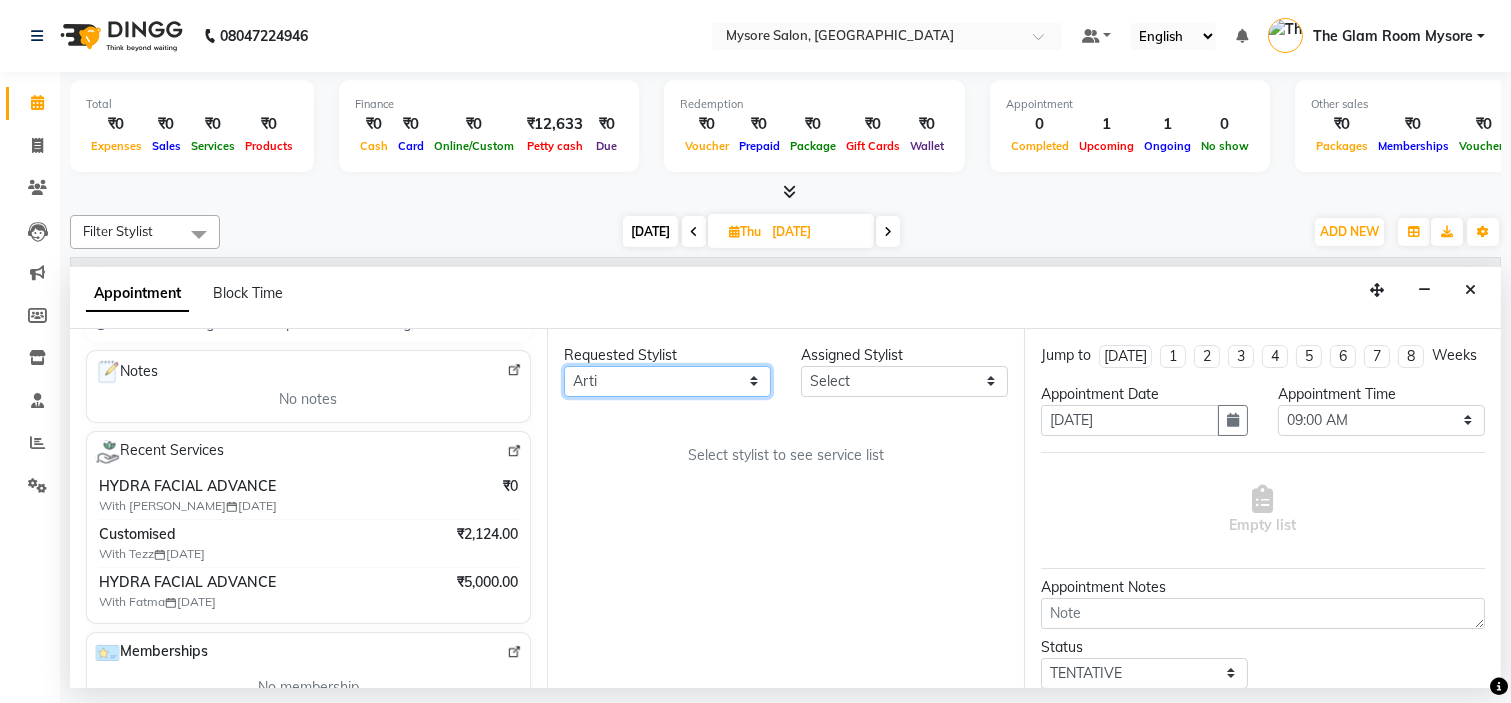 click on "Any [PERSON_NAME] [PERSON_NAME] [PERSON_NAME] [PERSON_NAME] [PERSON_NAME] [PERSON_NAME] Shangnimwon [PERSON_NAME] [PERSON_NAME] [PERSON_NAME] The Glam Room Mysore" at bounding box center [667, 381] 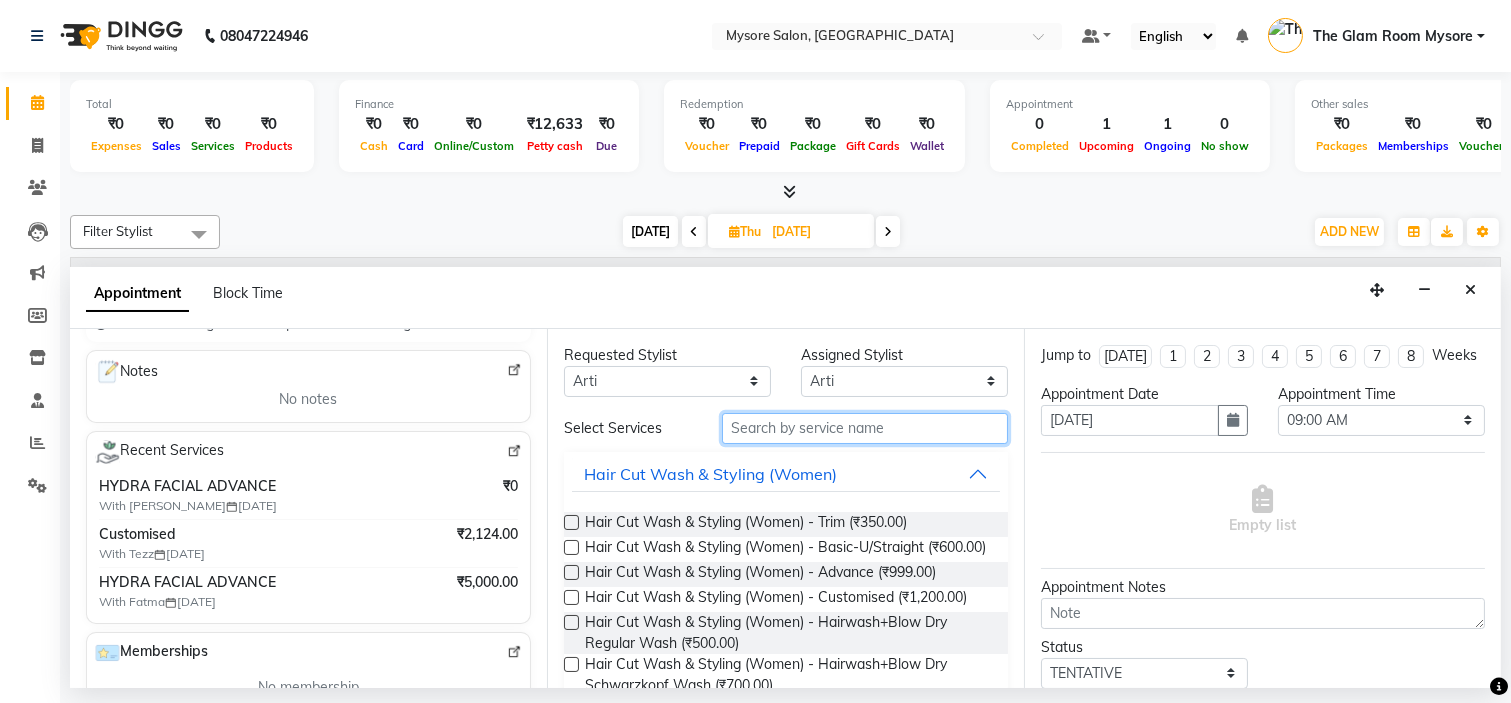 click at bounding box center (865, 428) 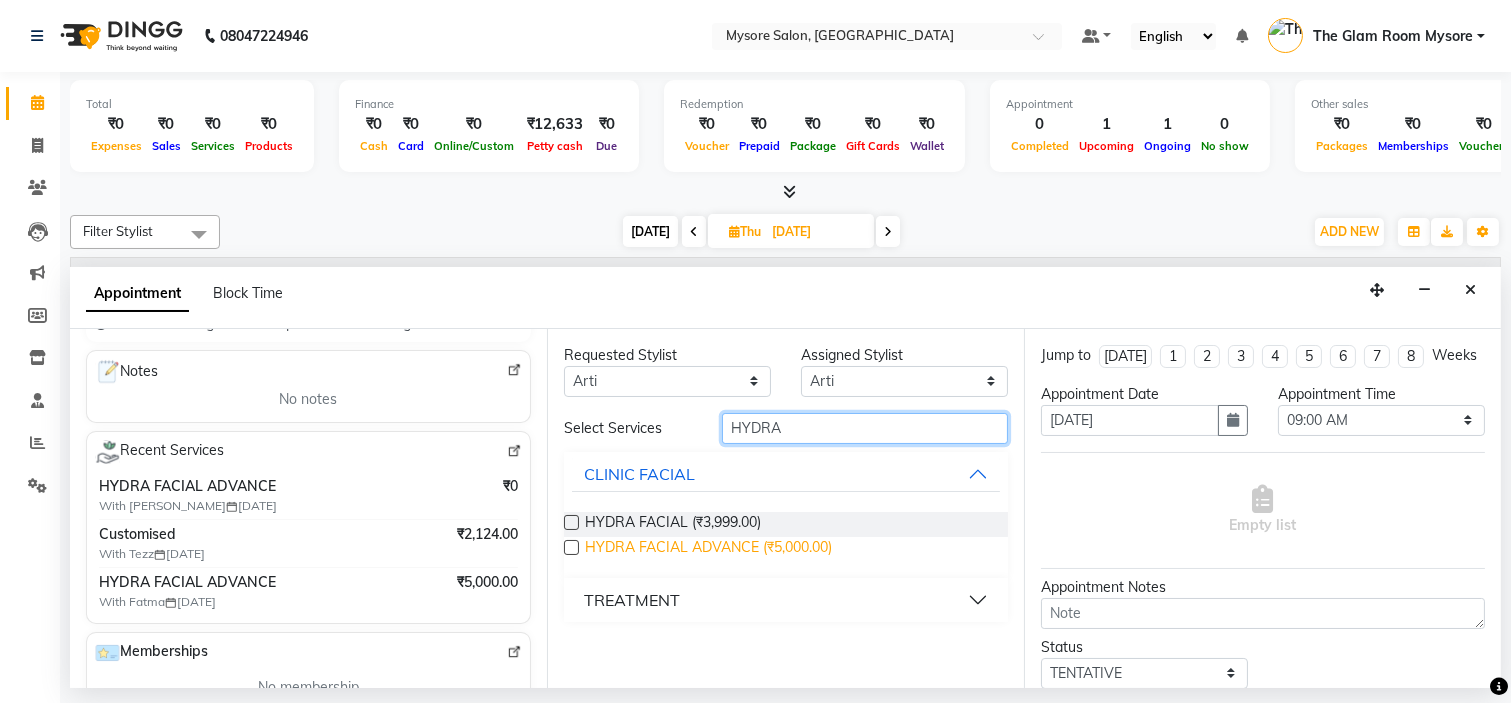 type on "HYDRA" 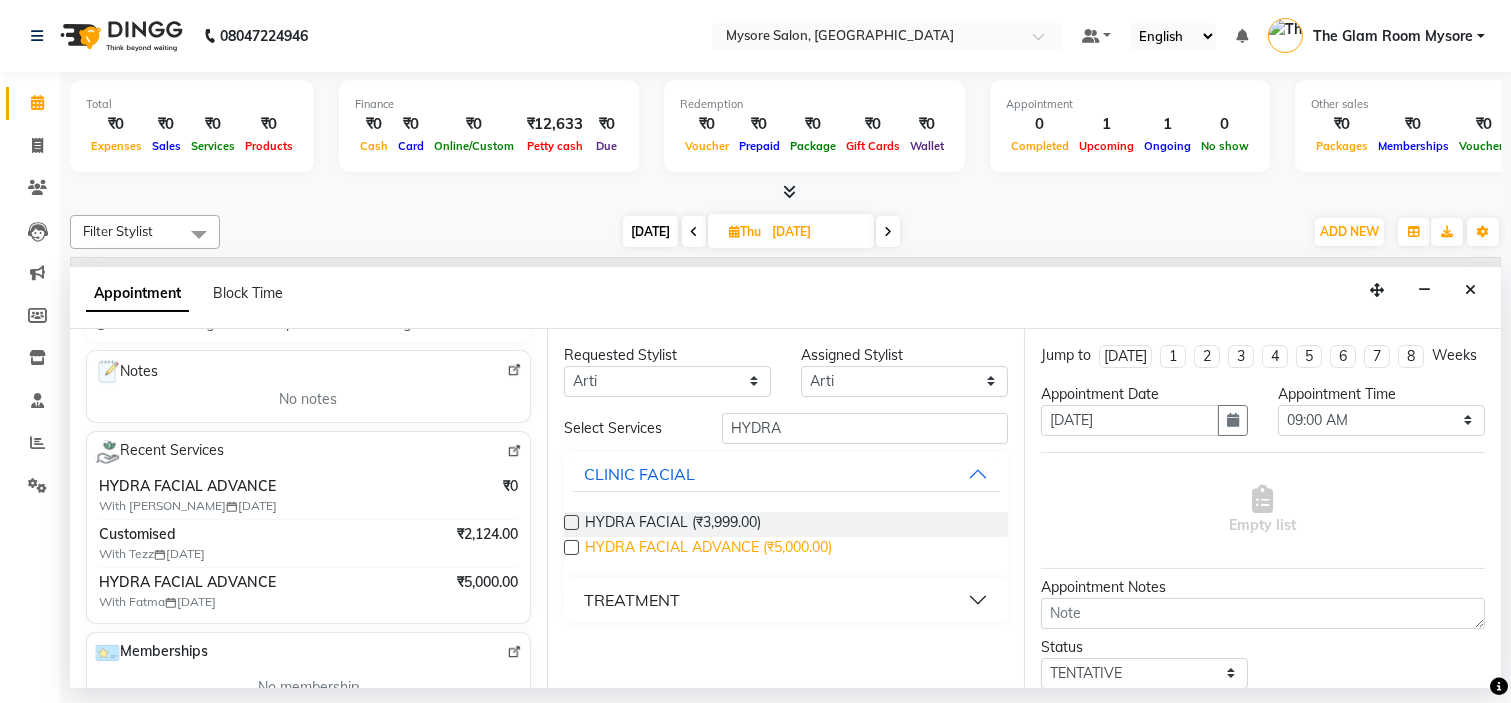 click on "HYDRA FACIAL ADVANCE (₹5,000.00)" at bounding box center (708, 549) 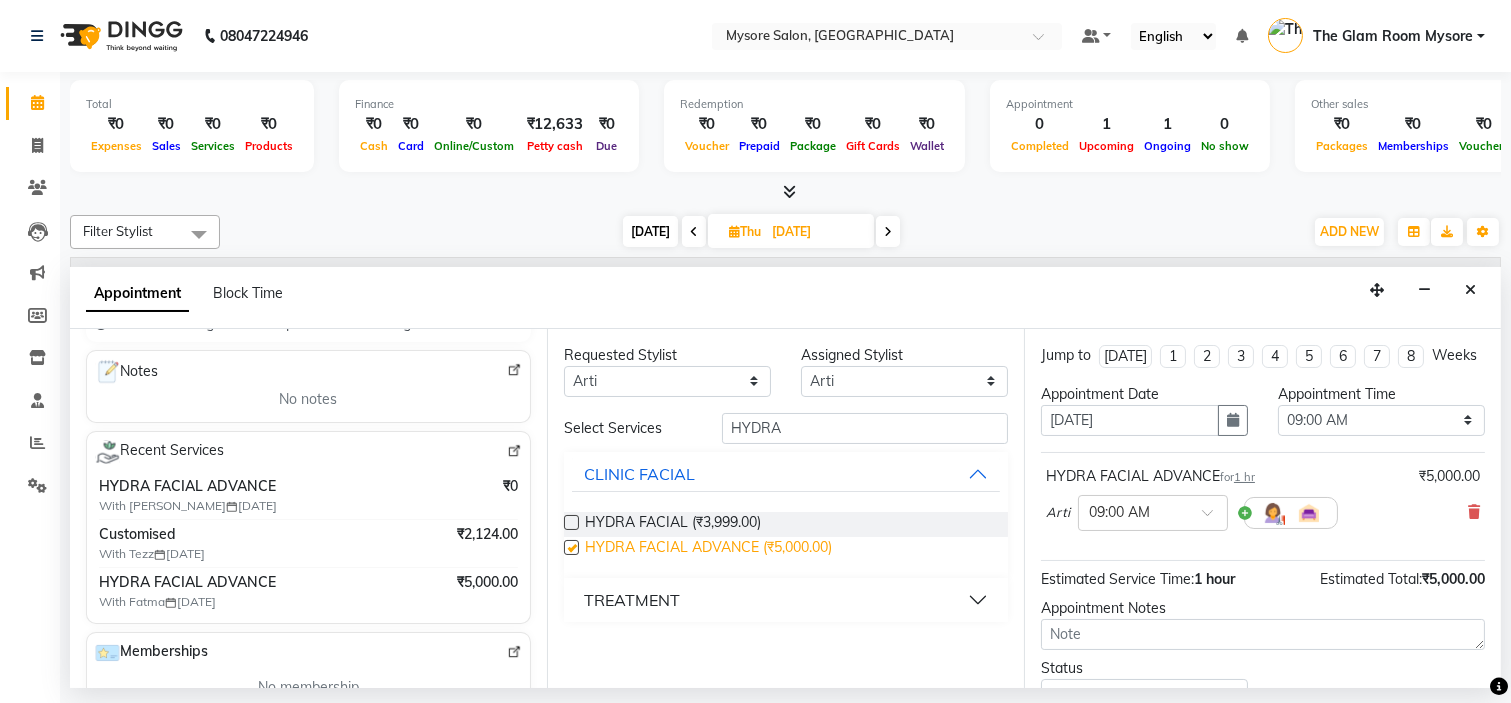 checkbox on "false" 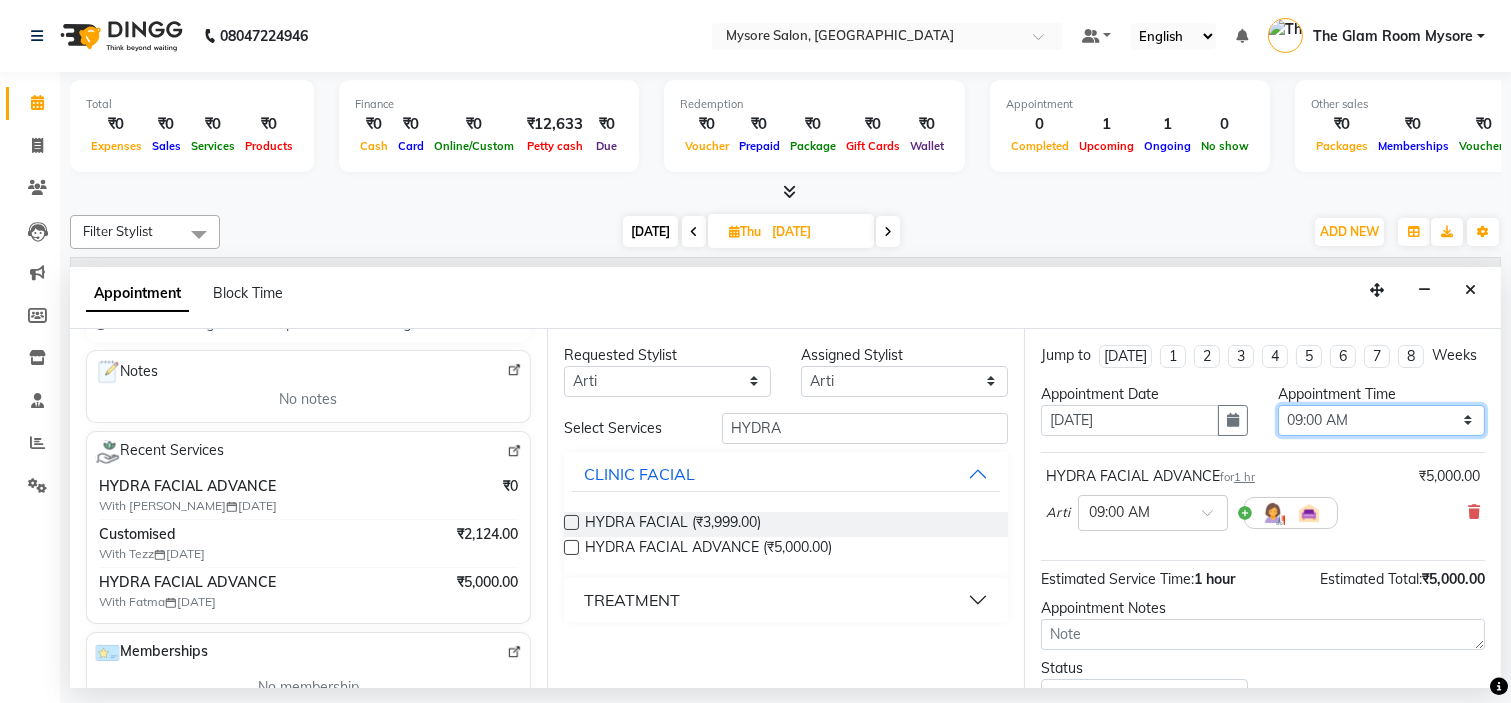 click on "Select 09:00 AM 09:15 AM 09:30 AM 09:45 AM 10:00 AM 10:15 AM 10:30 AM 10:45 AM 11:00 AM 11:15 AM 11:30 AM 11:45 AM 12:00 PM 12:15 PM 12:30 PM 12:45 PM 01:00 PM 01:15 PM 01:30 PM 01:45 PM 02:00 PM 02:15 PM 02:30 PM 02:45 PM 03:00 PM 03:15 PM 03:30 PM 03:45 PM 04:00 PM 04:15 PM 04:30 PM 04:45 PM 05:00 PM 05:15 PM 05:30 PM 05:45 PM 06:00 PM 06:15 PM 06:30 PM 06:45 PM 07:00 PM 07:15 PM 07:30 PM 07:45 PM 08:00 PM" at bounding box center (1381, 420) 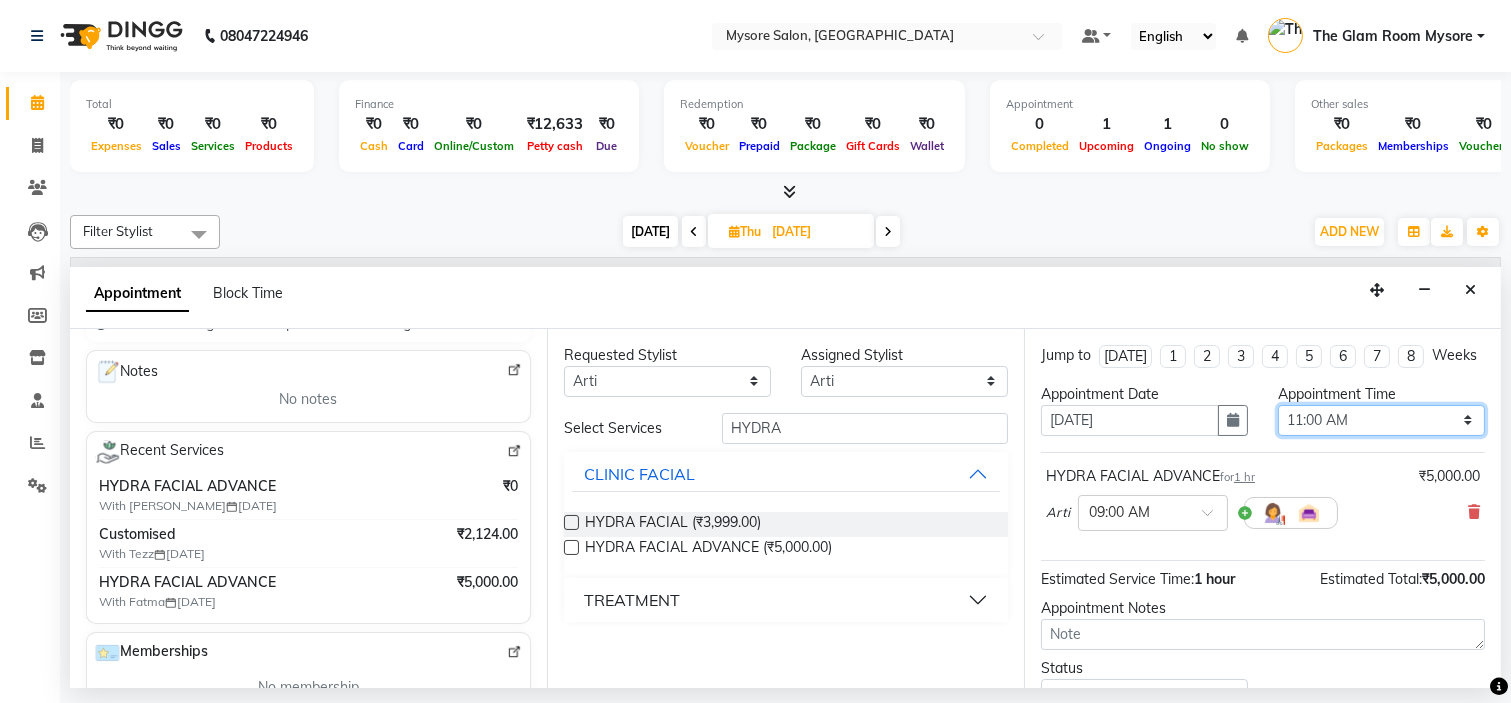 click on "Select 09:00 AM 09:15 AM 09:30 AM 09:45 AM 10:00 AM 10:15 AM 10:30 AM 10:45 AM 11:00 AM 11:15 AM 11:30 AM 11:45 AM 12:00 PM 12:15 PM 12:30 PM 12:45 PM 01:00 PM 01:15 PM 01:30 PM 01:45 PM 02:00 PM 02:15 PM 02:30 PM 02:45 PM 03:00 PM 03:15 PM 03:30 PM 03:45 PM 04:00 PM 04:15 PM 04:30 PM 04:45 PM 05:00 PM 05:15 PM 05:30 PM 05:45 PM 06:00 PM 06:15 PM 06:30 PM 06:45 PM 07:00 PM 07:15 PM 07:30 PM 07:45 PM 08:00 PM" at bounding box center (1381, 420) 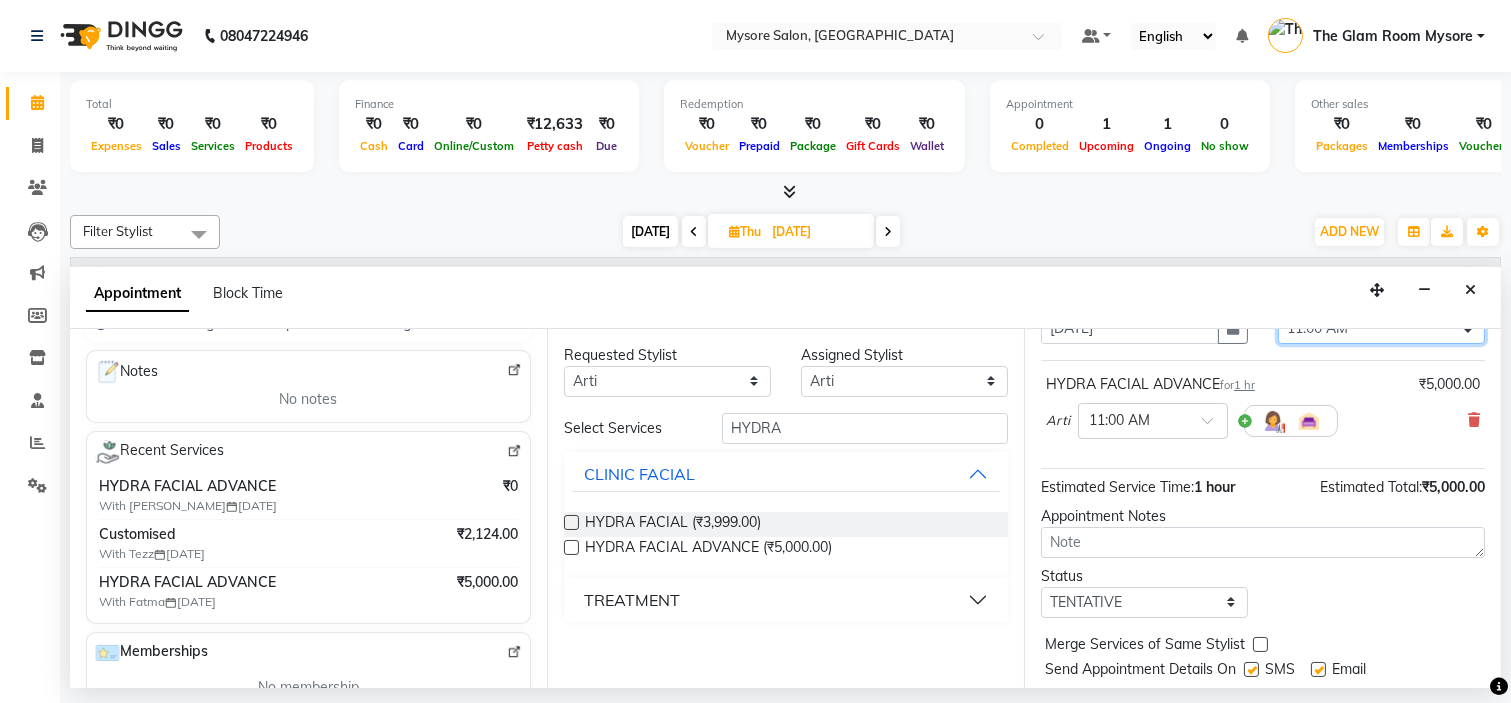 scroll, scrollTop: 166, scrollLeft: 0, axis: vertical 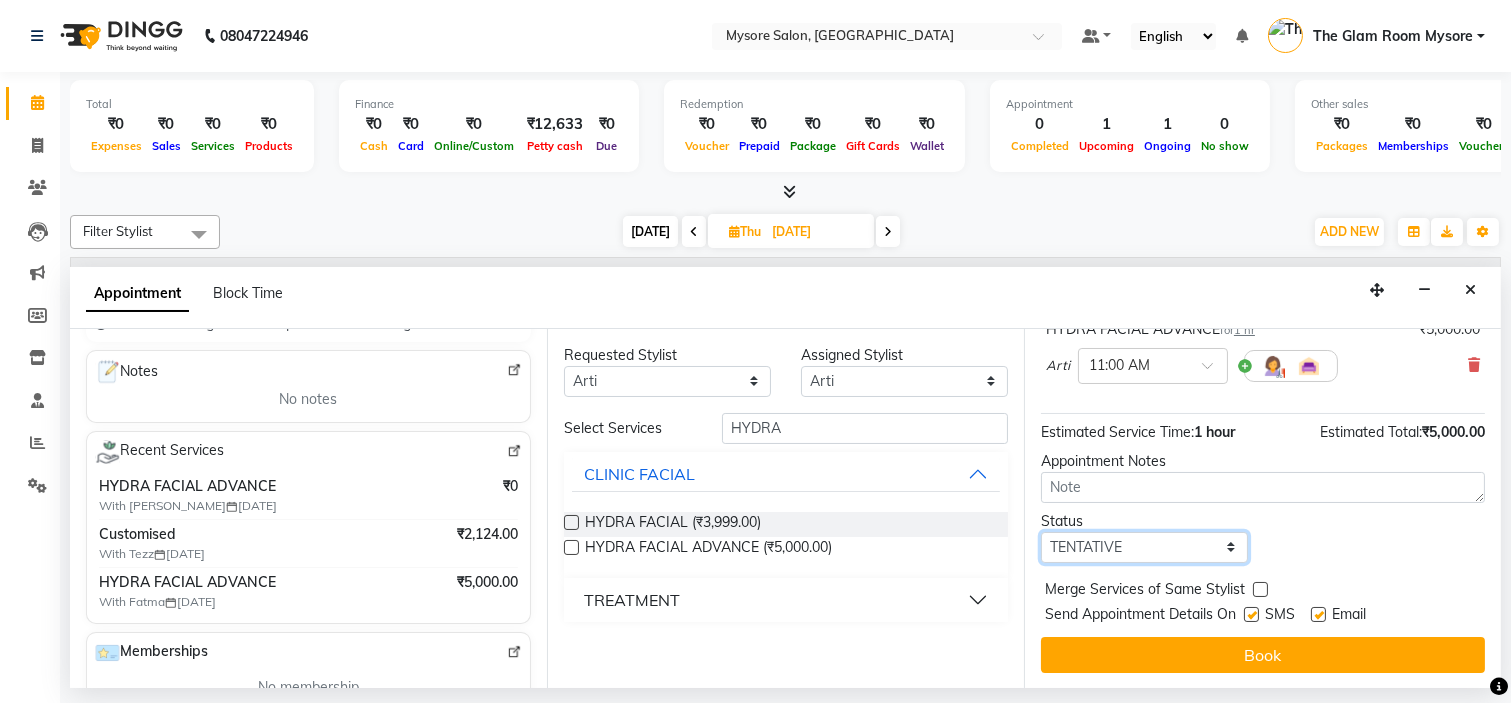 click on "Select TENTATIVE CONFIRM UPCOMING" at bounding box center [1144, 547] 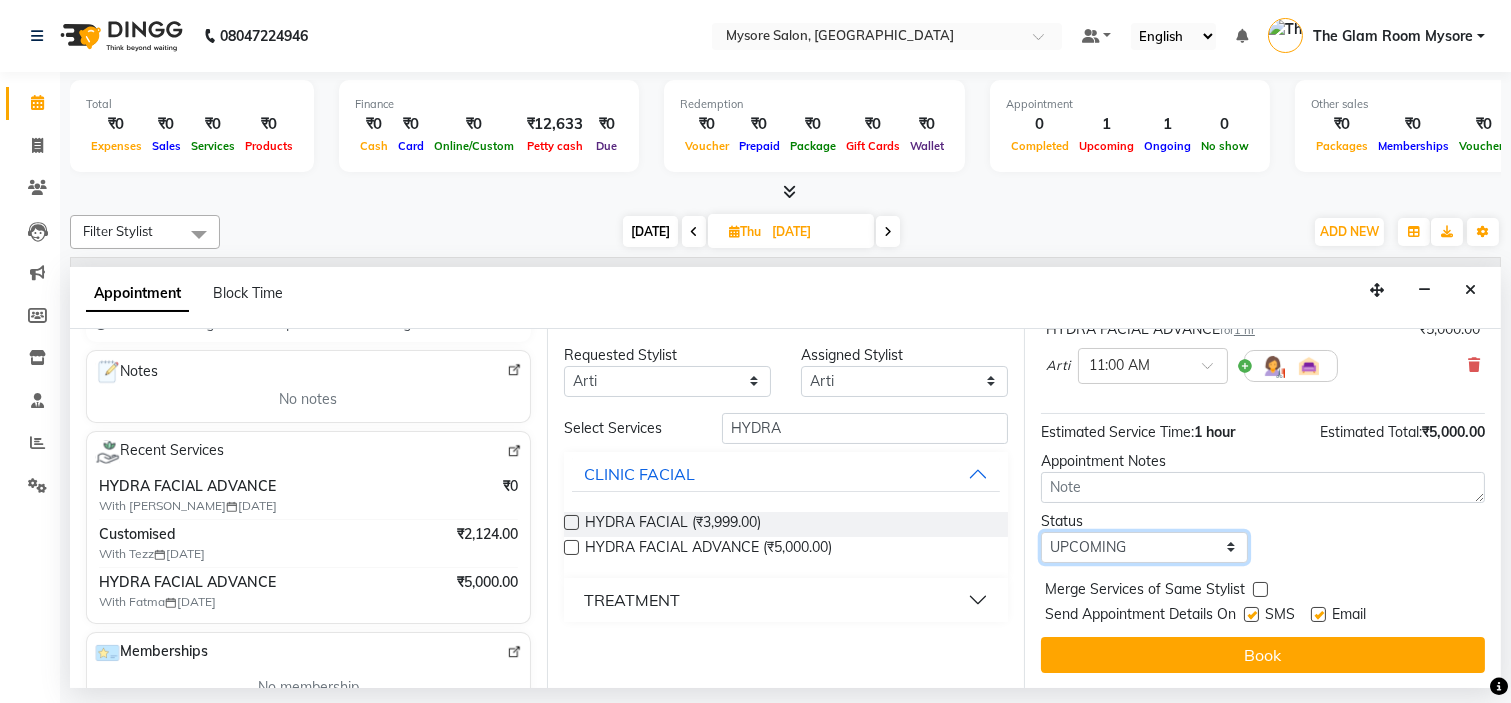 click on "Select TENTATIVE CONFIRM UPCOMING" at bounding box center [1144, 547] 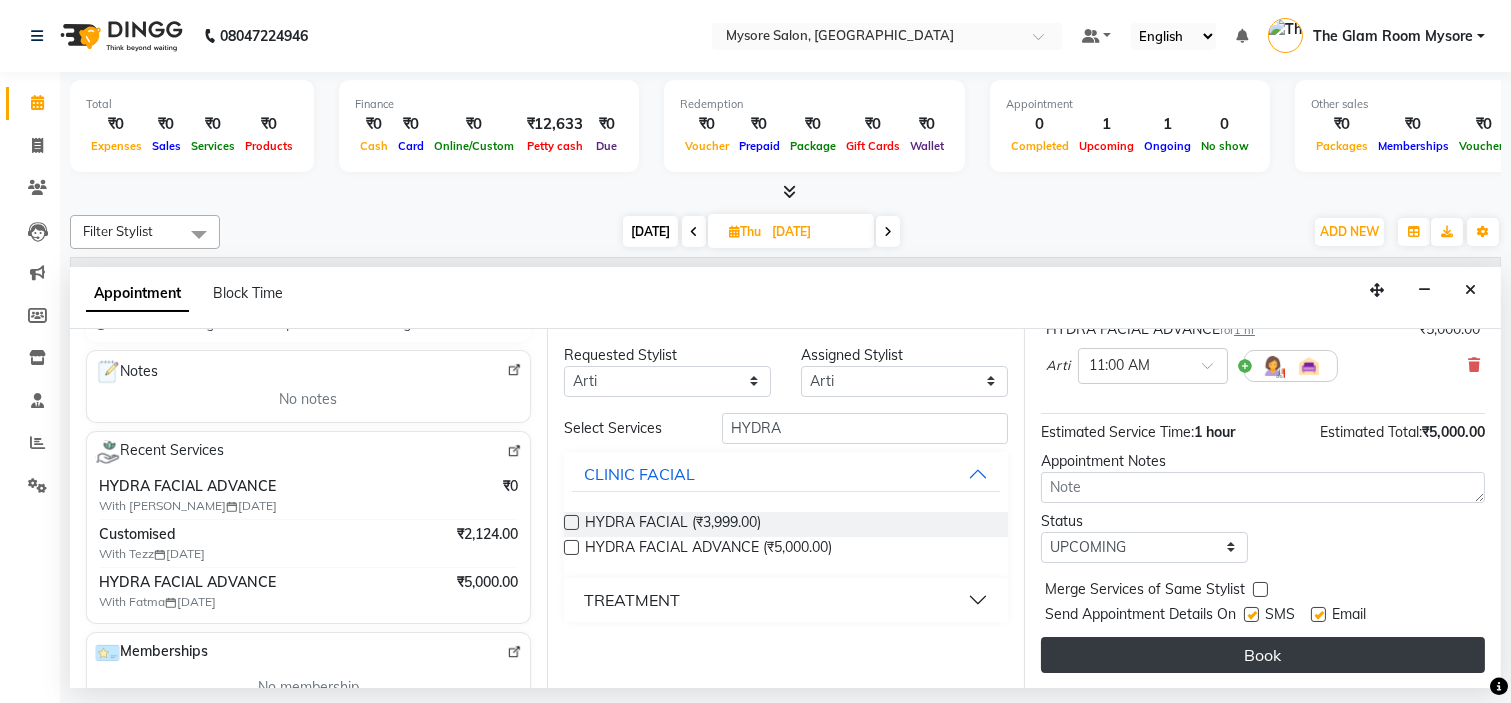 click on "Book" at bounding box center [1263, 655] 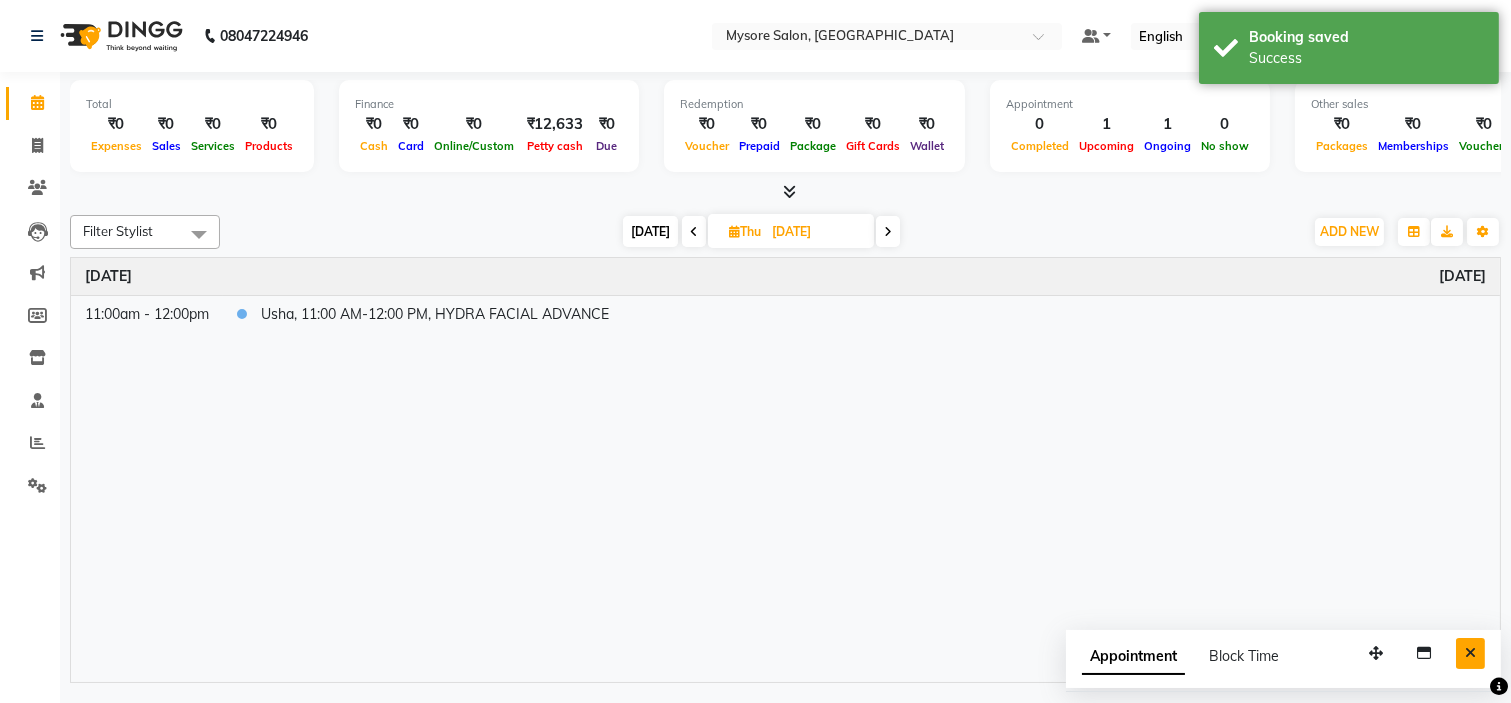 click at bounding box center [1470, 653] 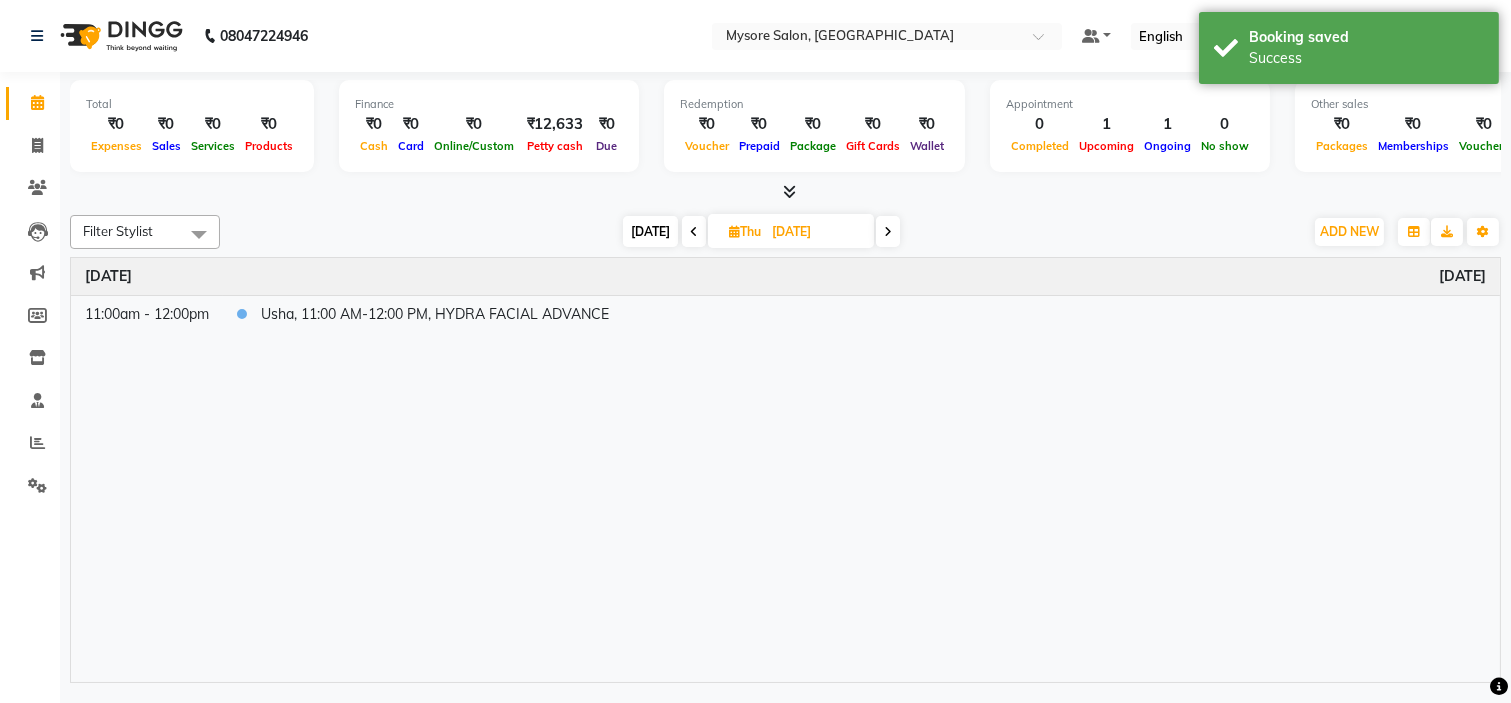 click on "[DATE]" at bounding box center [650, 231] 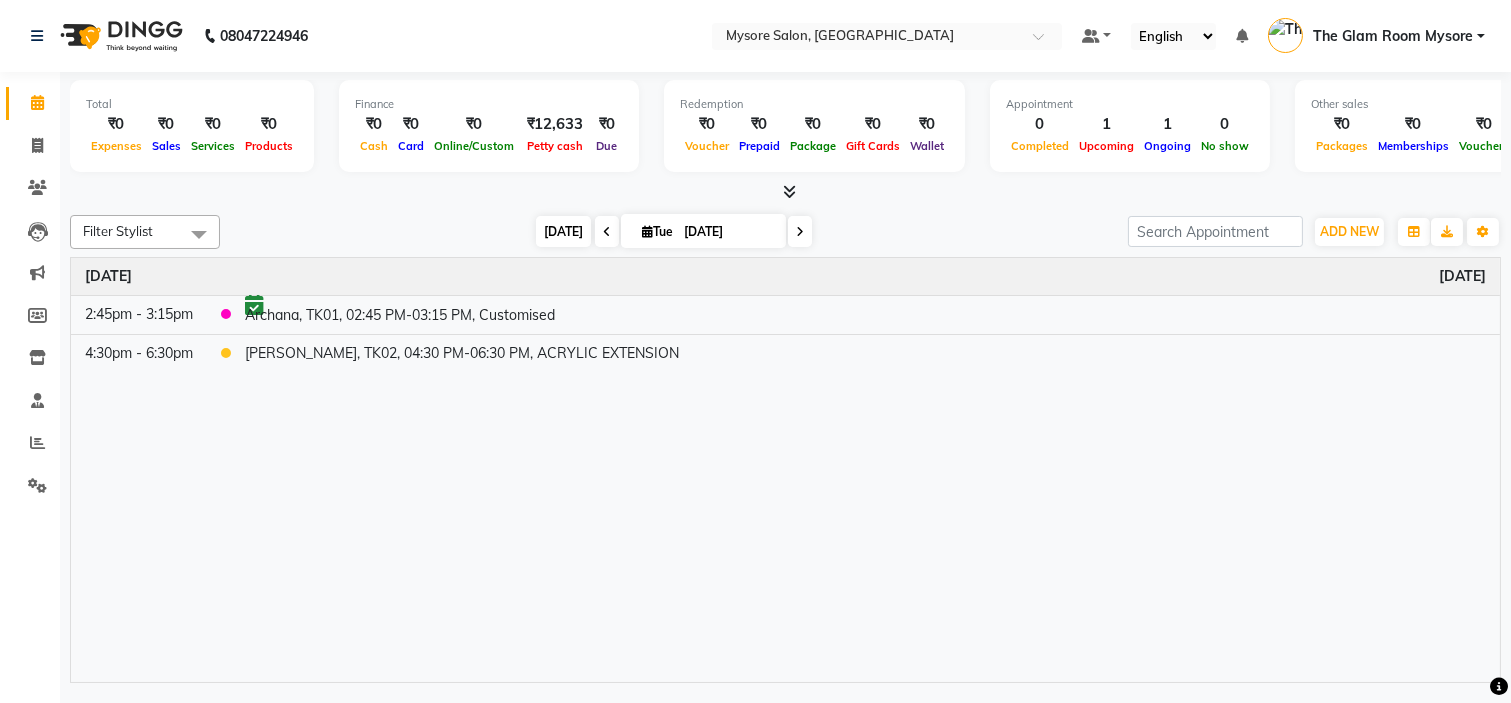 click on "[DATE]" at bounding box center [563, 231] 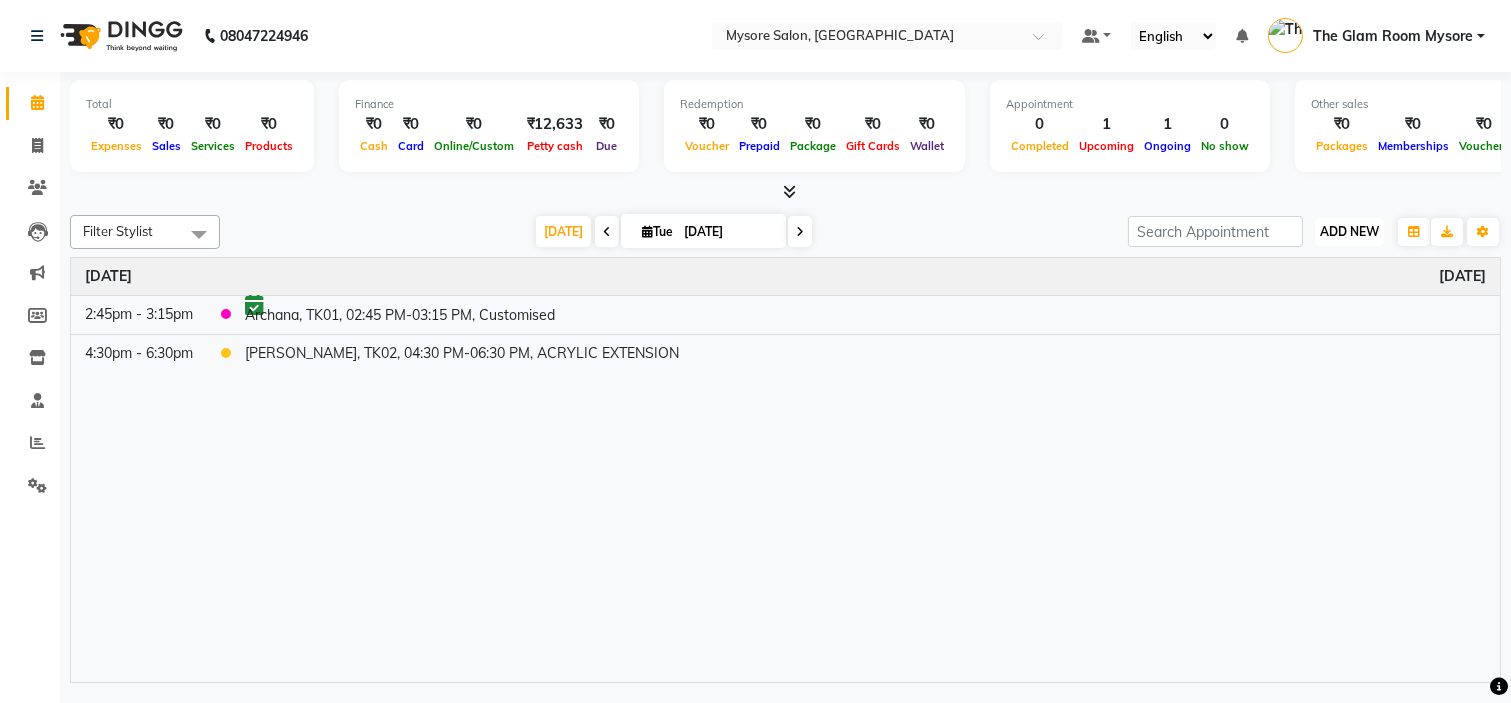 click on "ADD NEW" at bounding box center [1349, 231] 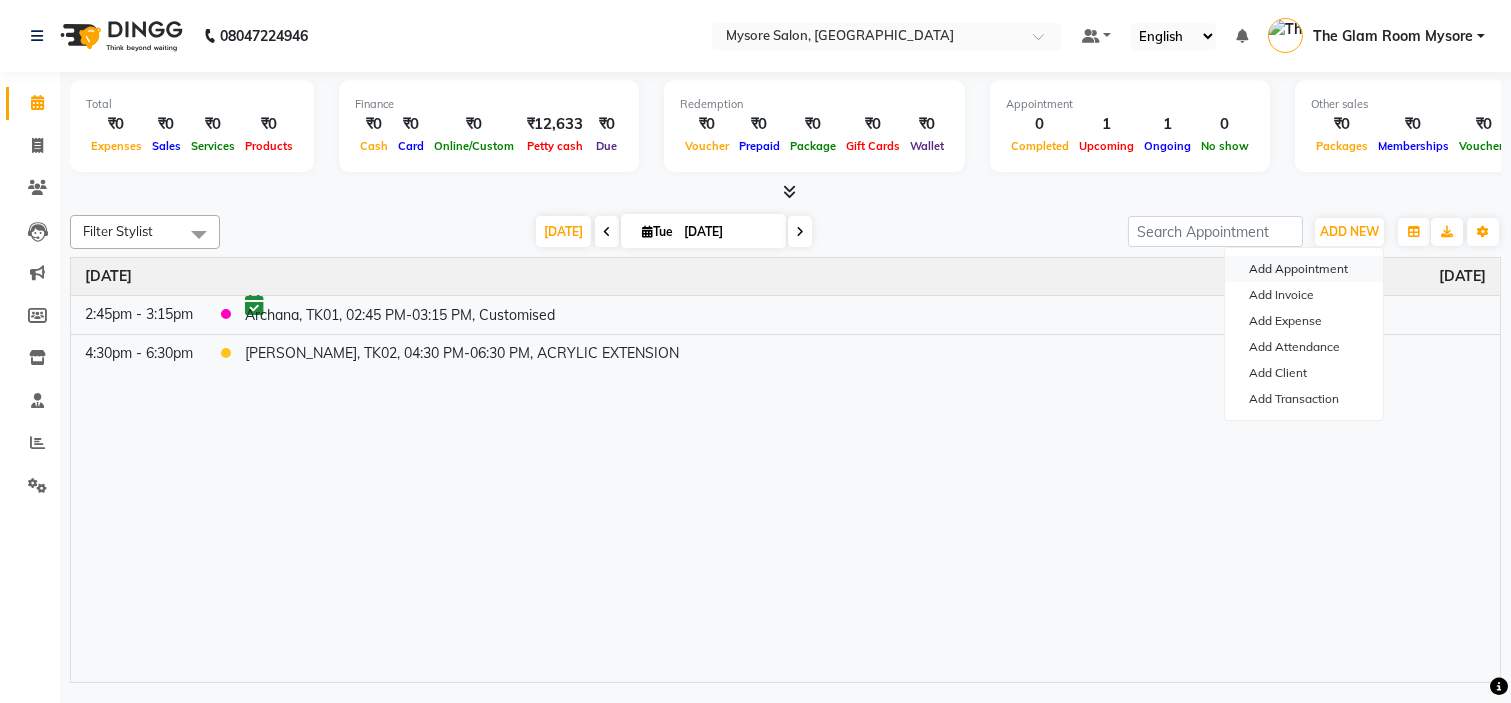 click on "Add Appointment" at bounding box center (1304, 269) 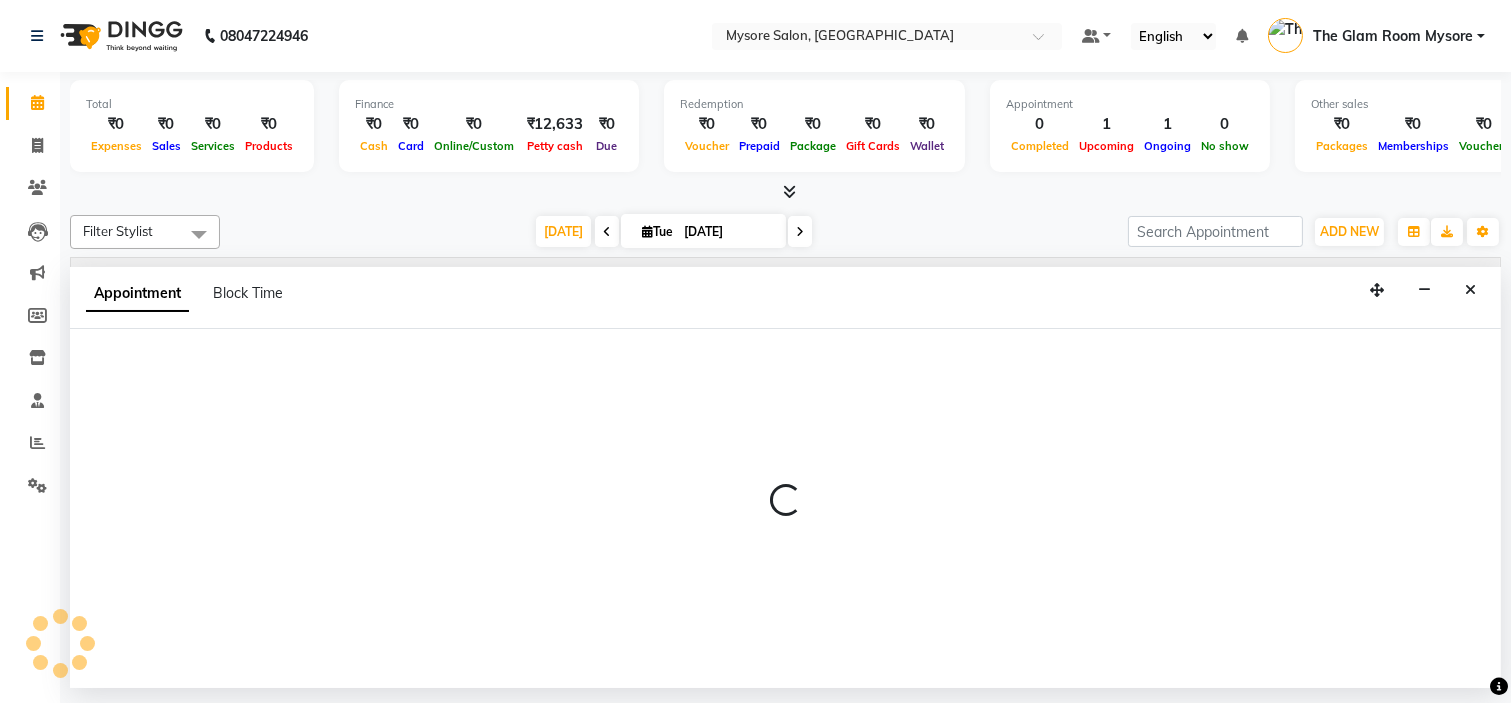 select on "tentative" 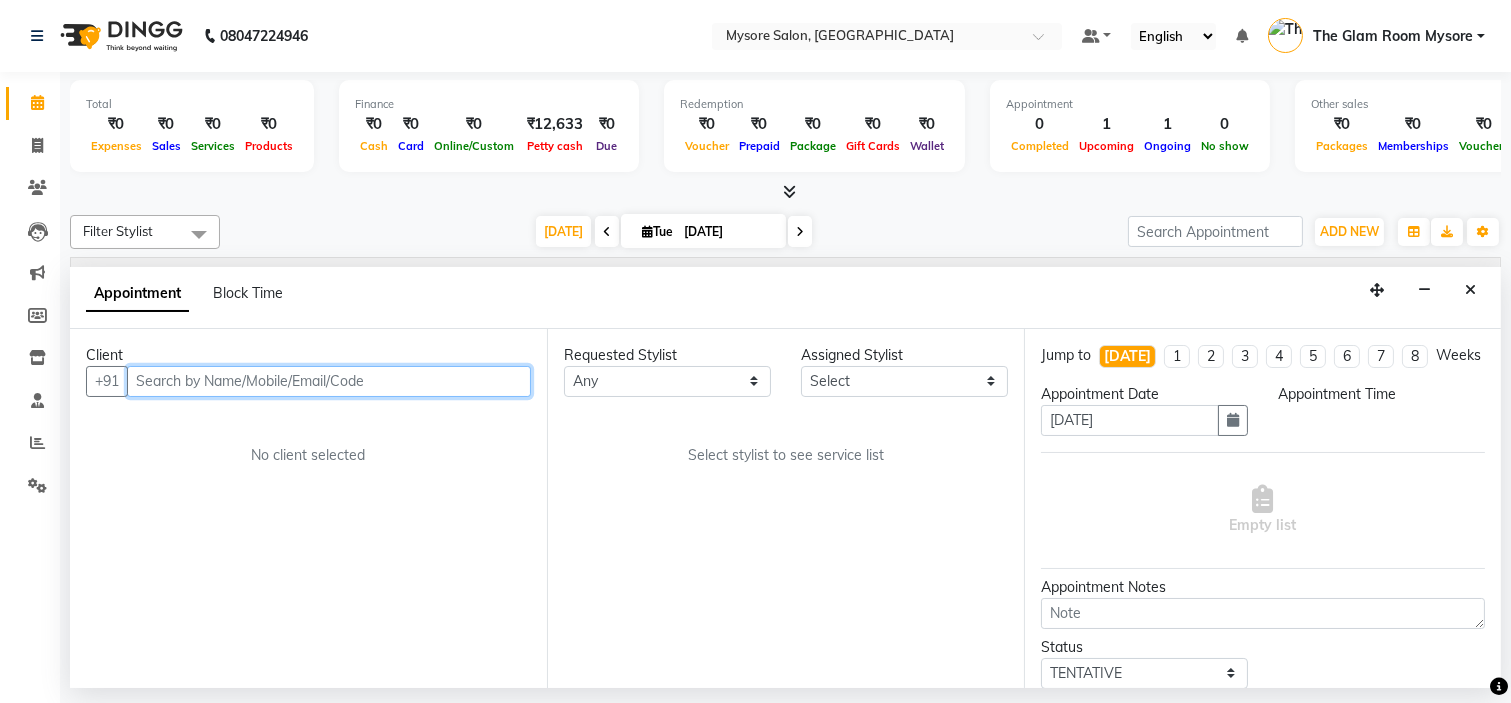 select on "540" 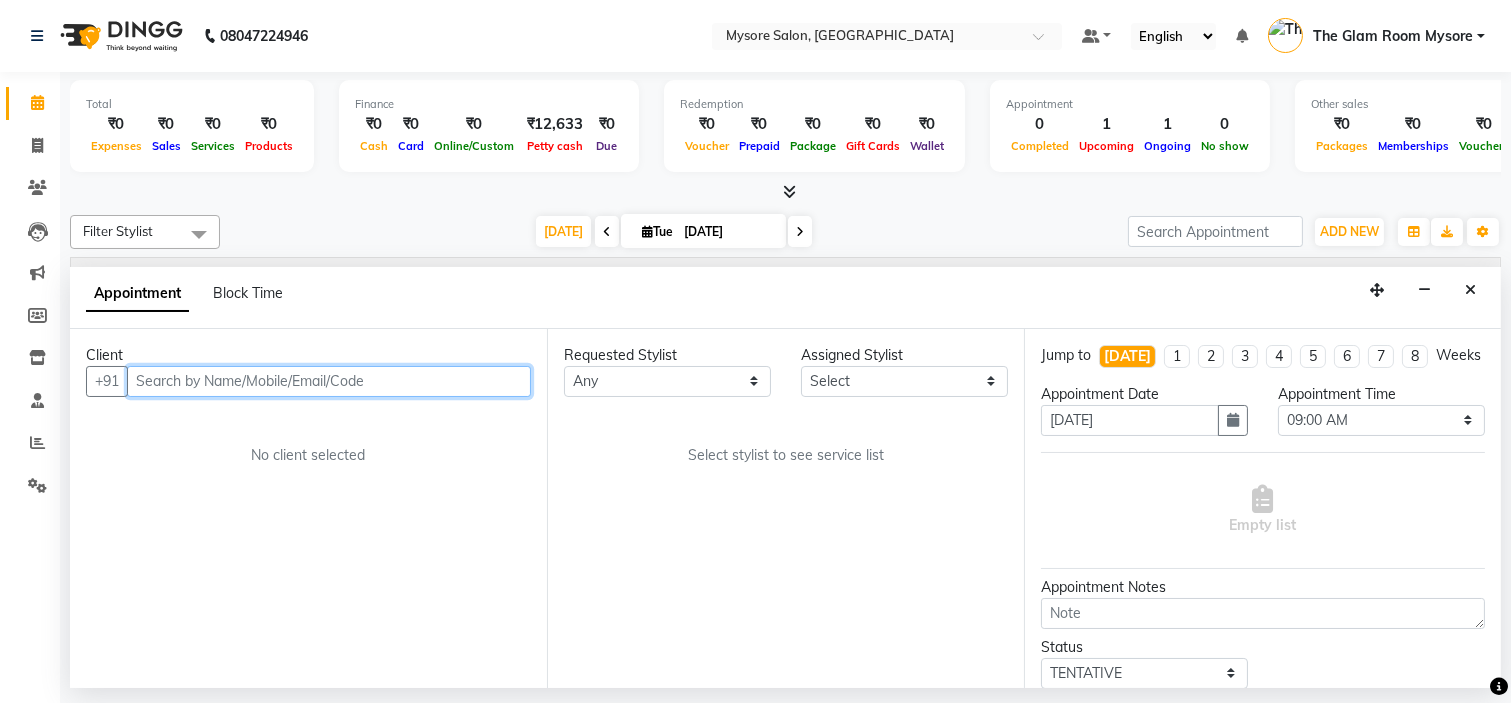 click at bounding box center [329, 381] 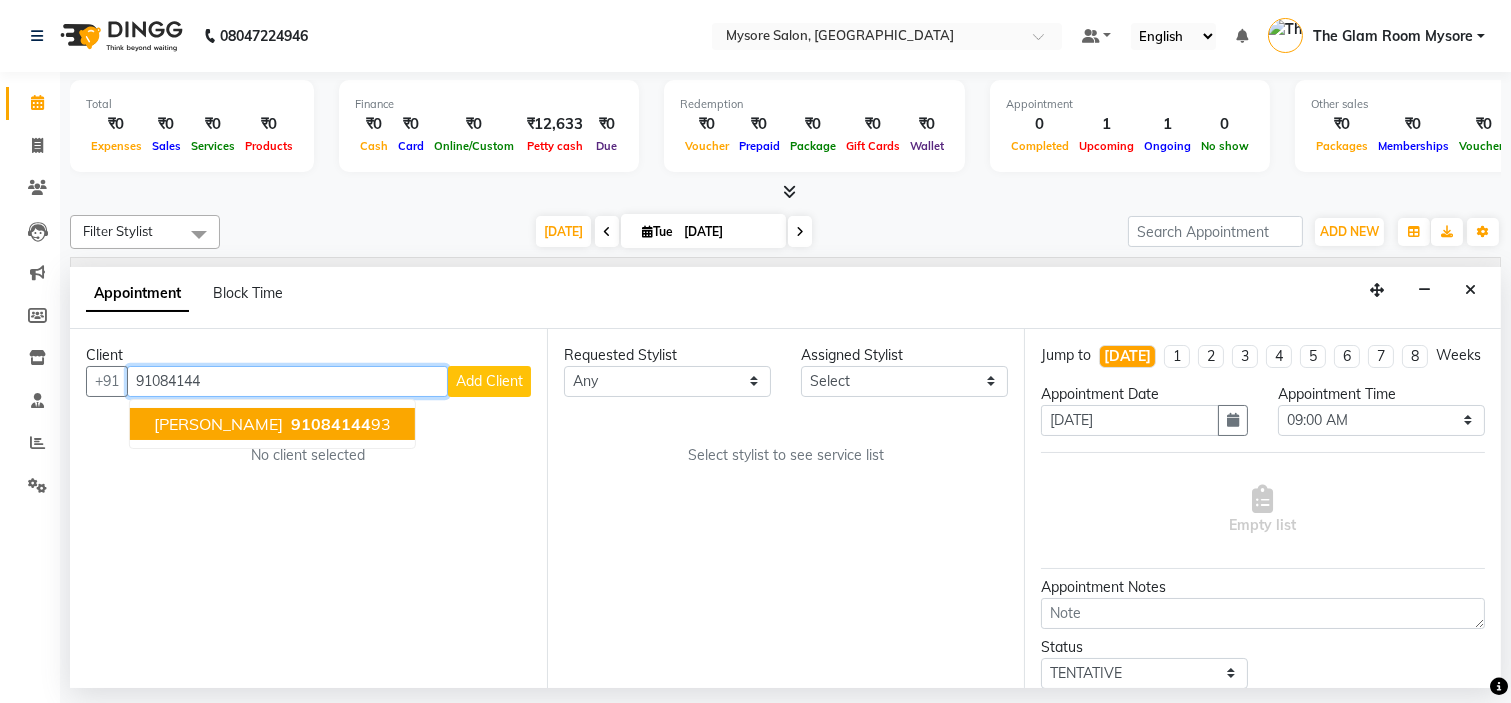 click on "91084144" at bounding box center (331, 424) 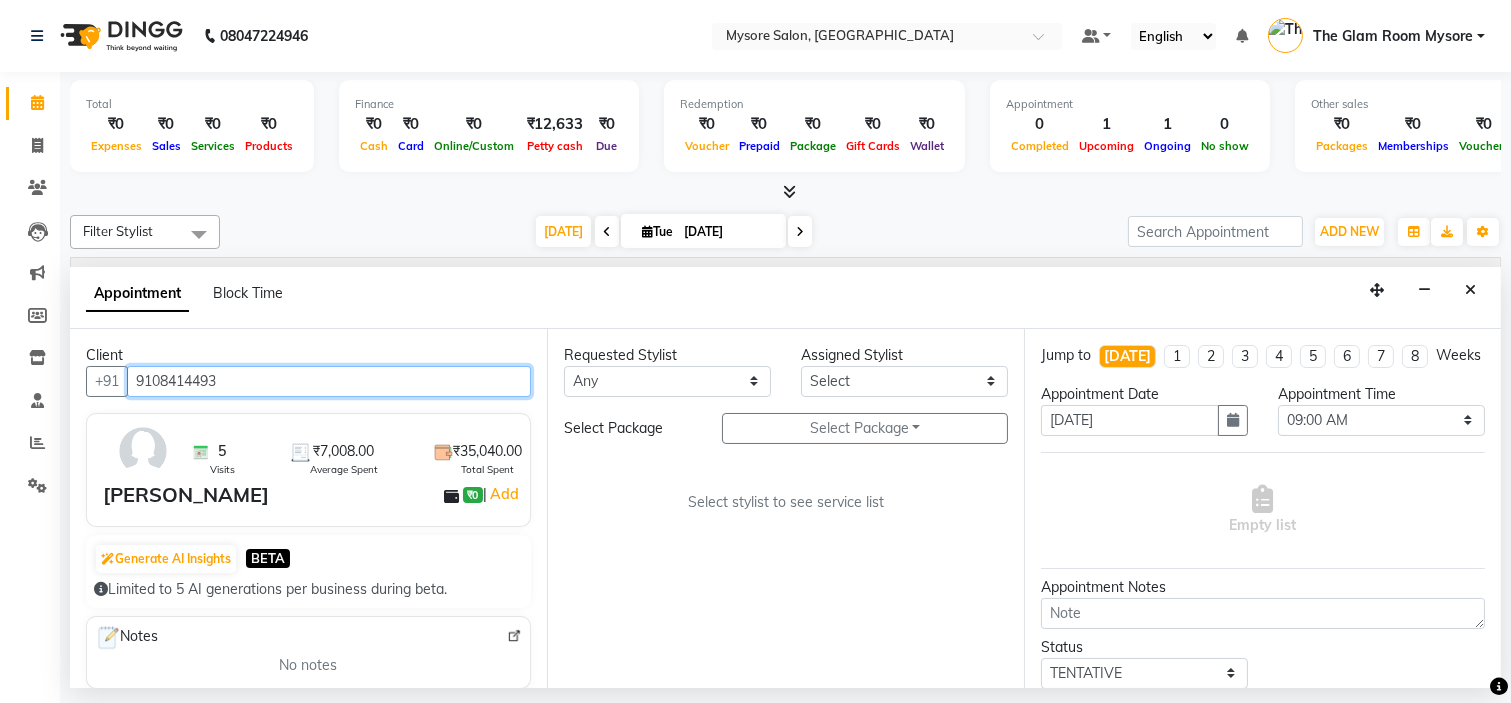 type on "9108414493" 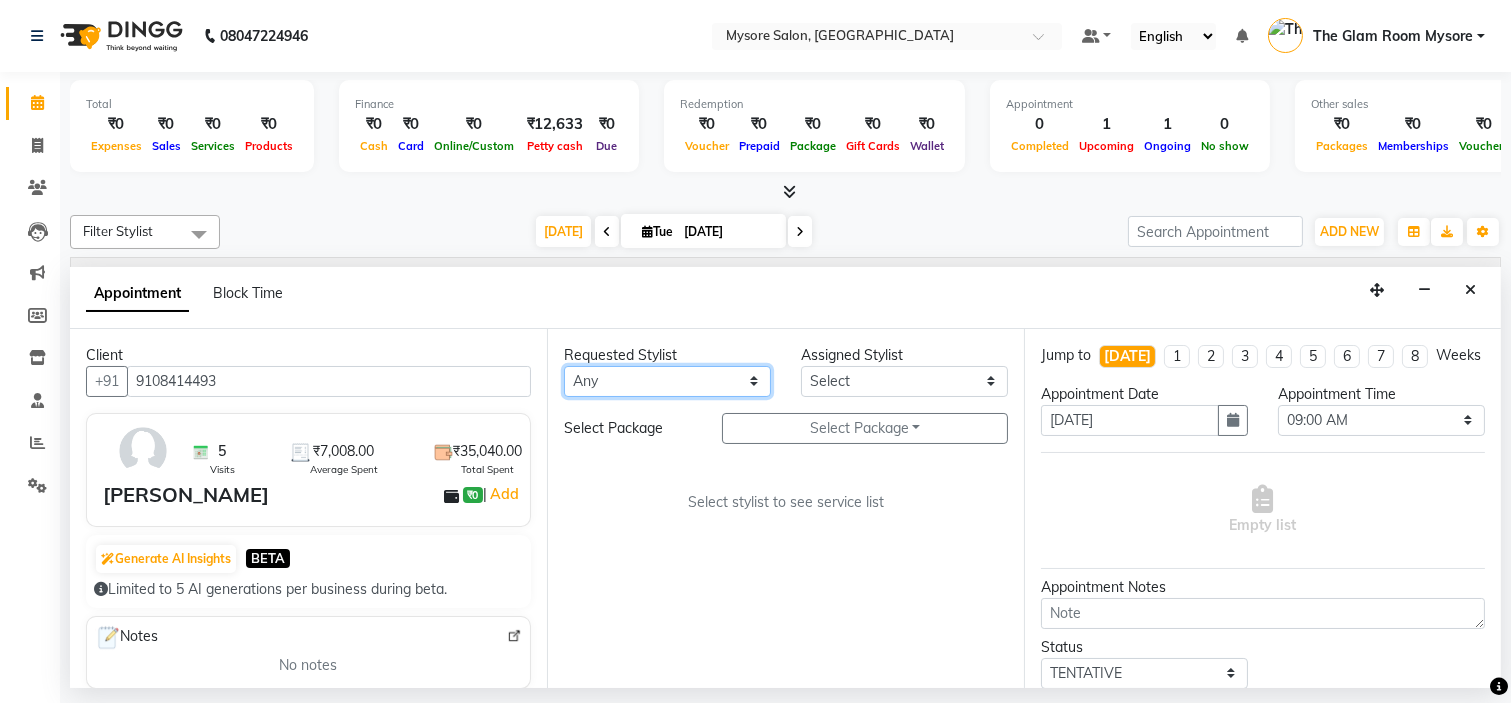 click on "Any [PERSON_NAME] [PERSON_NAME] [PERSON_NAME] [PERSON_NAME] [PERSON_NAME] [PERSON_NAME] Shangnimwon [PERSON_NAME] [PERSON_NAME] [PERSON_NAME] The Glam Room Mysore" at bounding box center (667, 381) 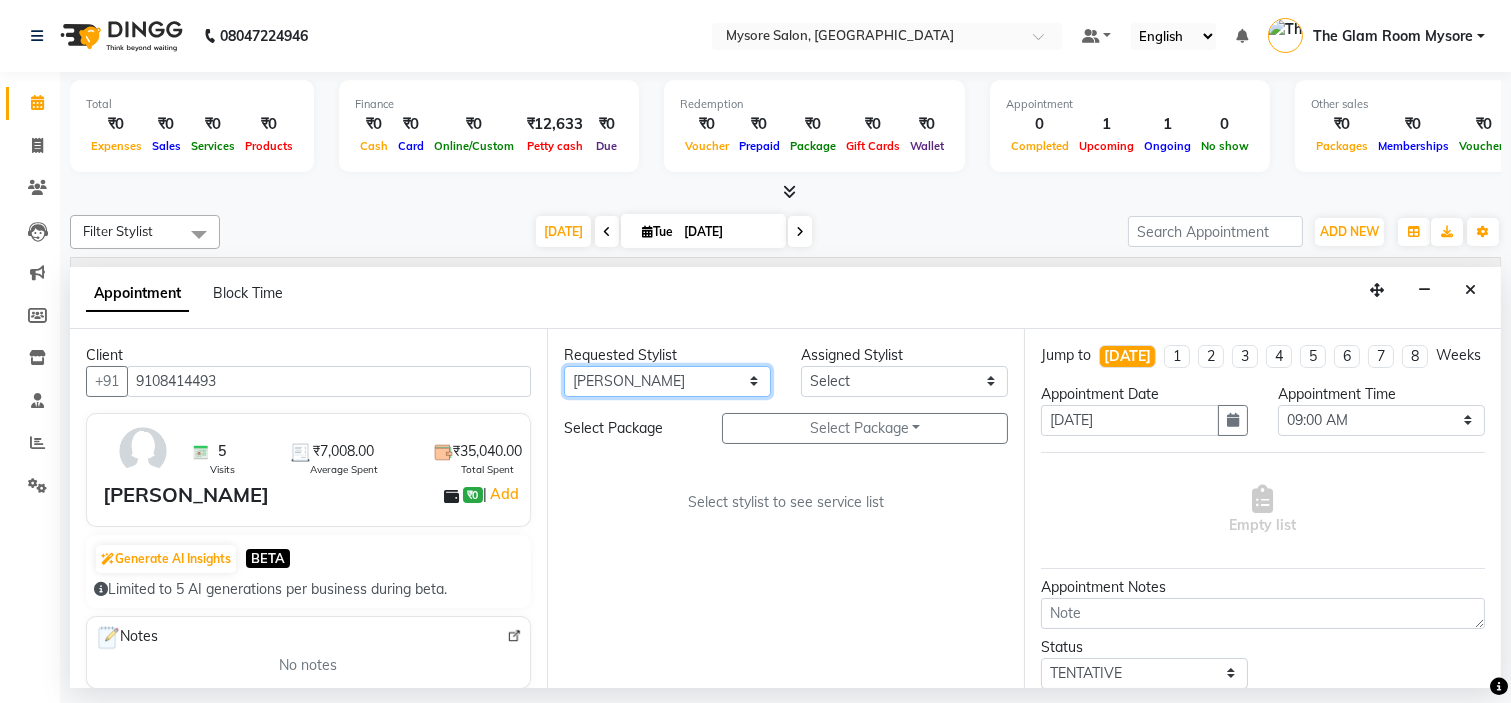click on "Any [PERSON_NAME] [PERSON_NAME] [PERSON_NAME] [PERSON_NAME] [PERSON_NAME] [PERSON_NAME] Shangnimwon [PERSON_NAME] [PERSON_NAME] [PERSON_NAME] The Glam Room Mysore" at bounding box center [667, 381] 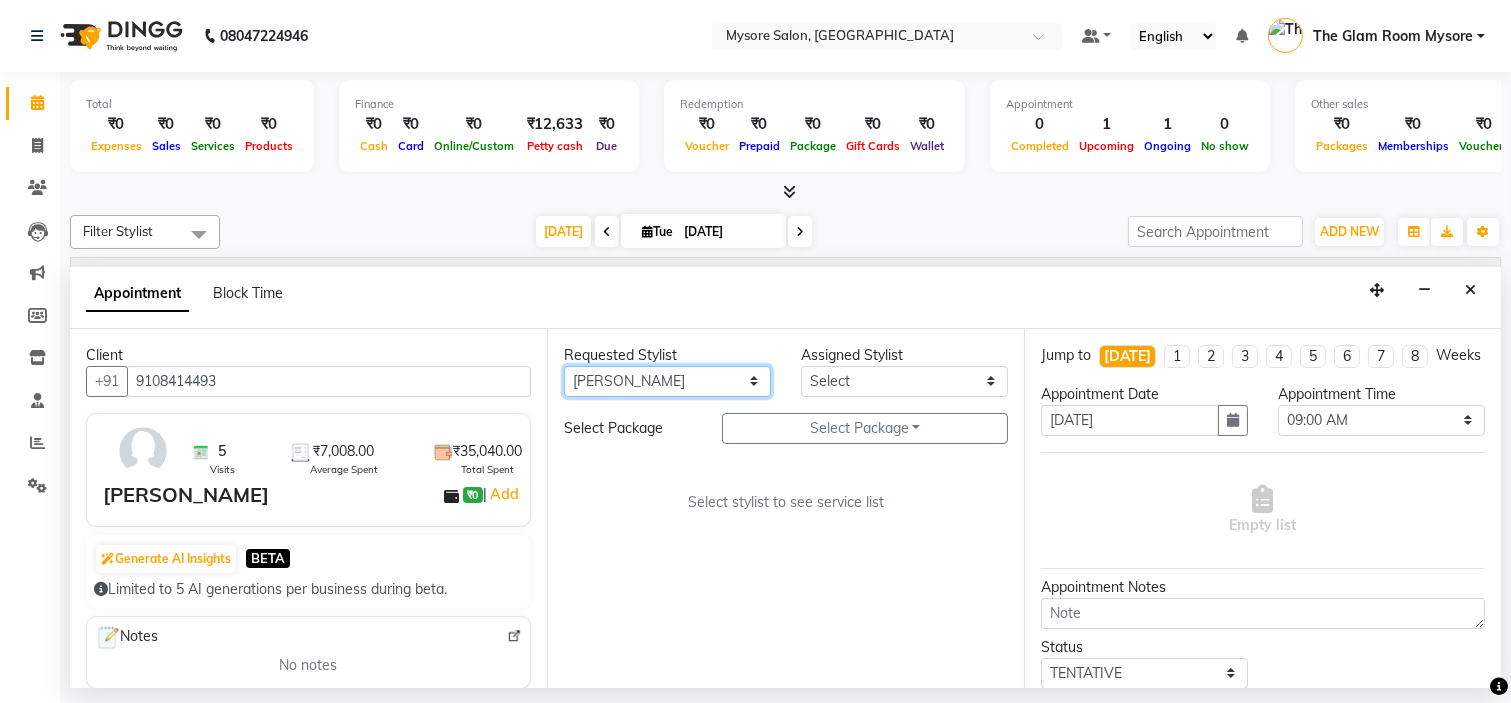 select on "30558" 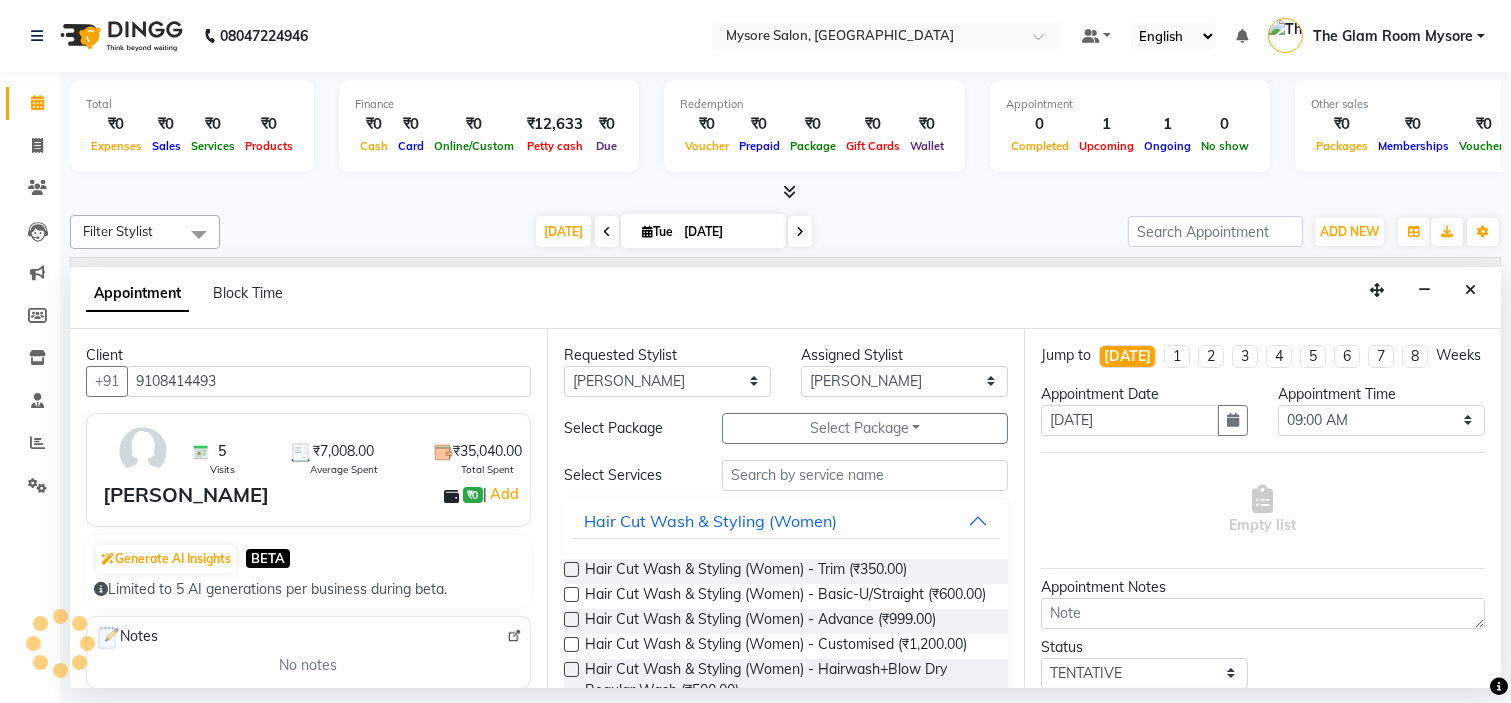 drag, startPoint x: 626, startPoint y: 94, endPoint x: 714, endPoint y: 336, distance: 257.5034 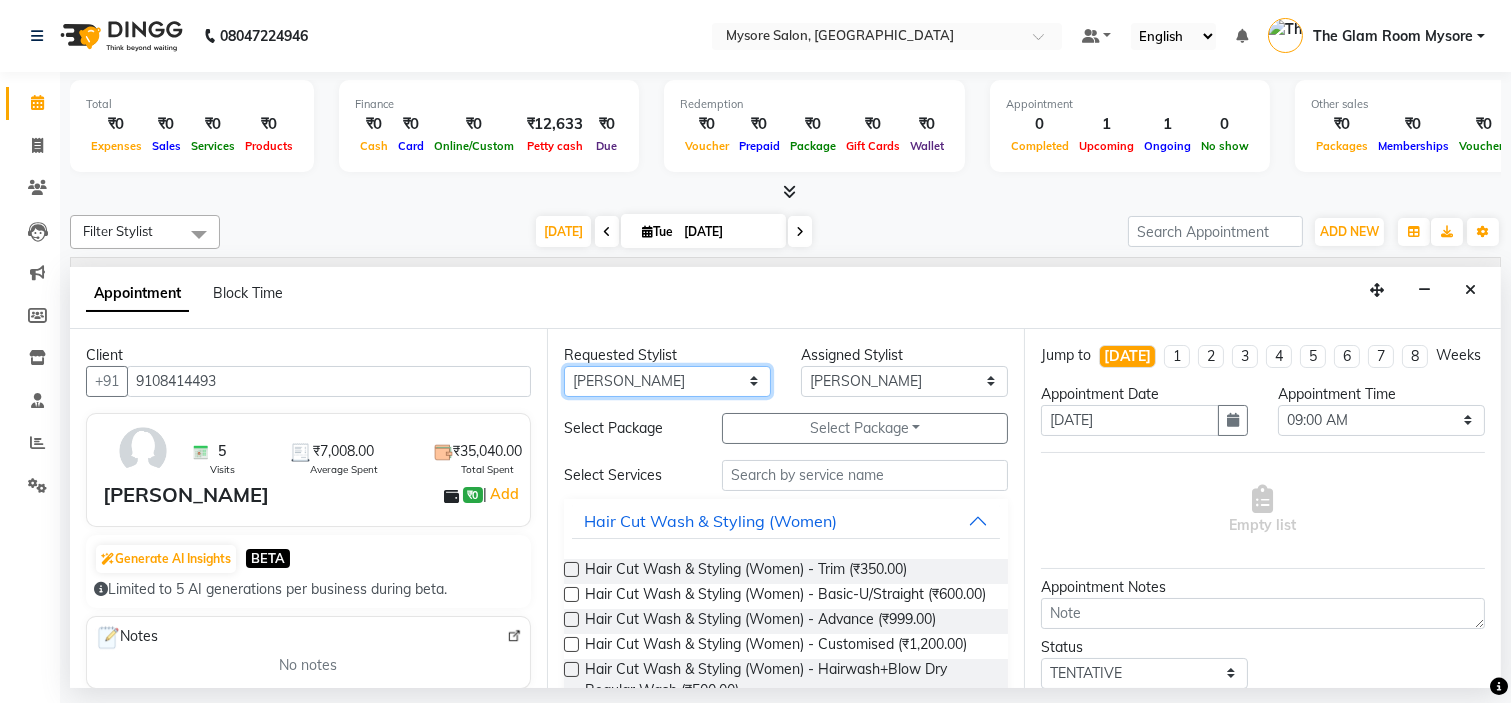 click on "Any [PERSON_NAME] [PERSON_NAME] [PERSON_NAME] [PERSON_NAME] [PERSON_NAME] [PERSON_NAME] Shangnimwon [PERSON_NAME] [PERSON_NAME] [PERSON_NAME] The Glam Room Mysore" at bounding box center (667, 381) 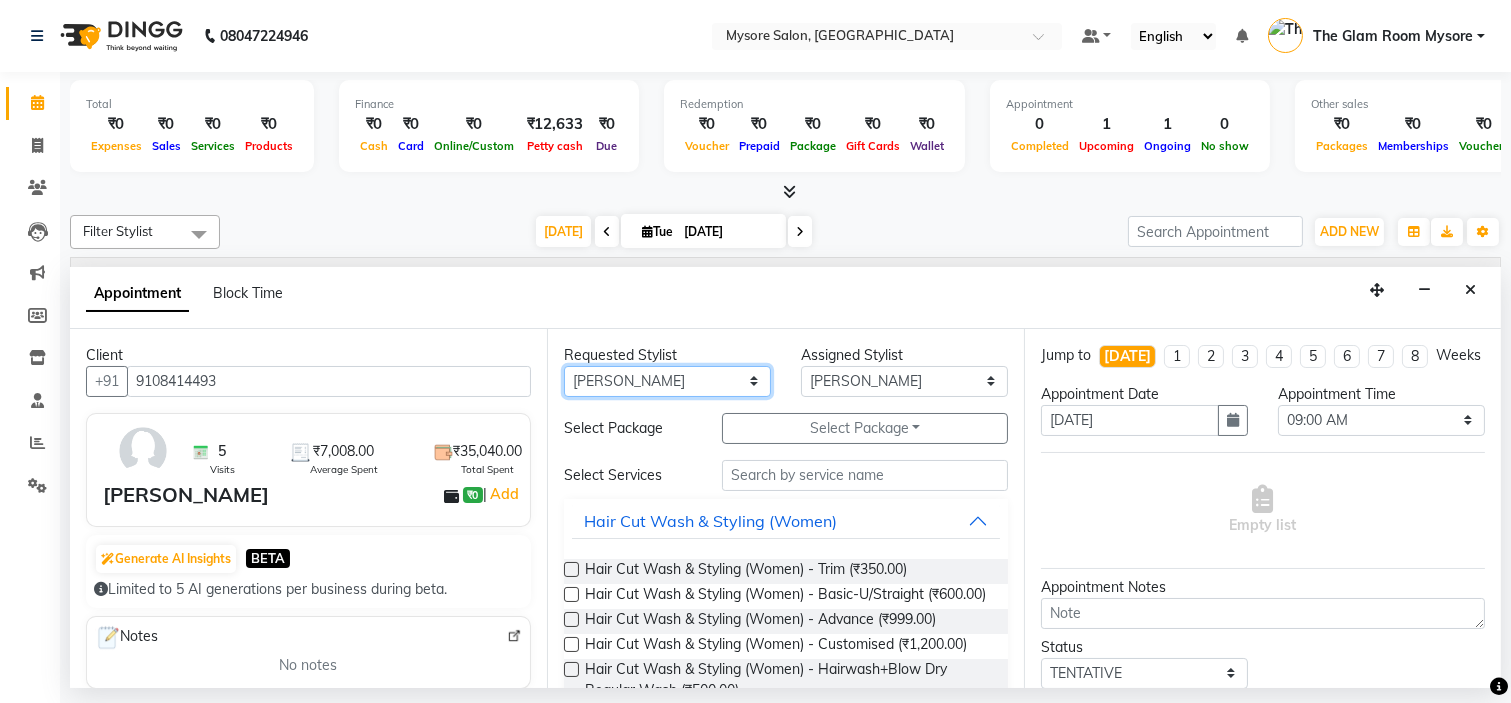 select on "63165" 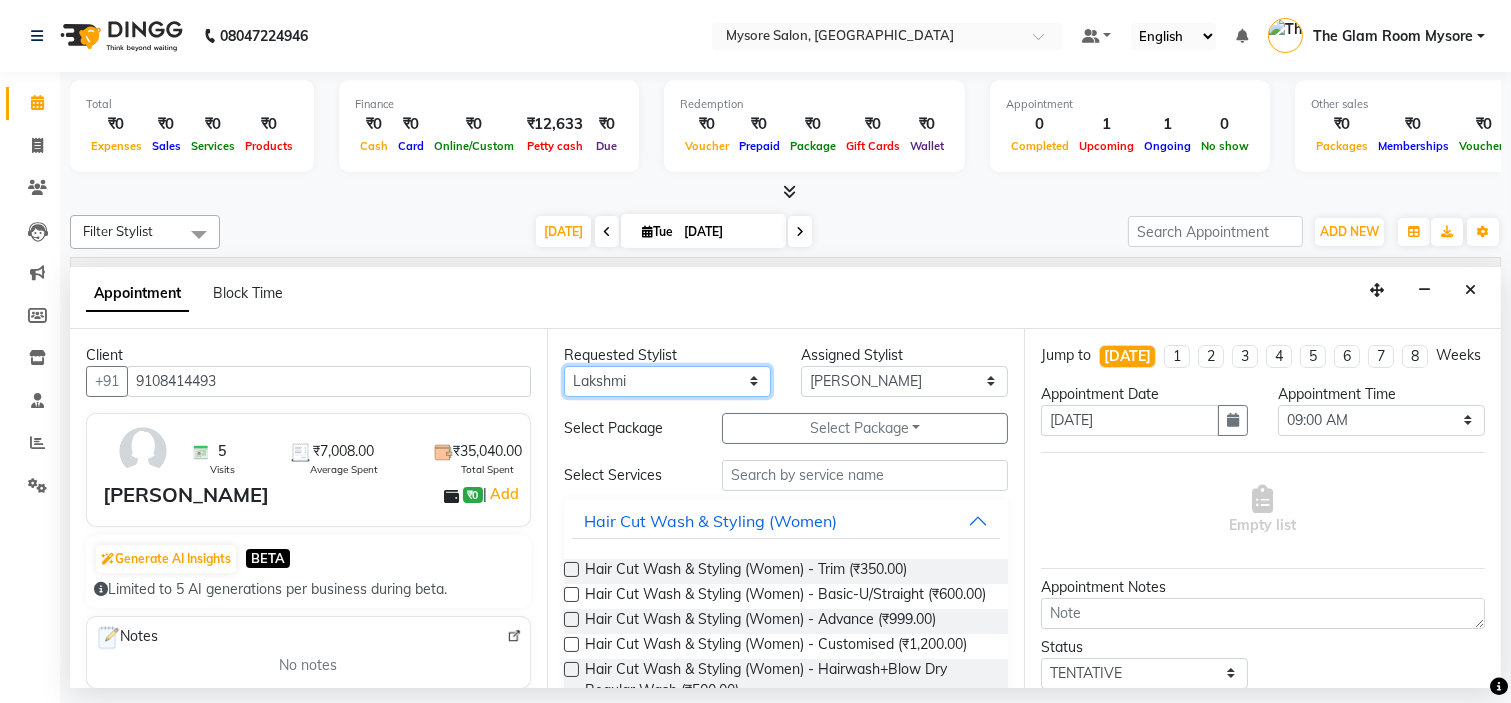 click on "Any [PERSON_NAME] [PERSON_NAME] [PERSON_NAME] [PERSON_NAME] [PERSON_NAME] [PERSON_NAME] Shangnimwon [PERSON_NAME] [PERSON_NAME] [PERSON_NAME] The Glam Room Mysore" at bounding box center [667, 381] 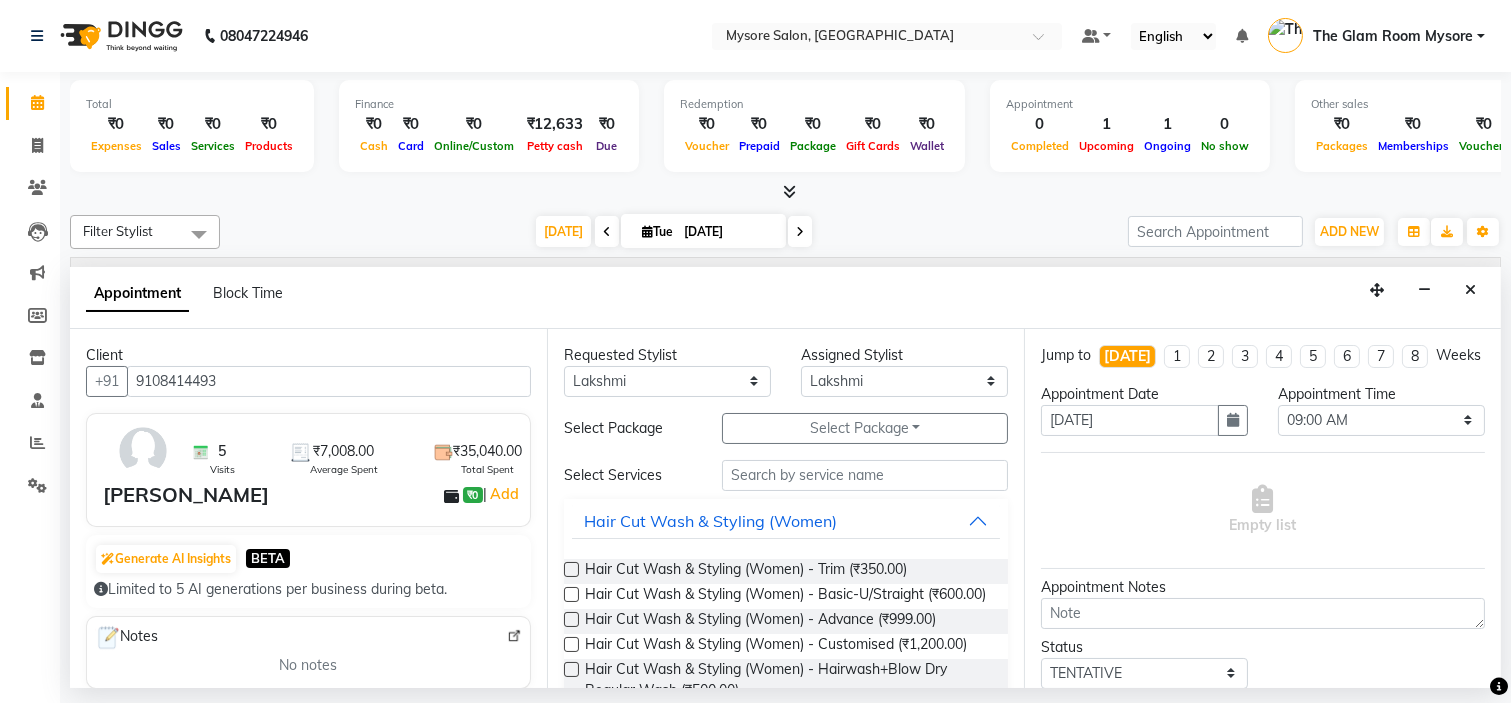 click on "Appointment Block Time" at bounding box center (785, 298) 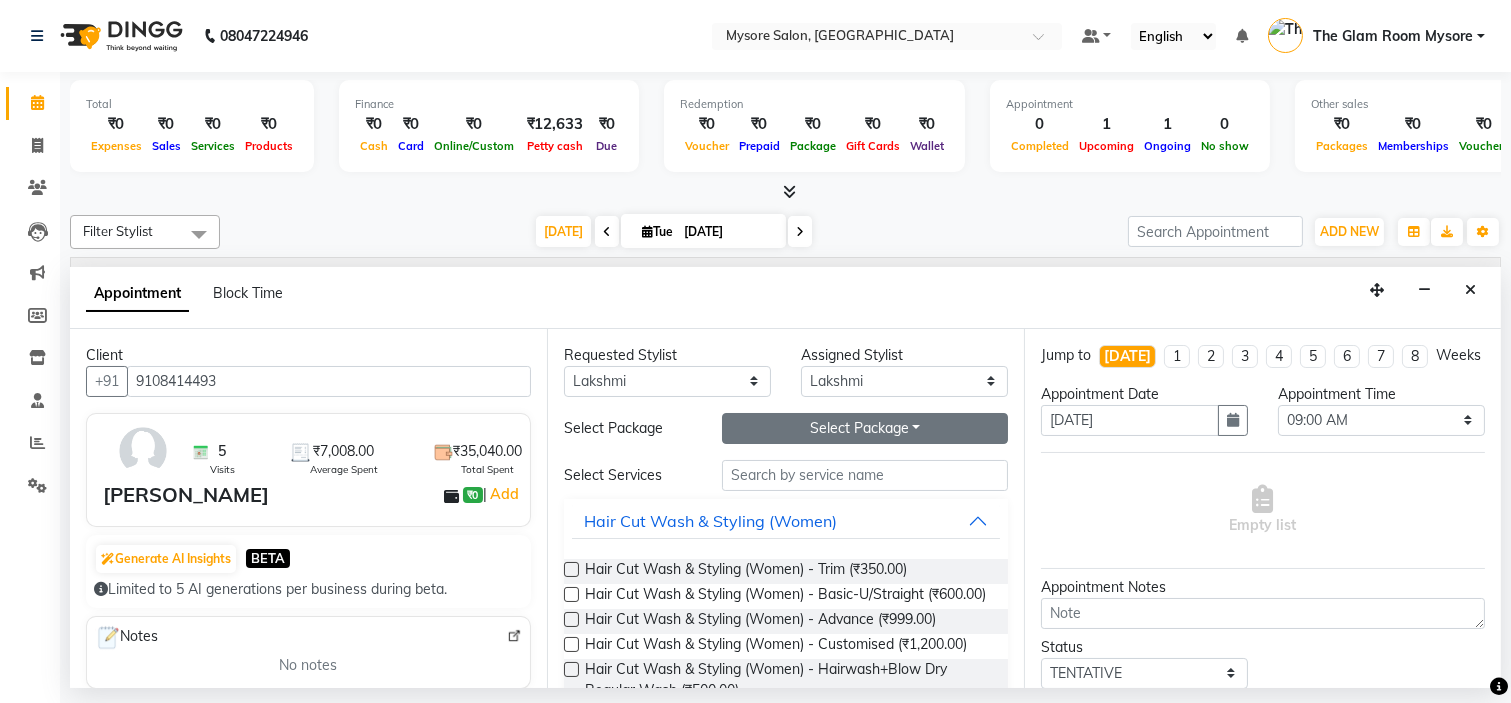 click on "Select Package  Toggle Dropdown" at bounding box center (865, 428) 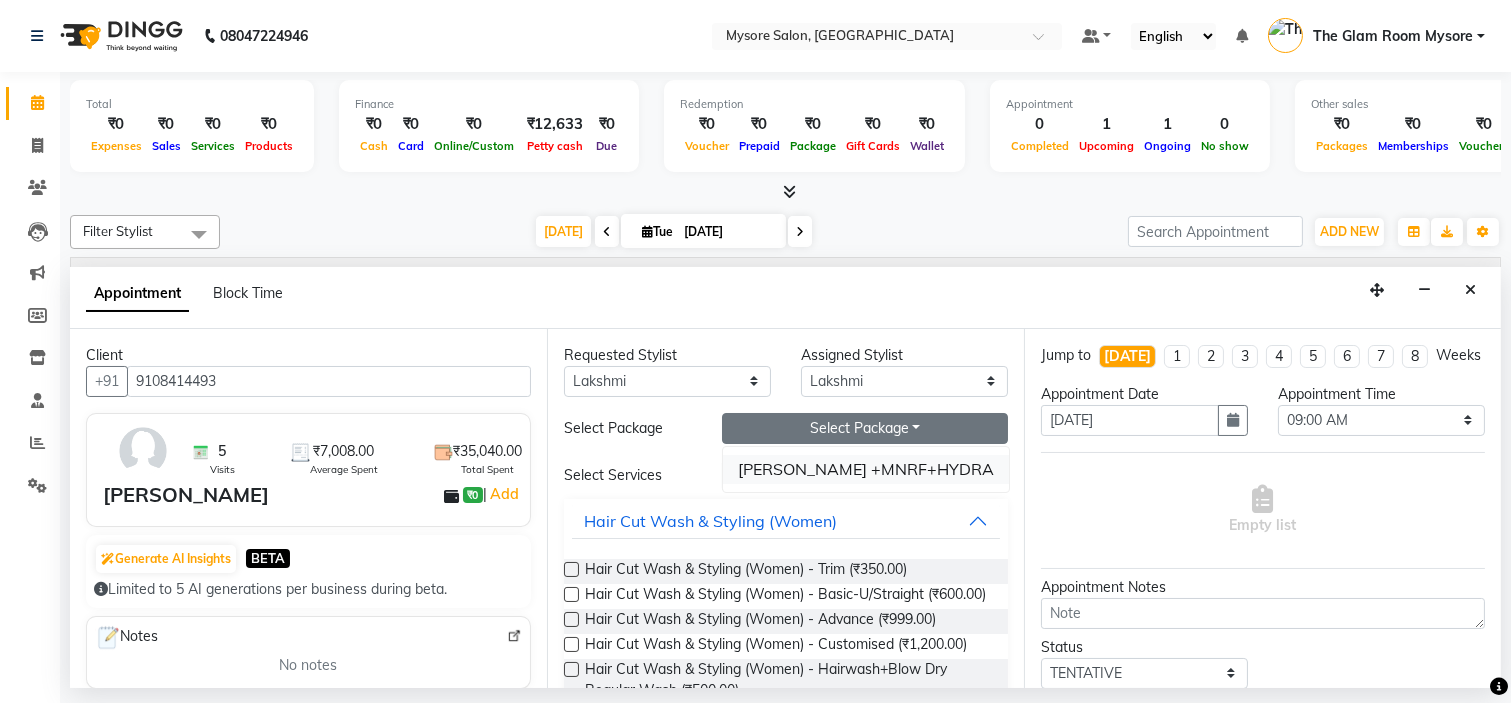 click on "[PERSON_NAME] +MNRF+HYDRA" at bounding box center [866, 469] 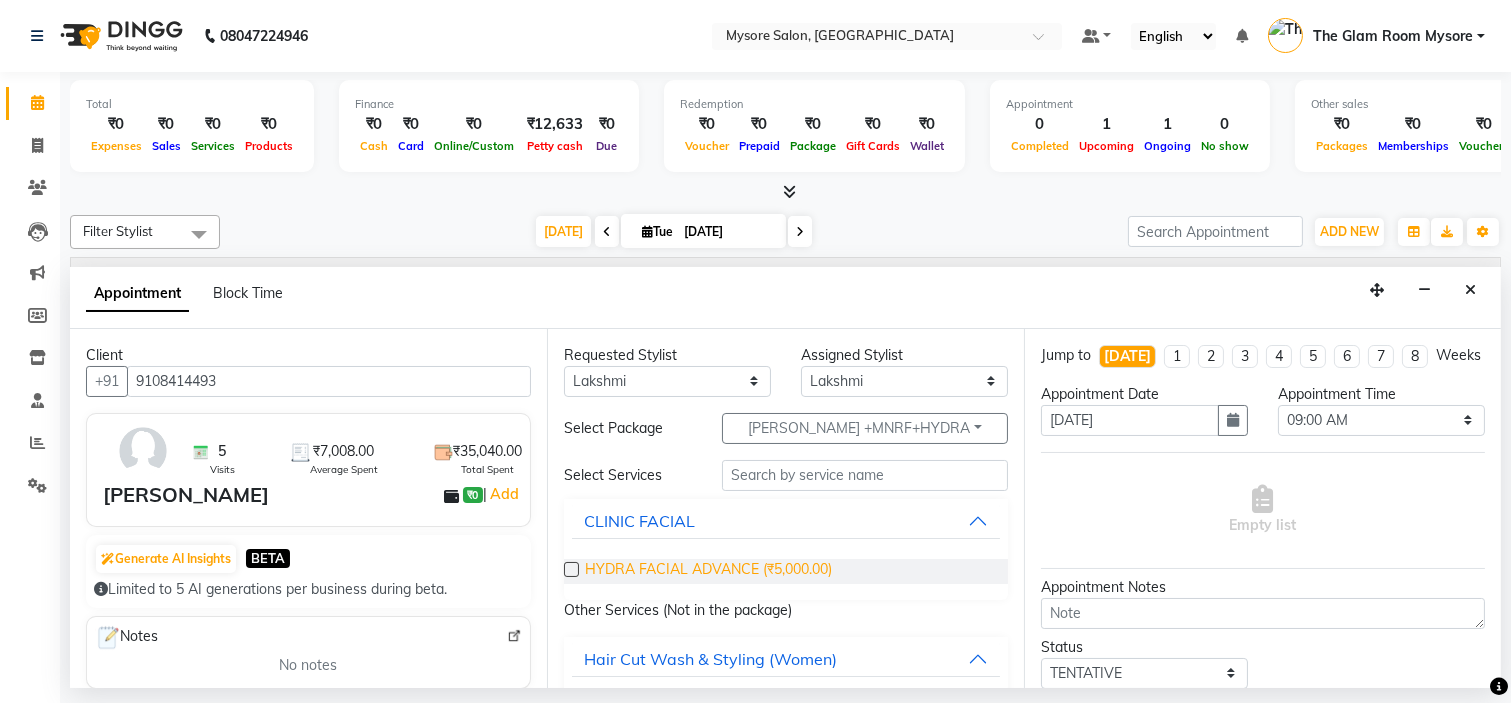 click on "HYDRA FACIAL ADVANCE (₹5,000.00)" at bounding box center (708, 571) 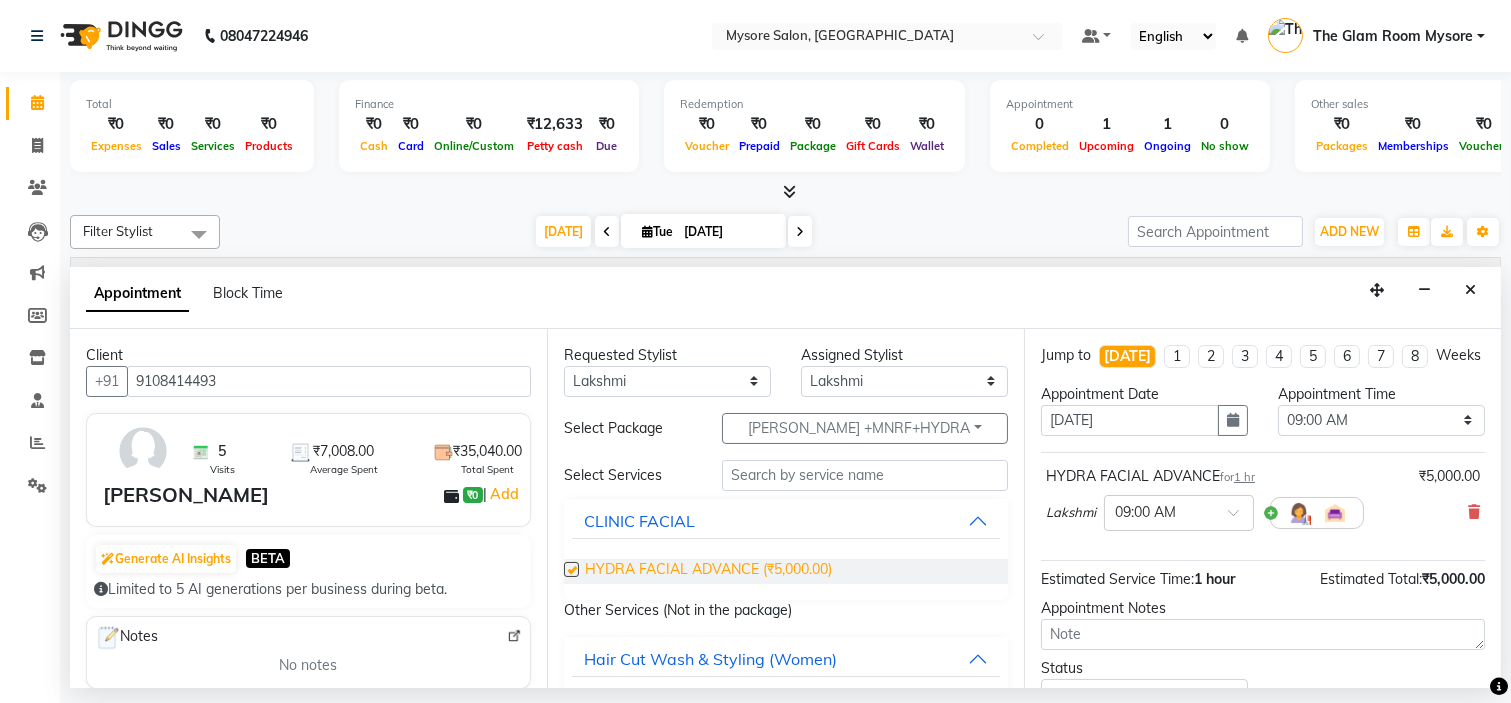 checkbox on "false" 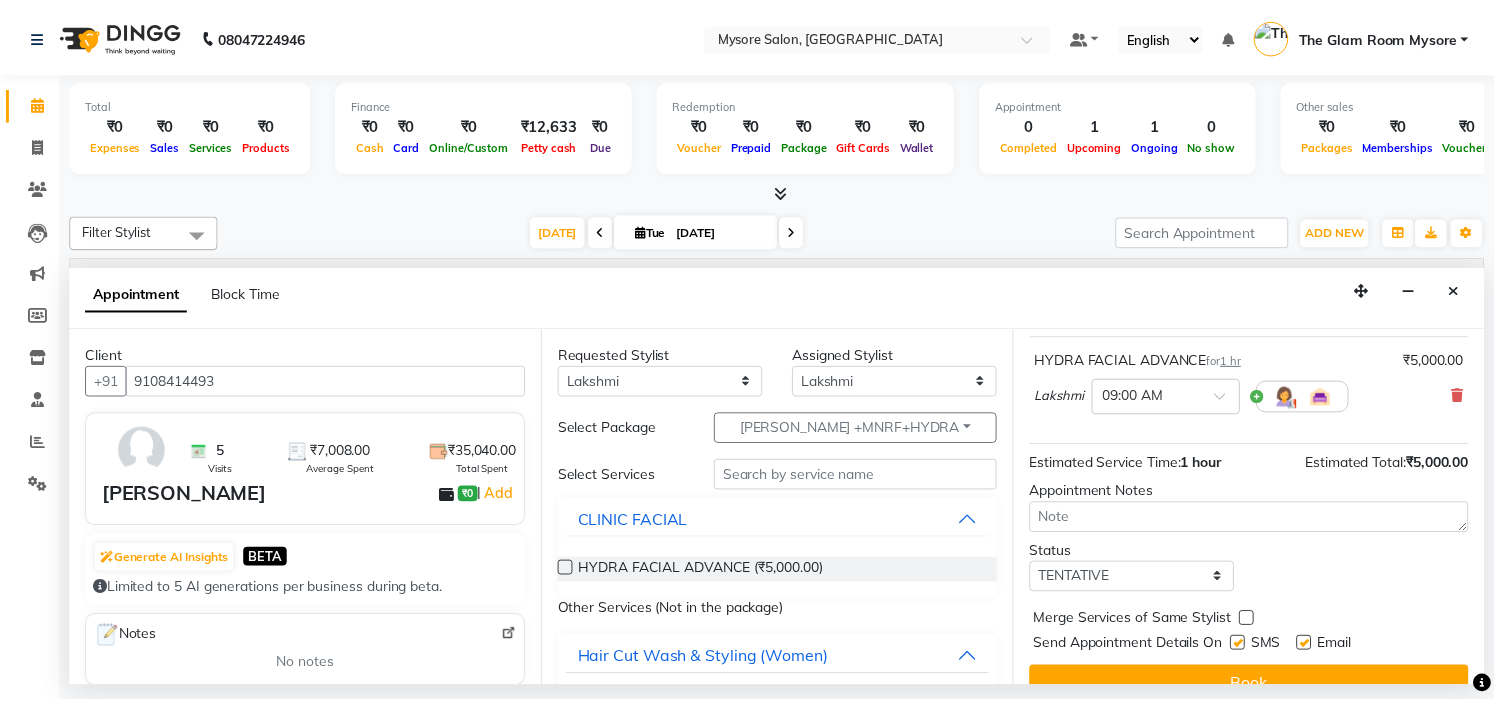 scroll, scrollTop: 166, scrollLeft: 0, axis: vertical 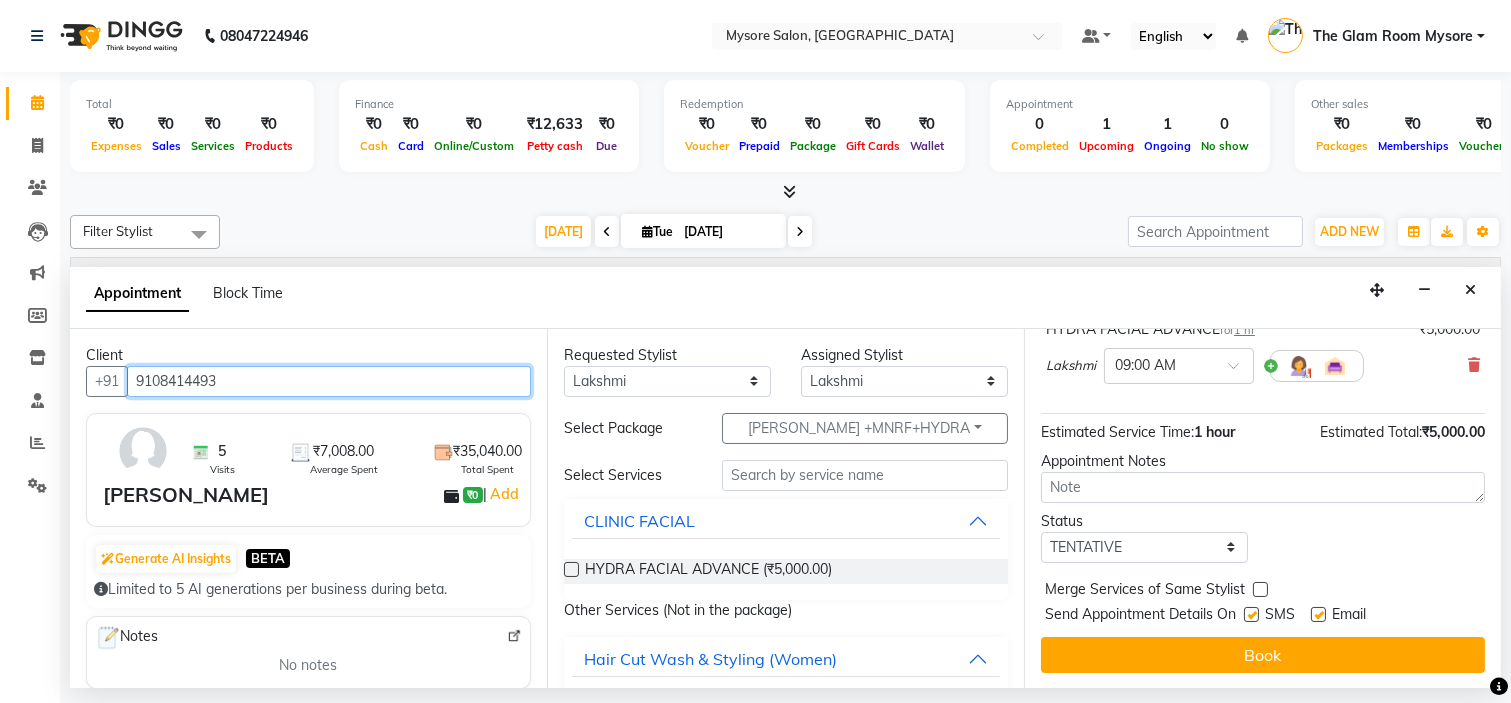 click on "9108414493" at bounding box center [329, 381] 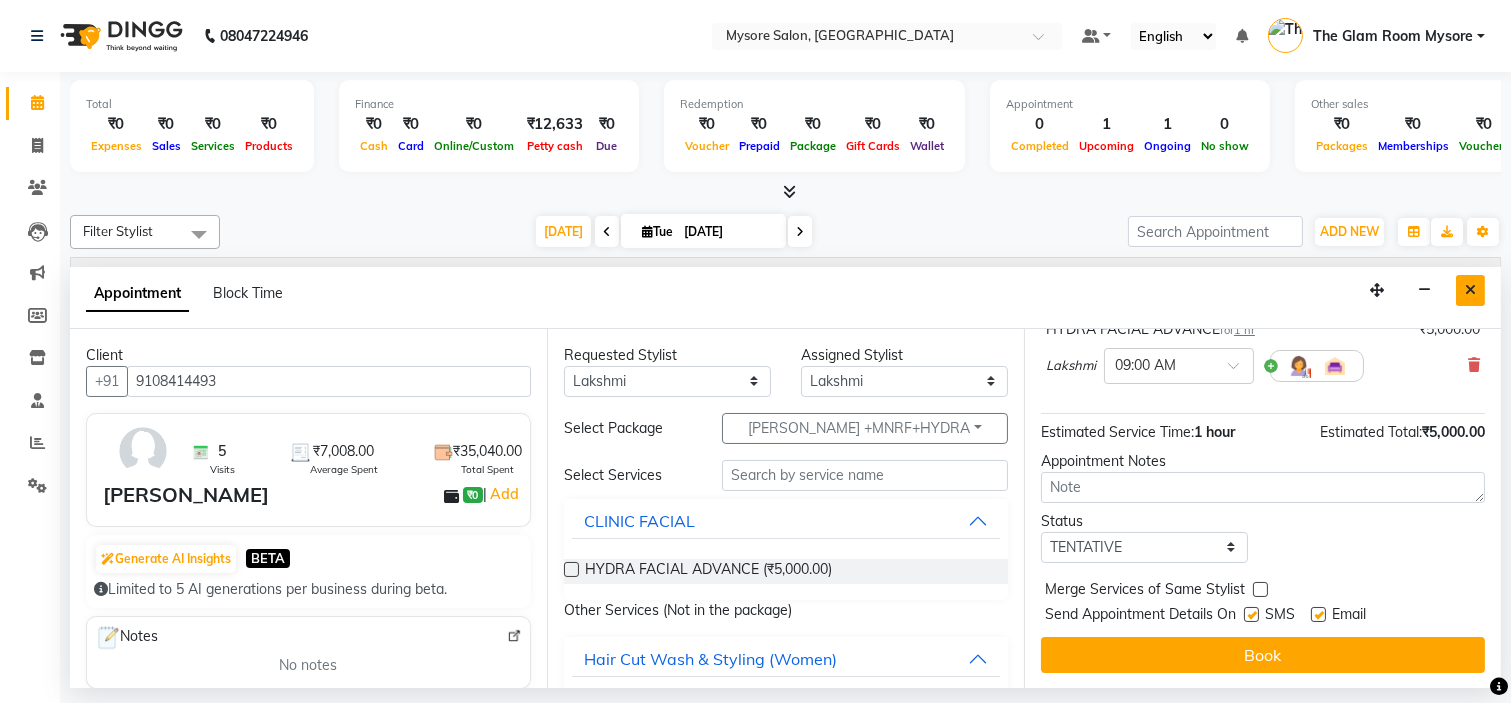 click at bounding box center (1470, 290) 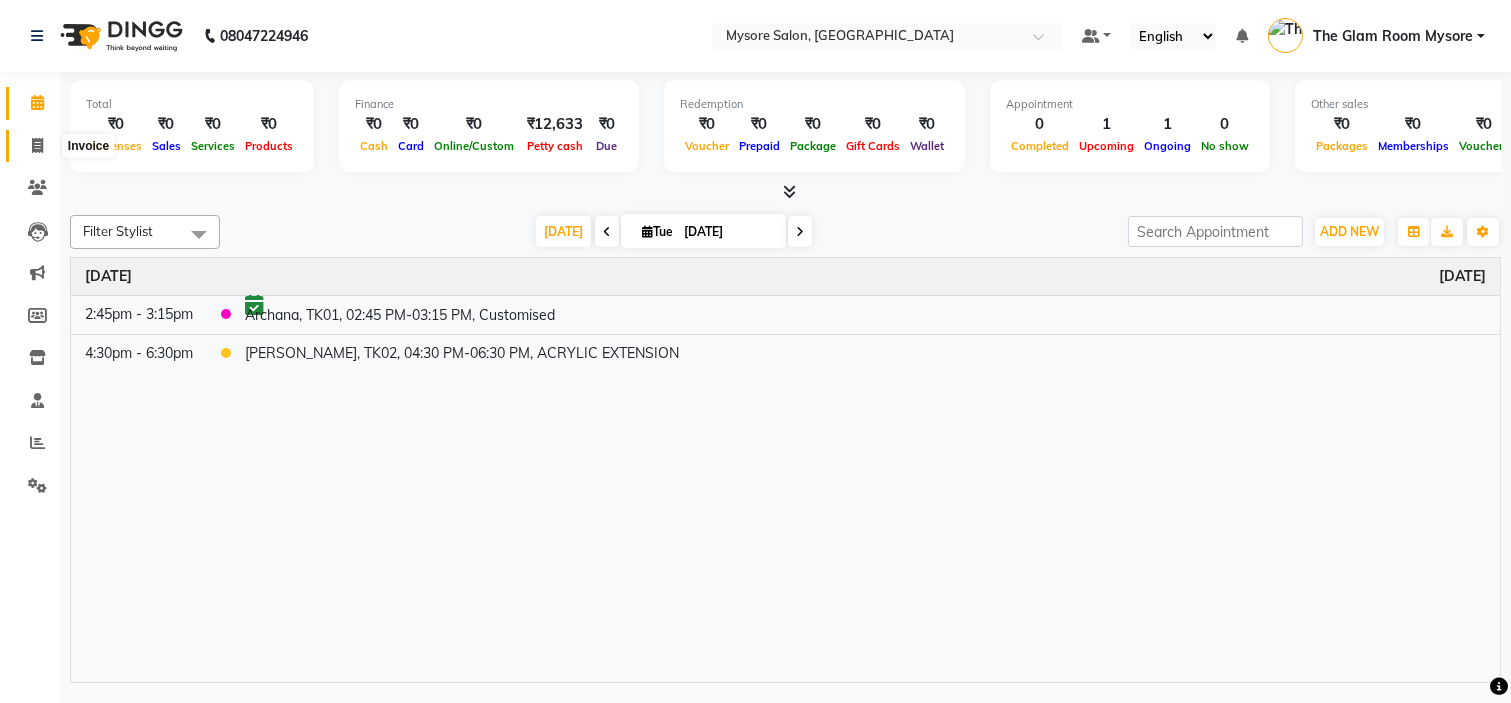 click 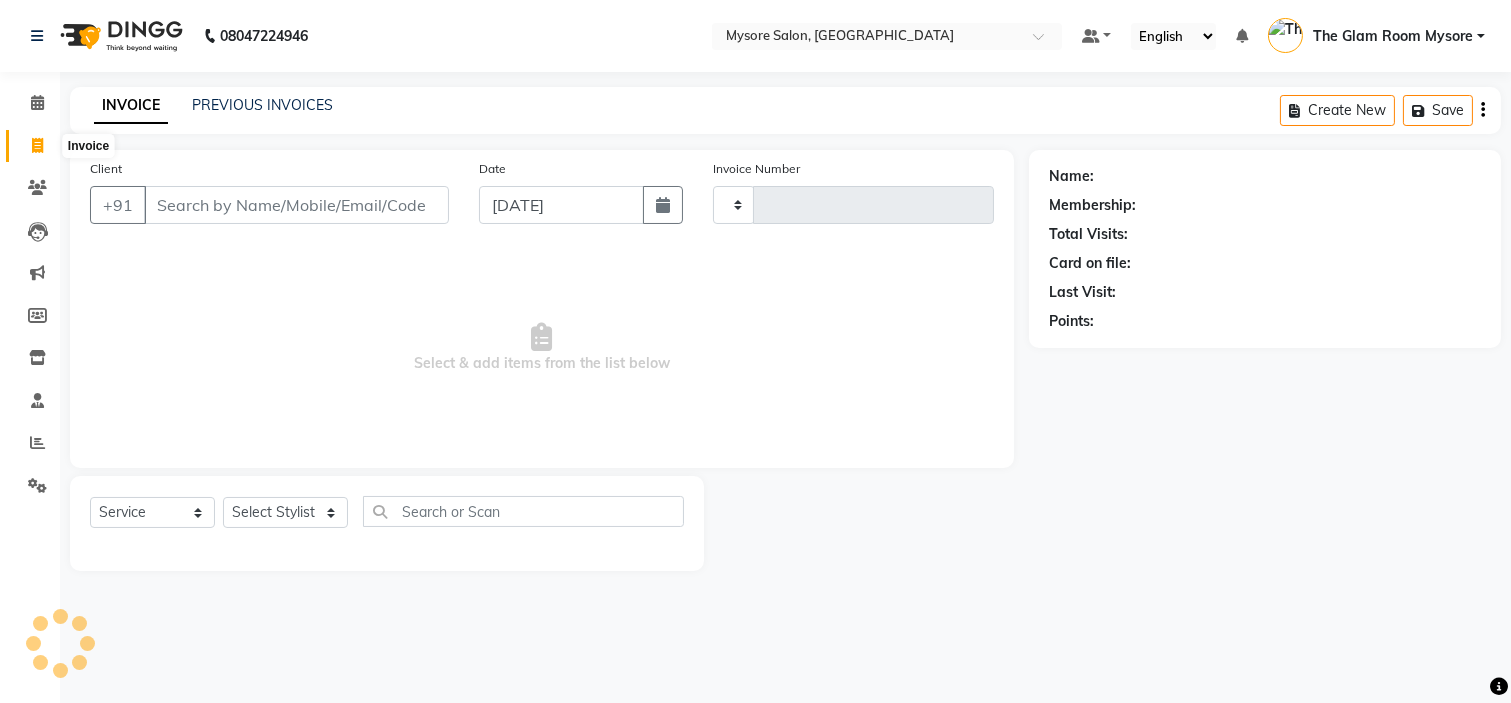 type on "0701" 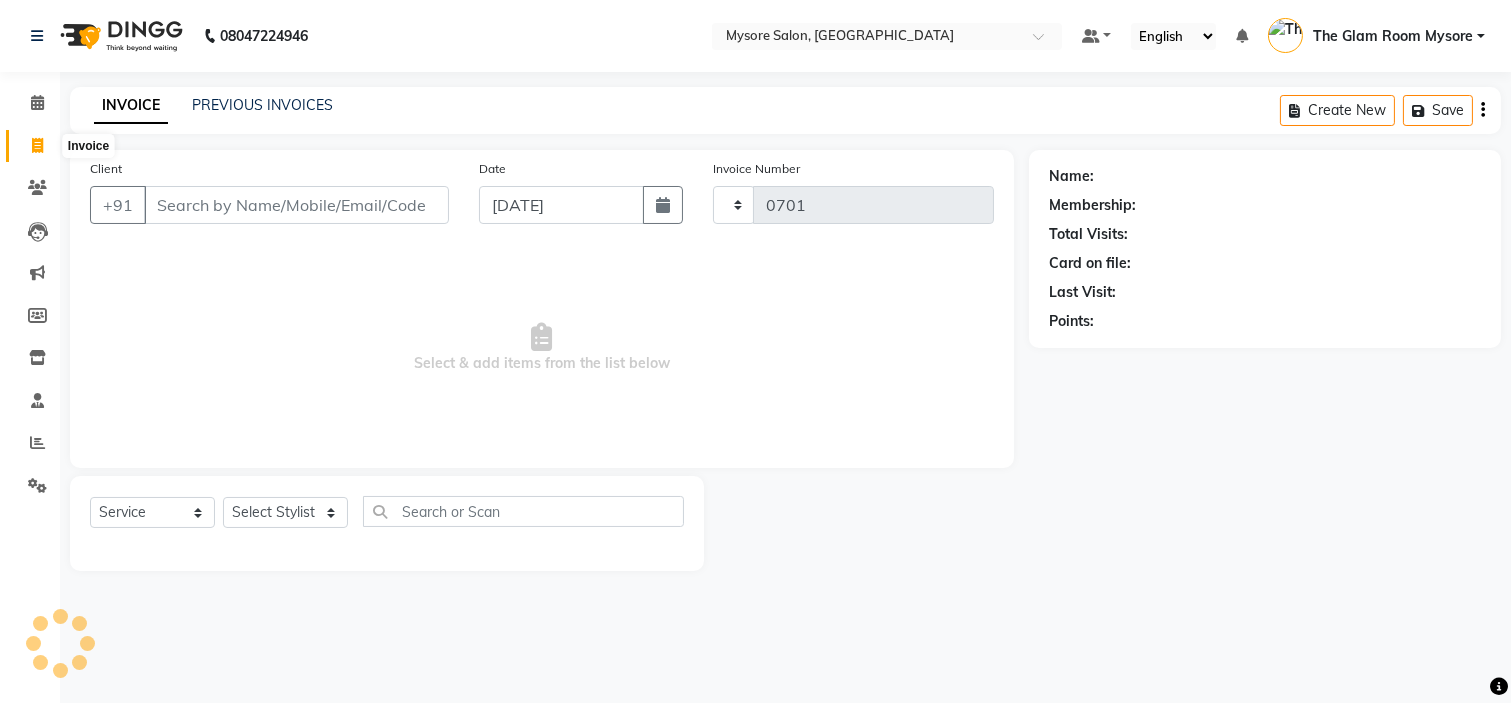 select on "4255" 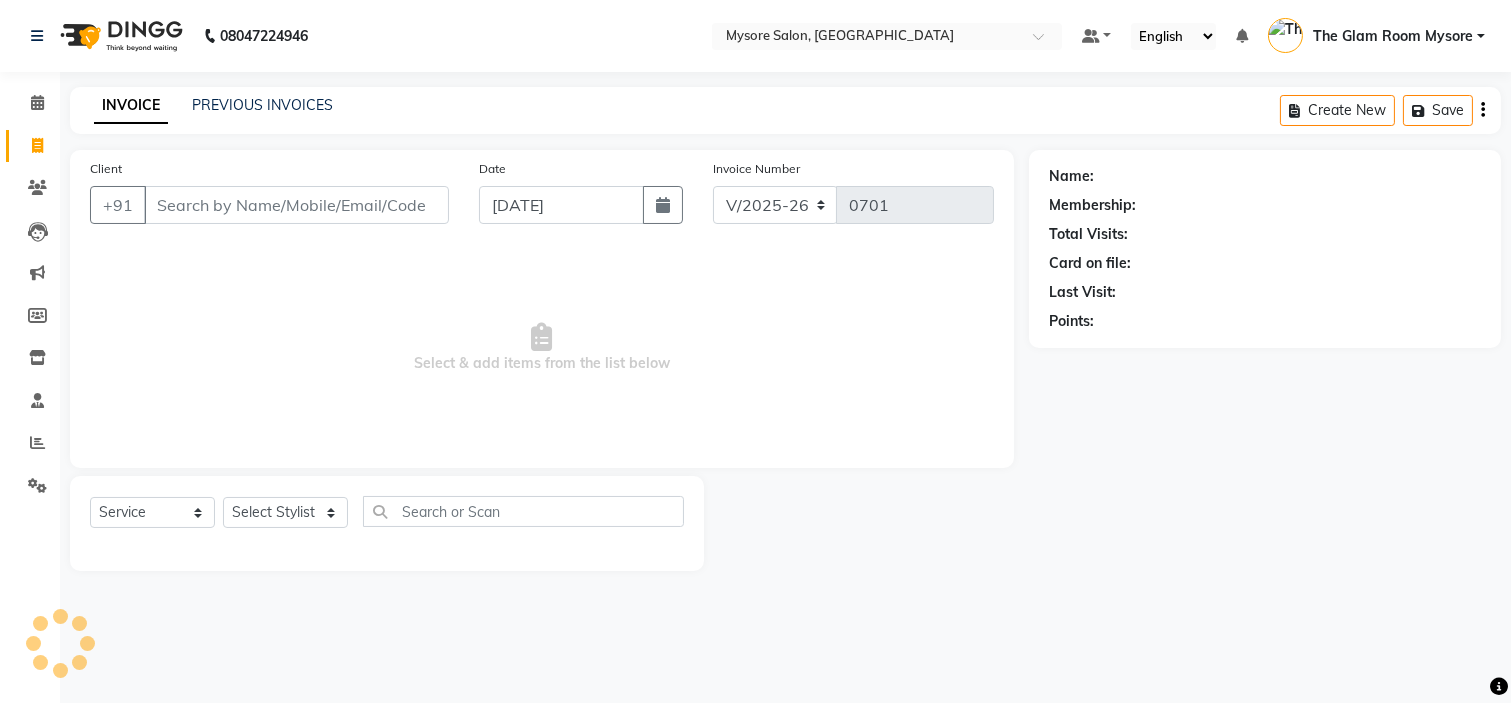 click on "Client" at bounding box center (296, 205) 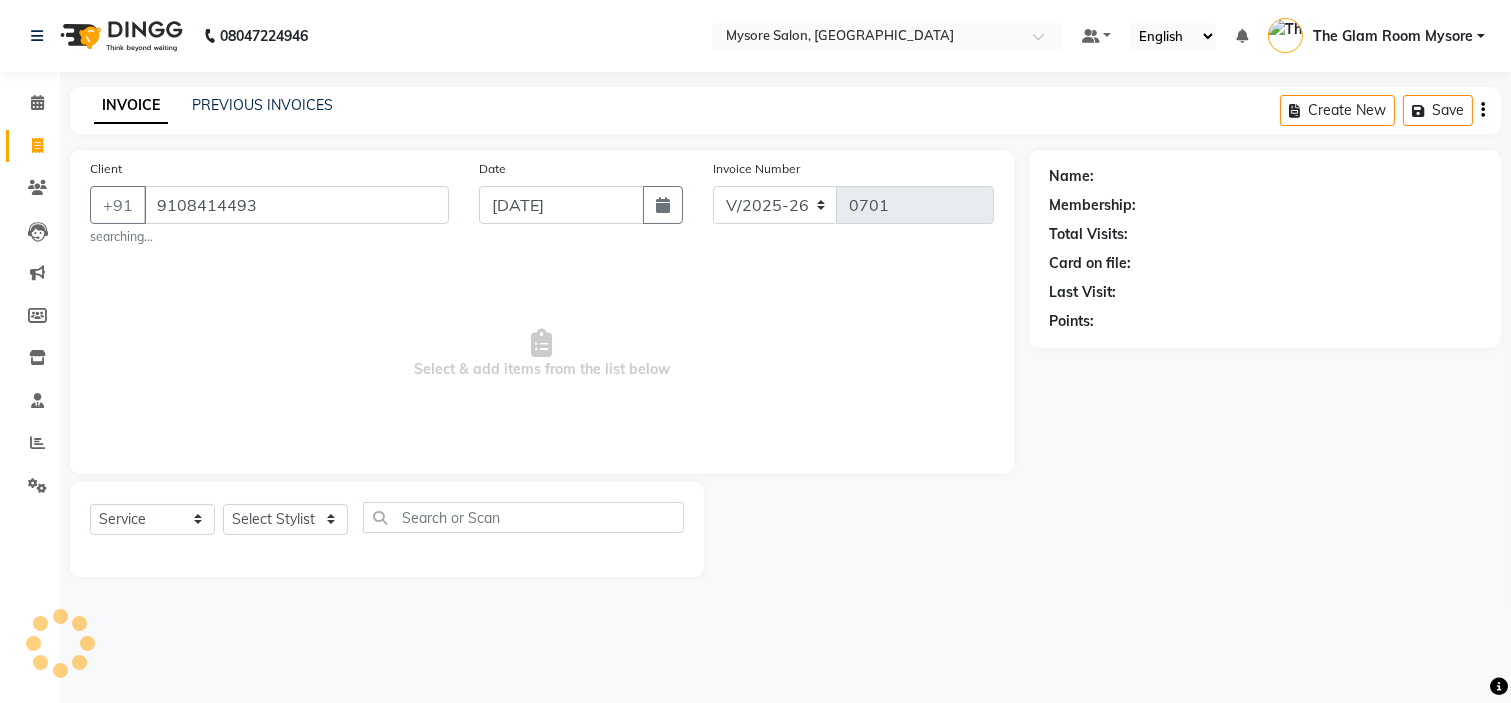 type on "9108414493" 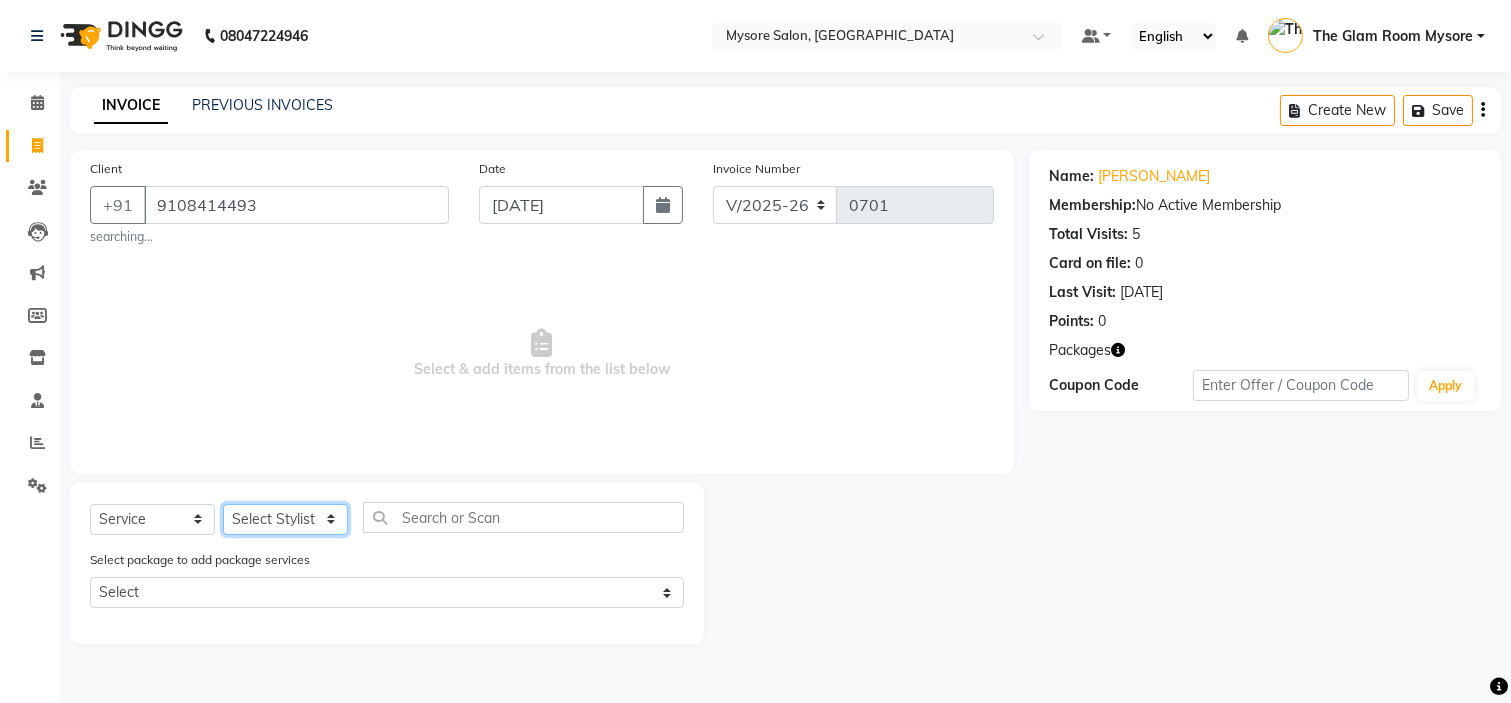 click on "Select Stylist [PERSON_NAME] [PERSON_NAME] Ashwini Ayaan DR. Apurva [PERSON_NAME] [PERSON_NAME] [PERSON_NAME] Shangnimwon [PERSON_NAME] [PERSON_NAME] [PERSON_NAME] The Glam Room Mysore" 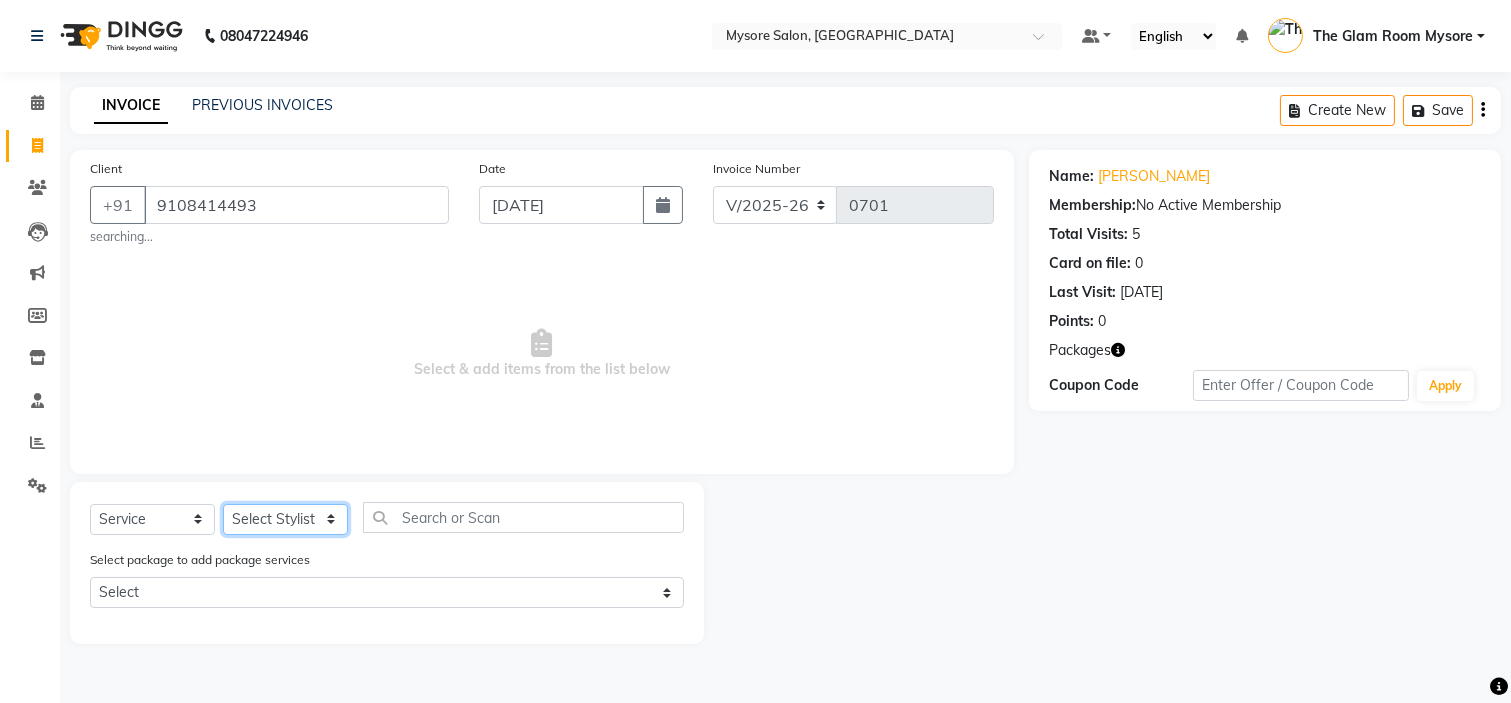 select on "63165" 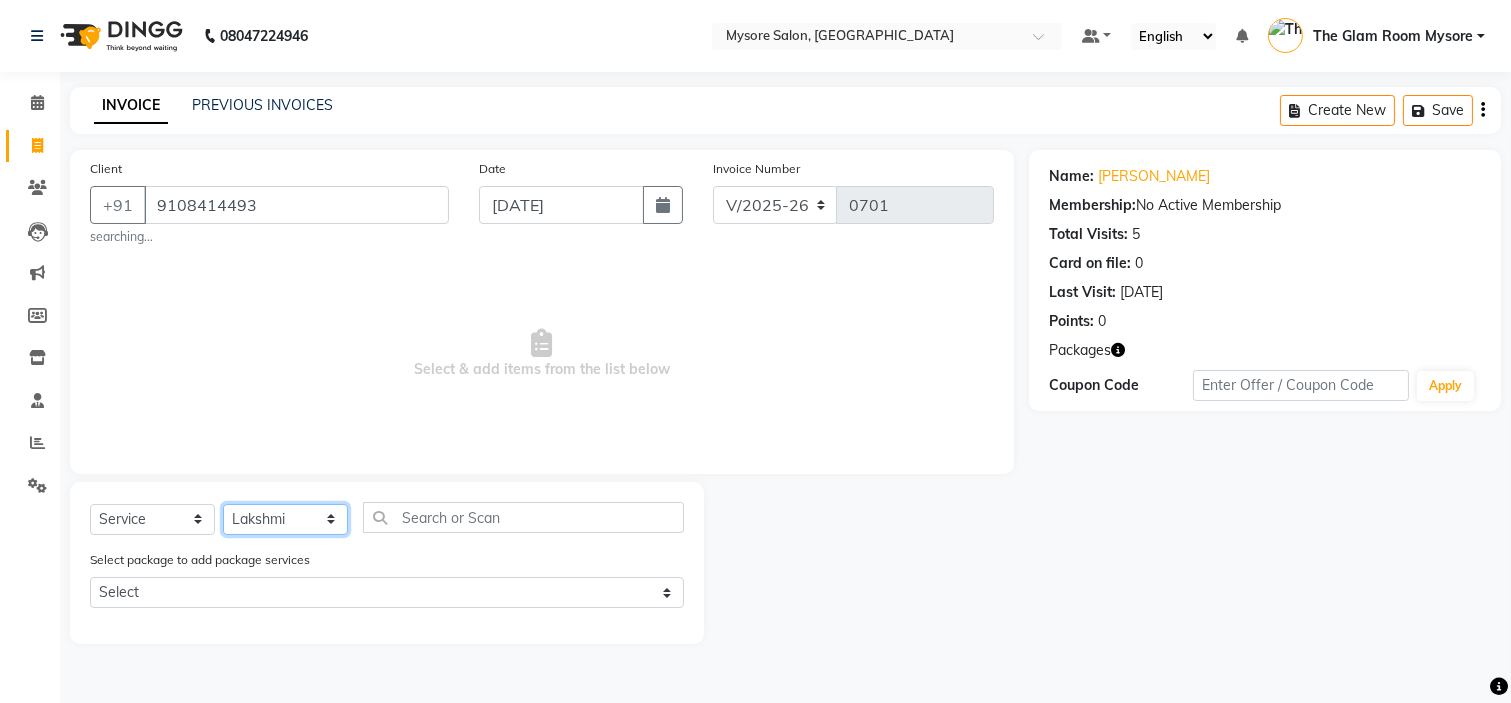 click on "Select Stylist [PERSON_NAME] [PERSON_NAME] Ashwini Ayaan DR. Apurva [PERSON_NAME] [PERSON_NAME] [PERSON_NAME] Shangnimwon [PERSON_NAME] [PERSON_NAME] [PERSON_NAME] The Glam Room Mysore" 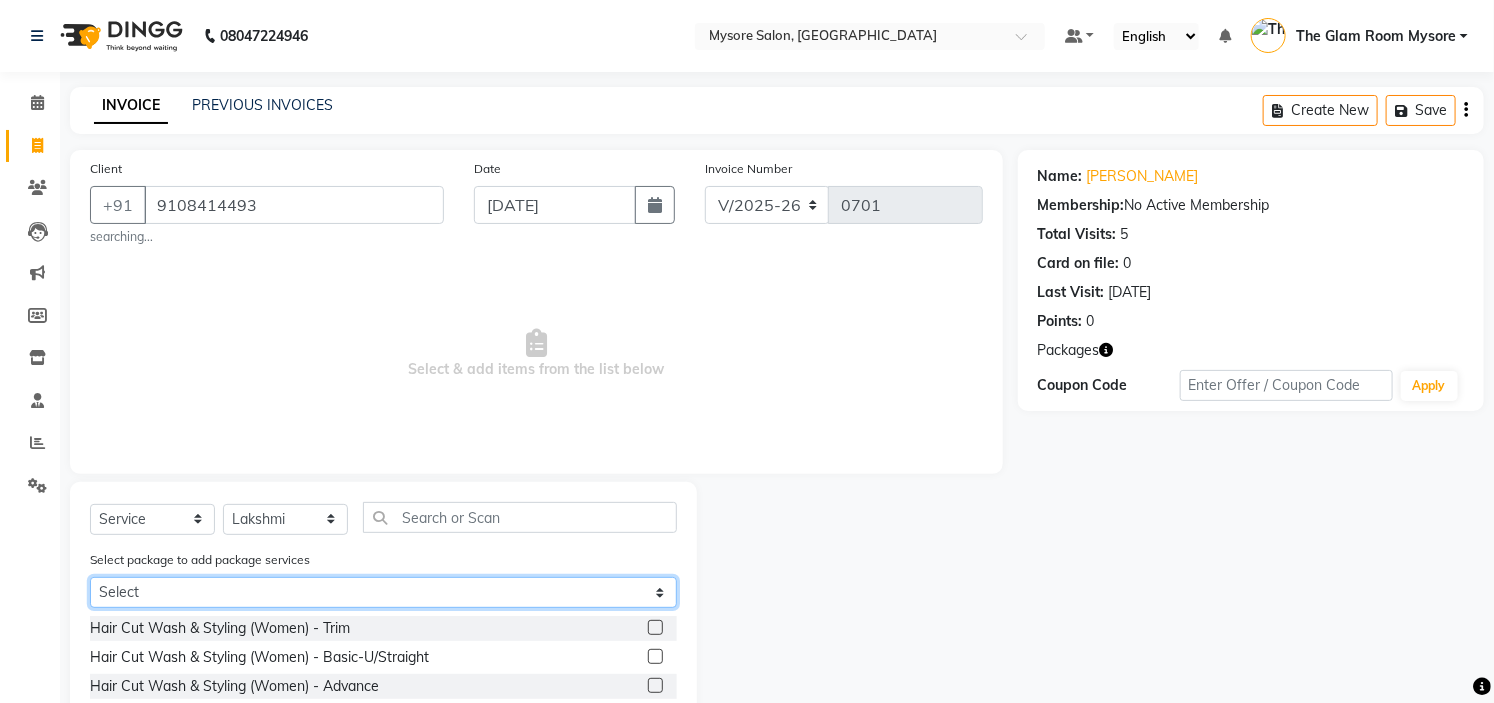 click on "Select [PERSON_NAME] +MNRF+HYDRA" 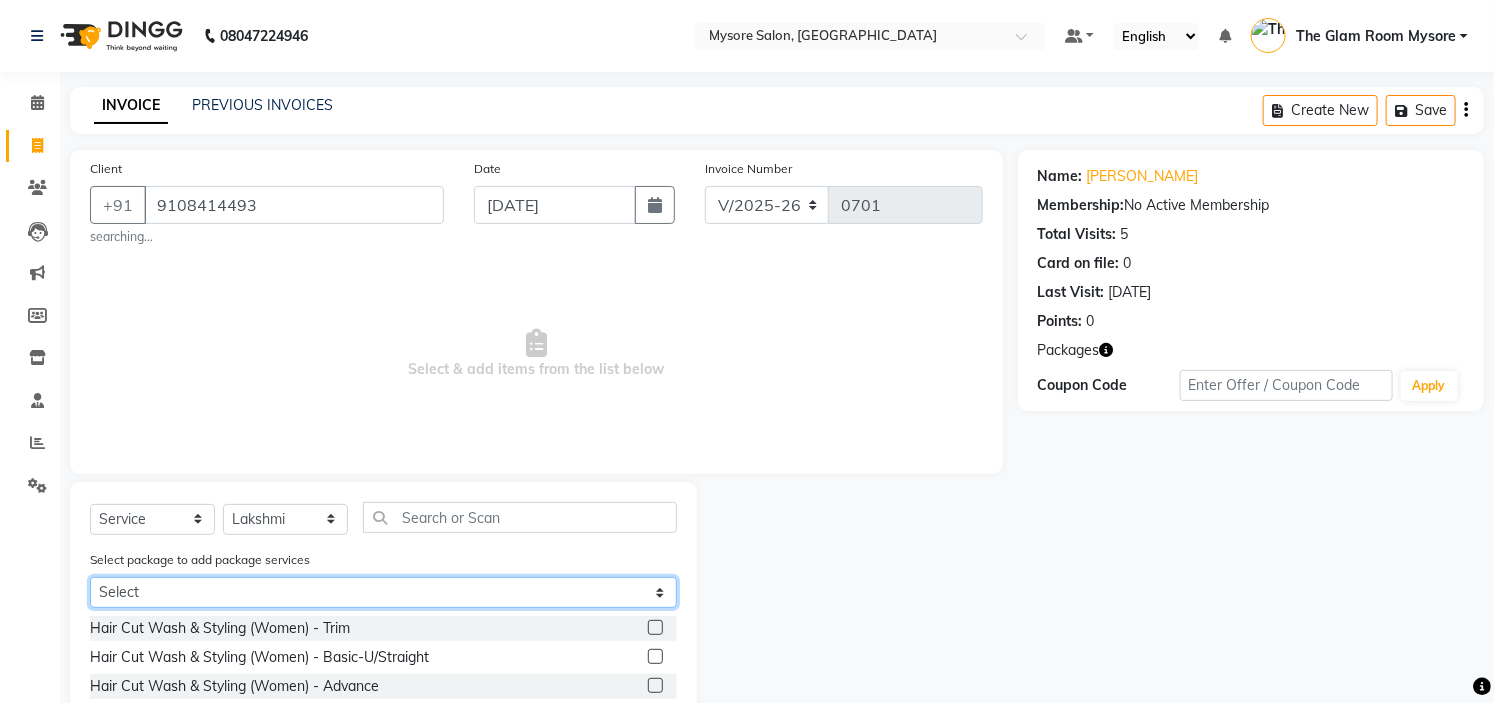 select on "1: Object" 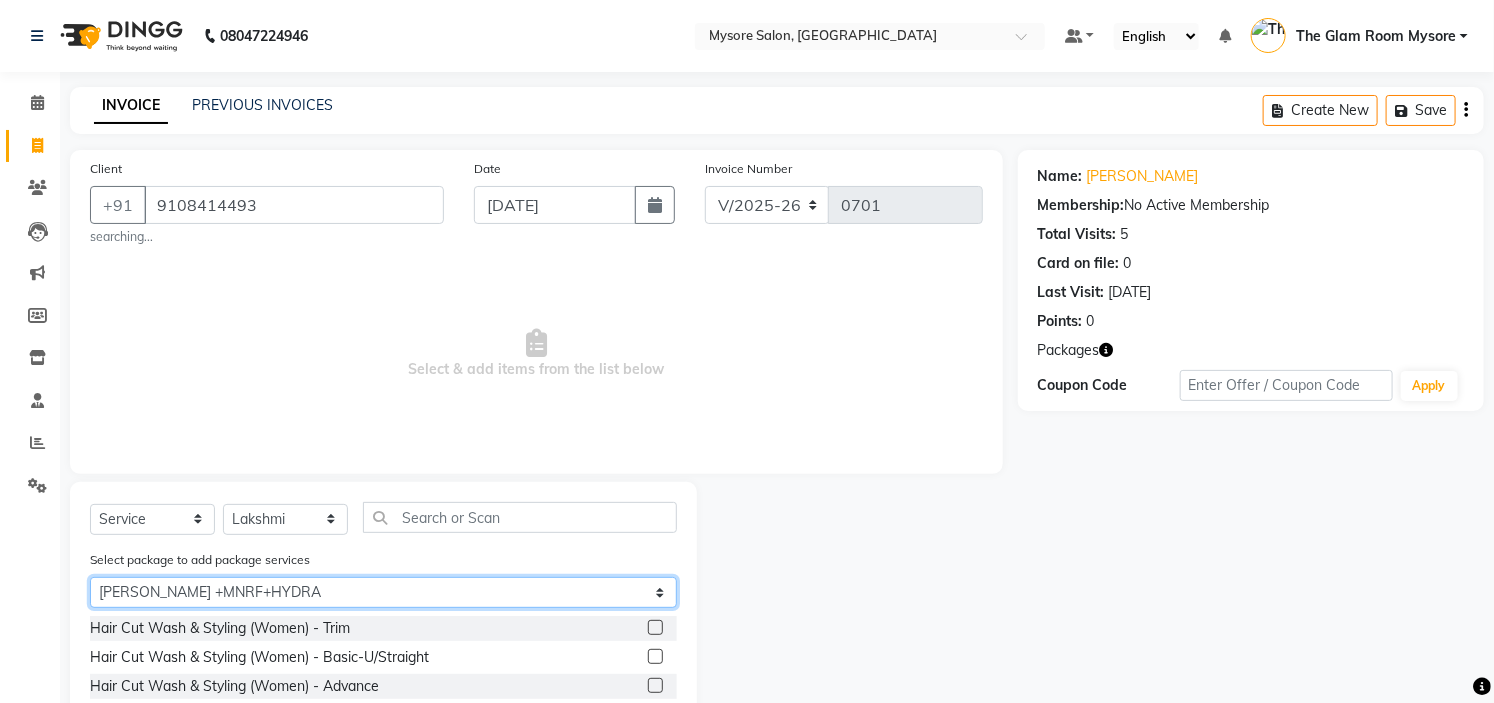 click on "Select [PERSON_NAME] +MNRF+HYDRA" 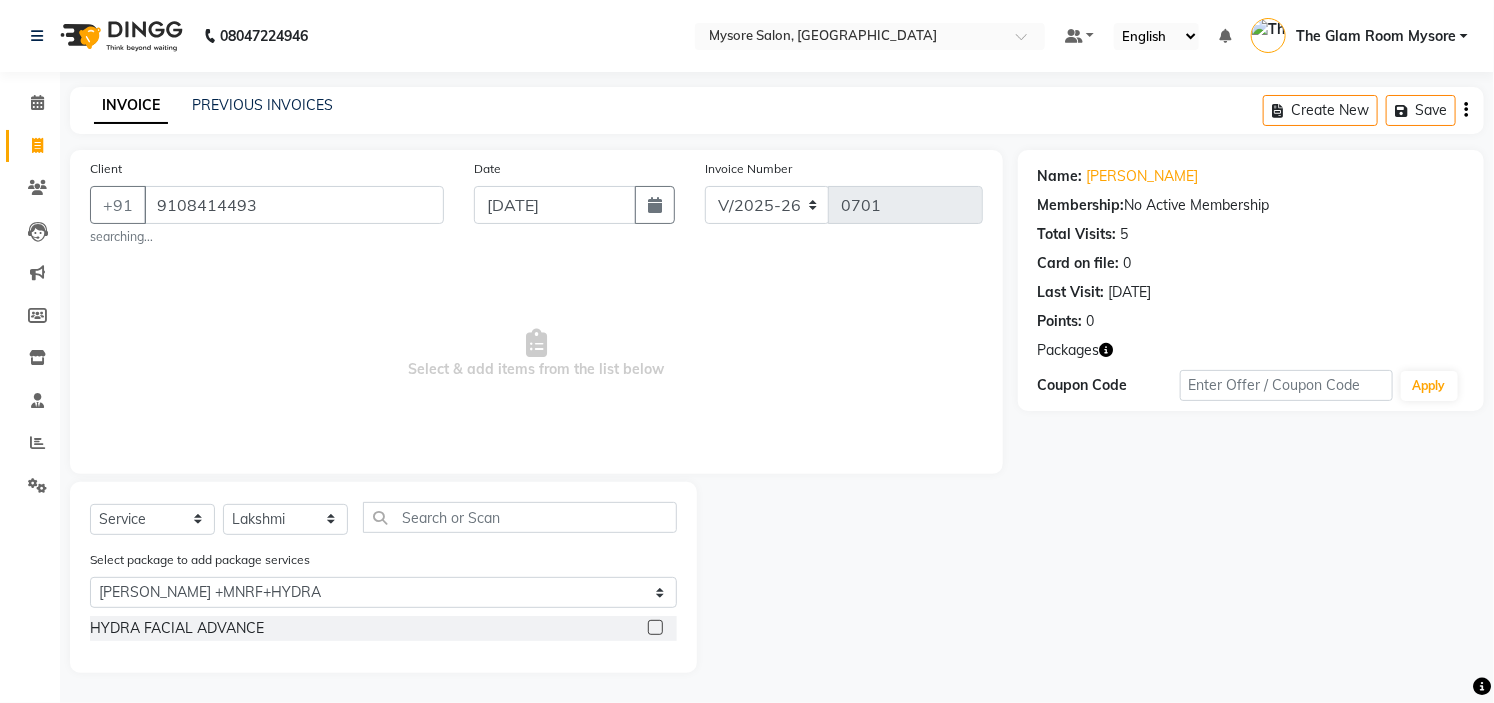 click 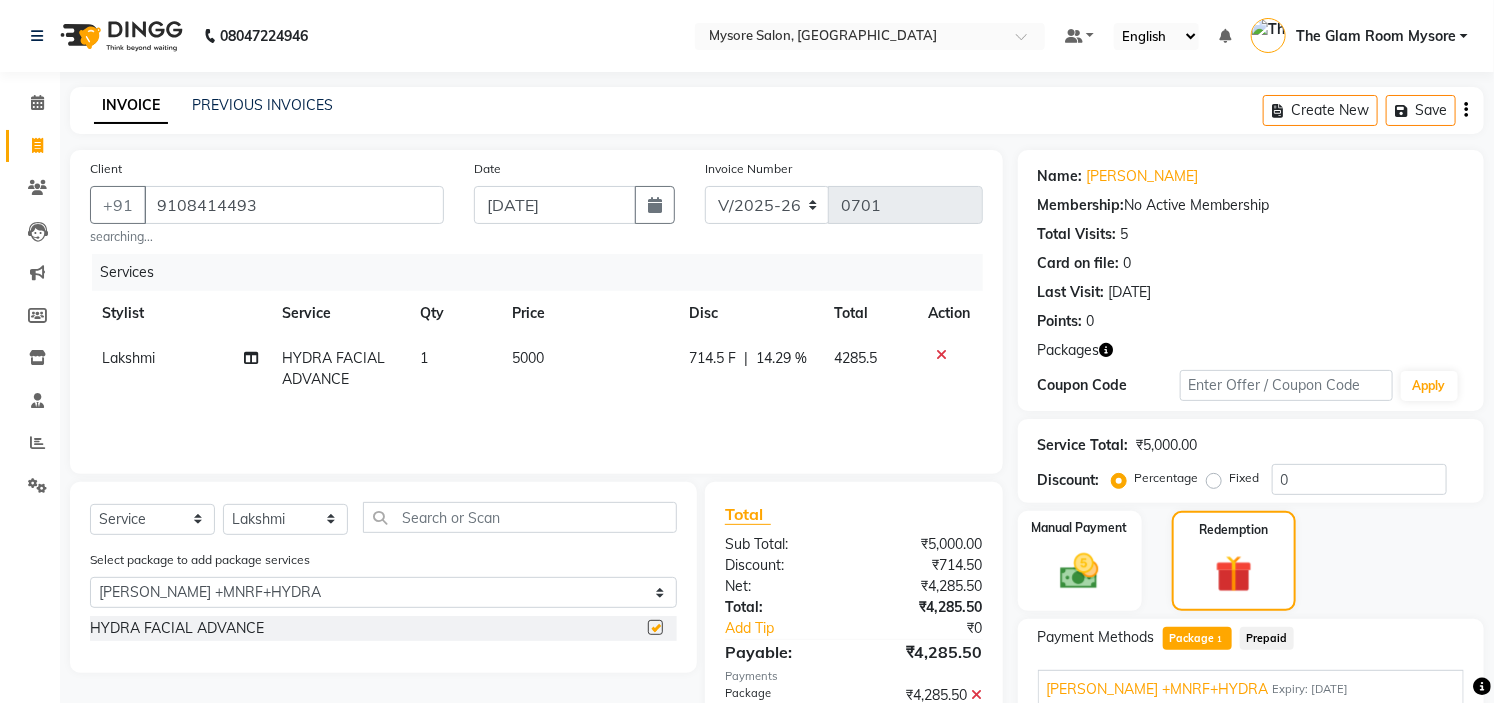 checkbox on "false" 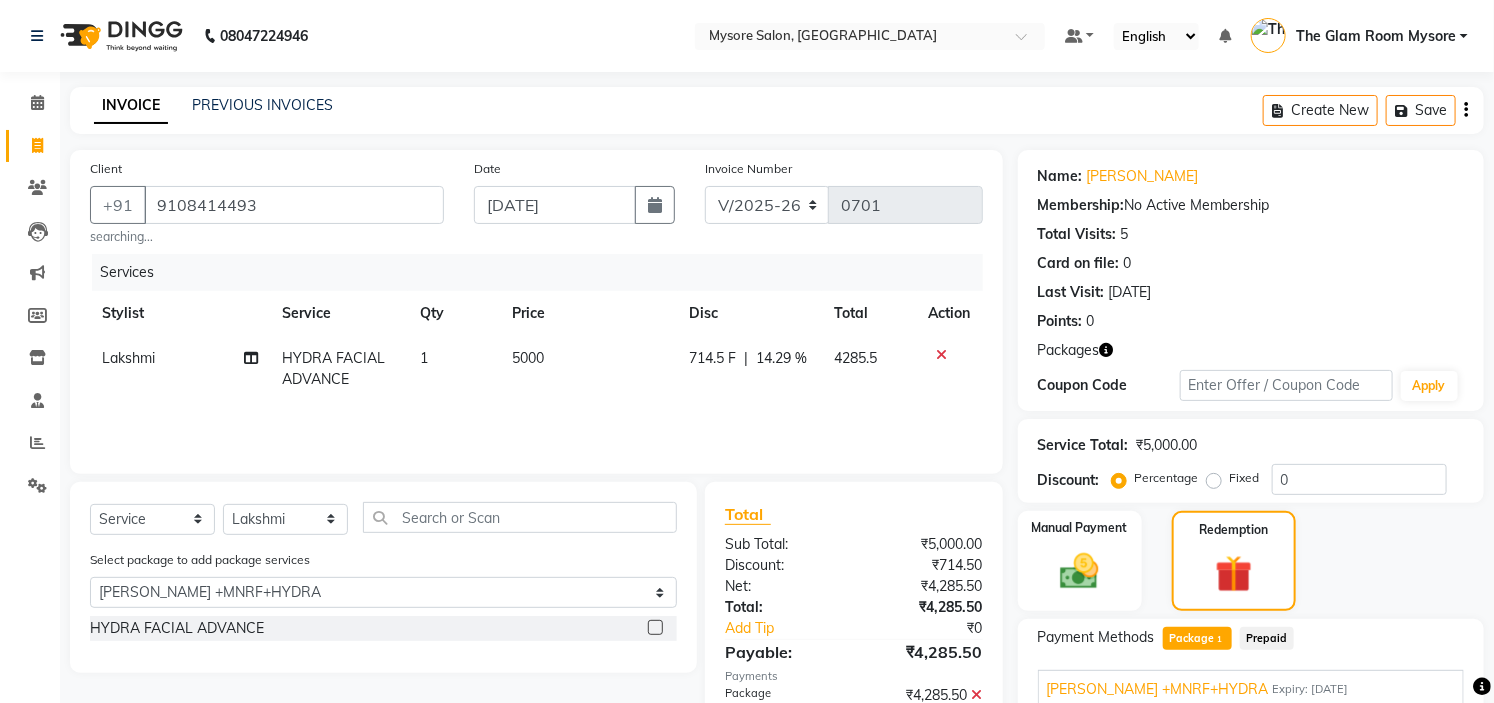 scroll, scrollTop: 303, scrollLeft: 0, axis: vertical 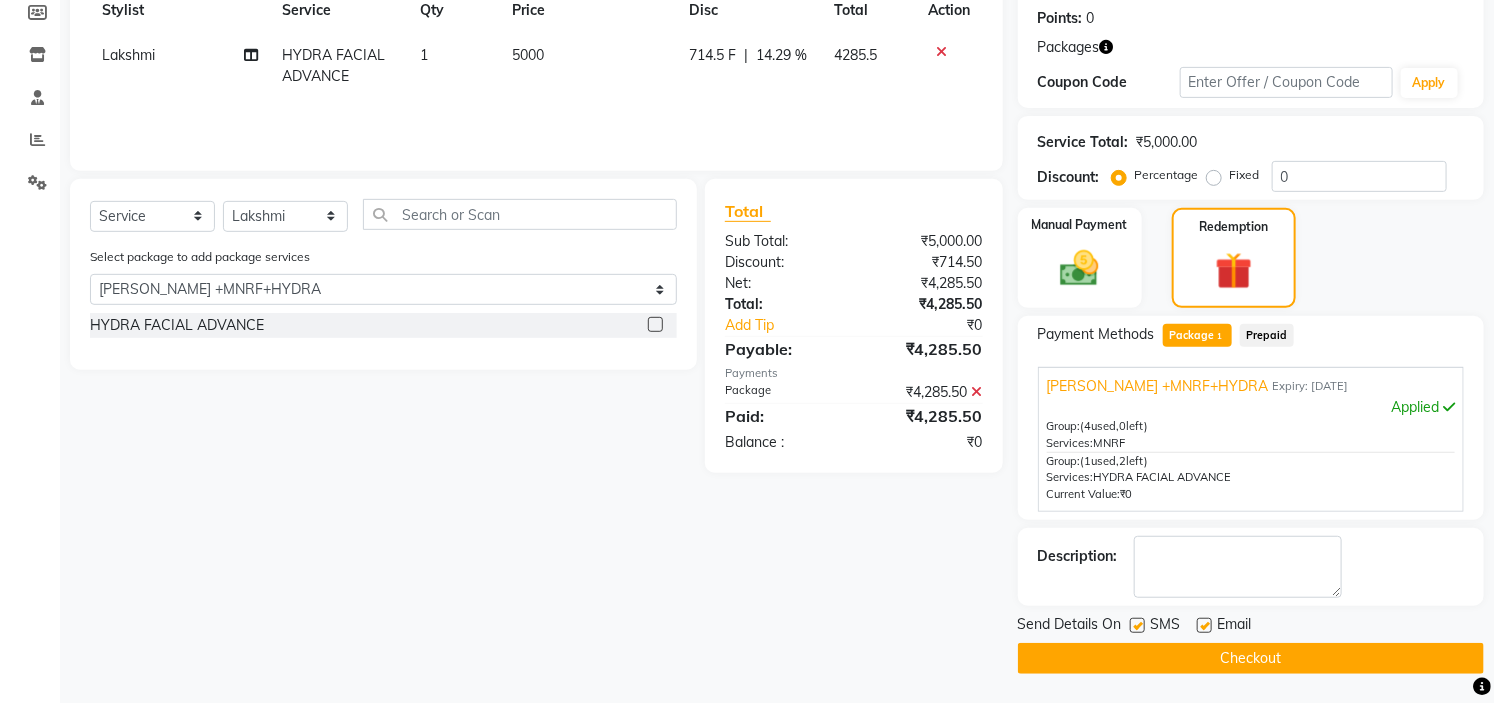 click on "Checkout" 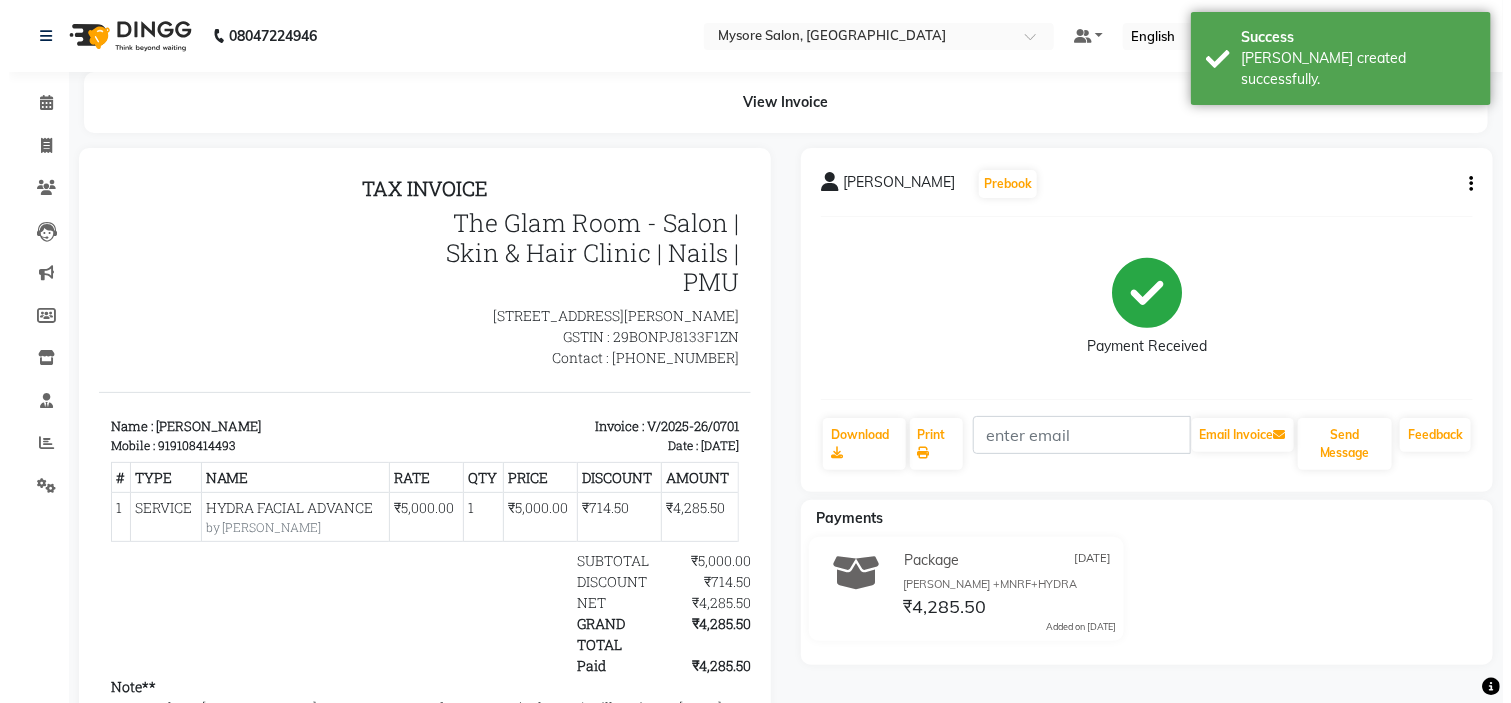 scroll, scrollTop: 0, scrollLeft: 0, axis: both 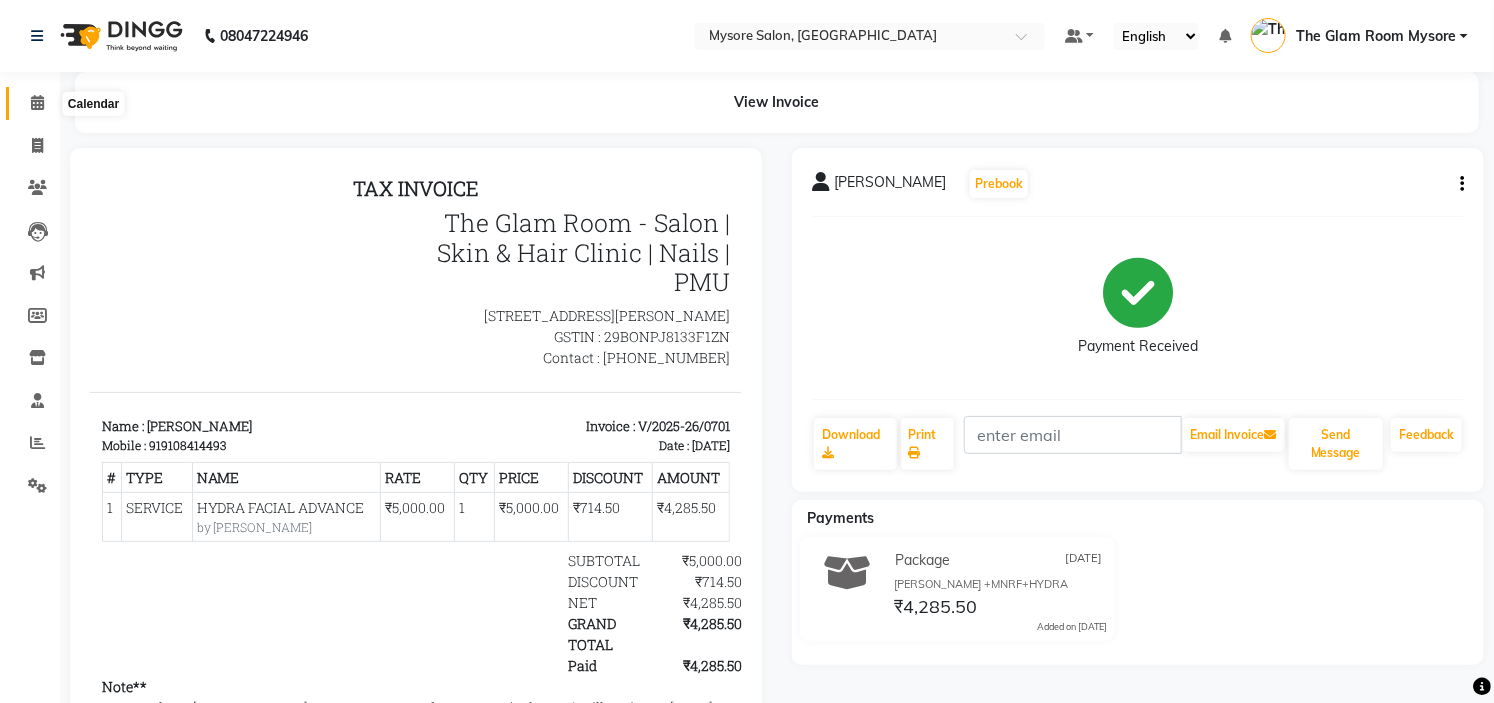 click 